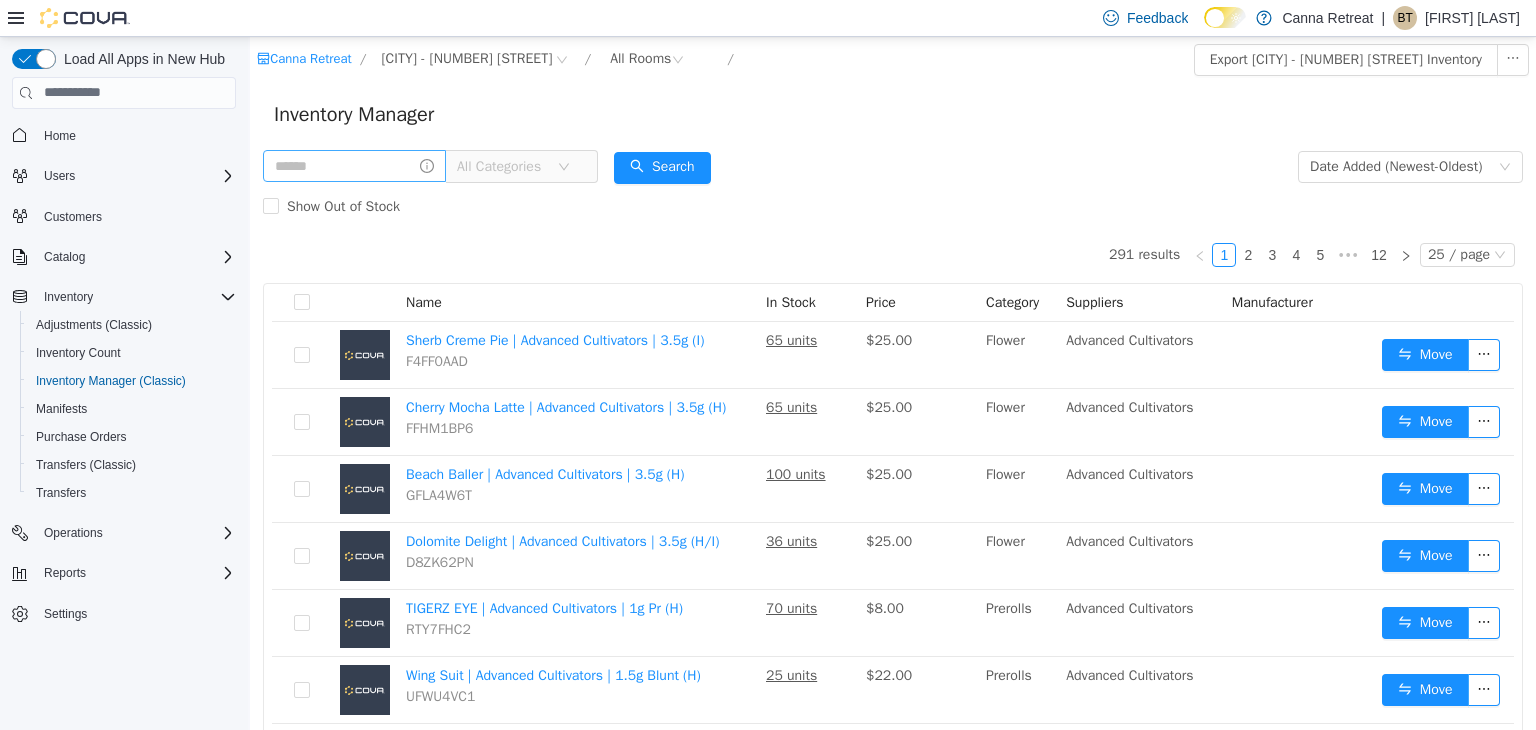 scroll, scrollTop: 0, scrollLeft: 0, axis: both 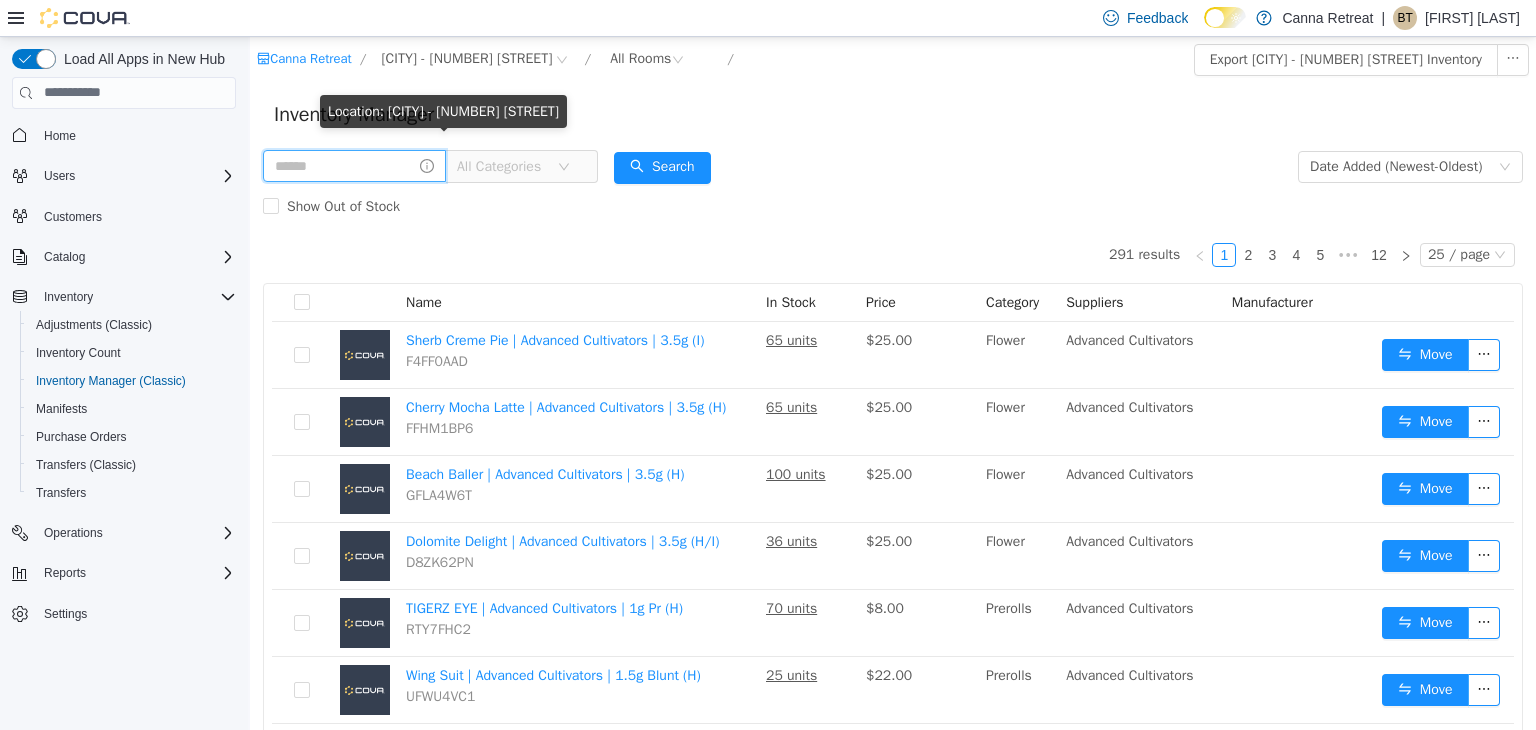 click at bounding box center [354, 165] 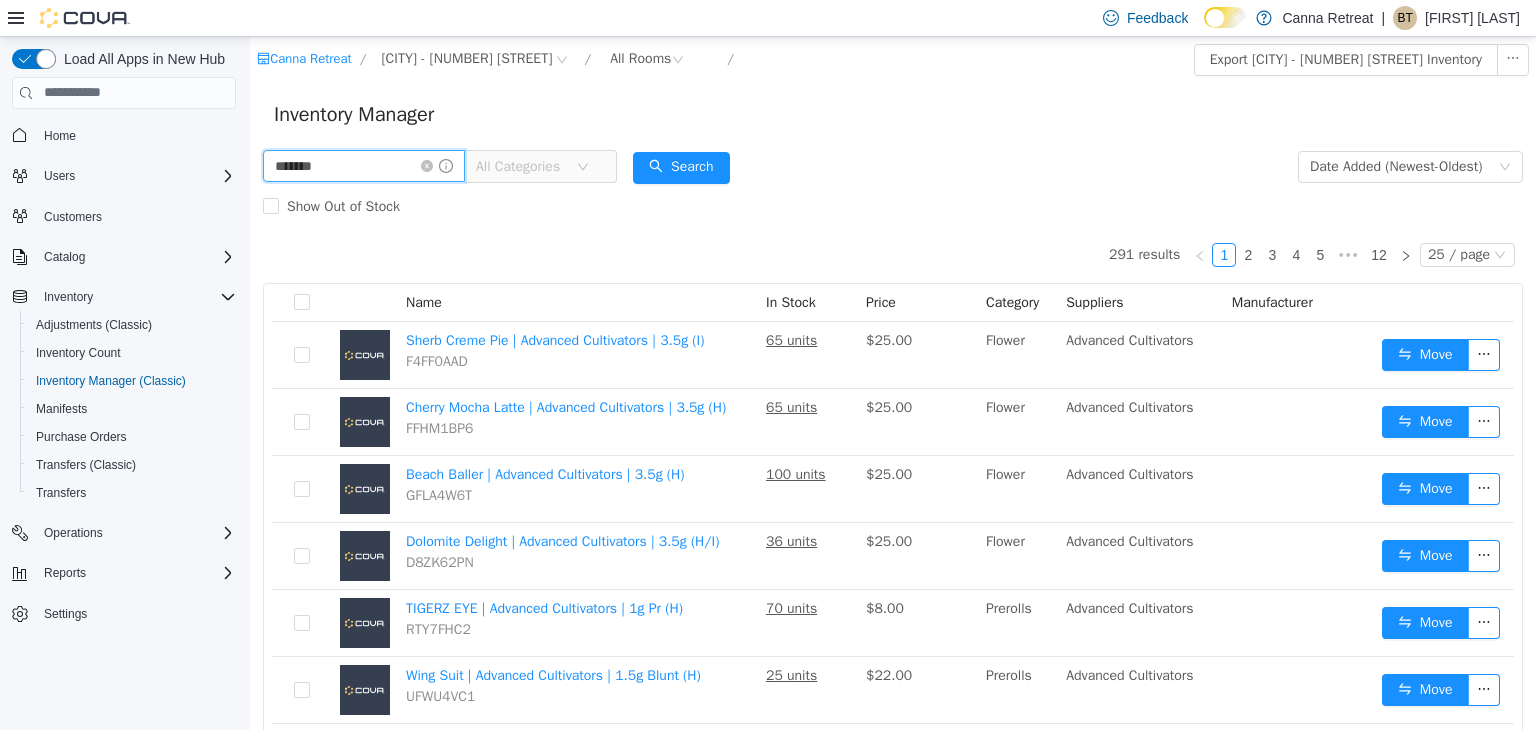 type on "*******" 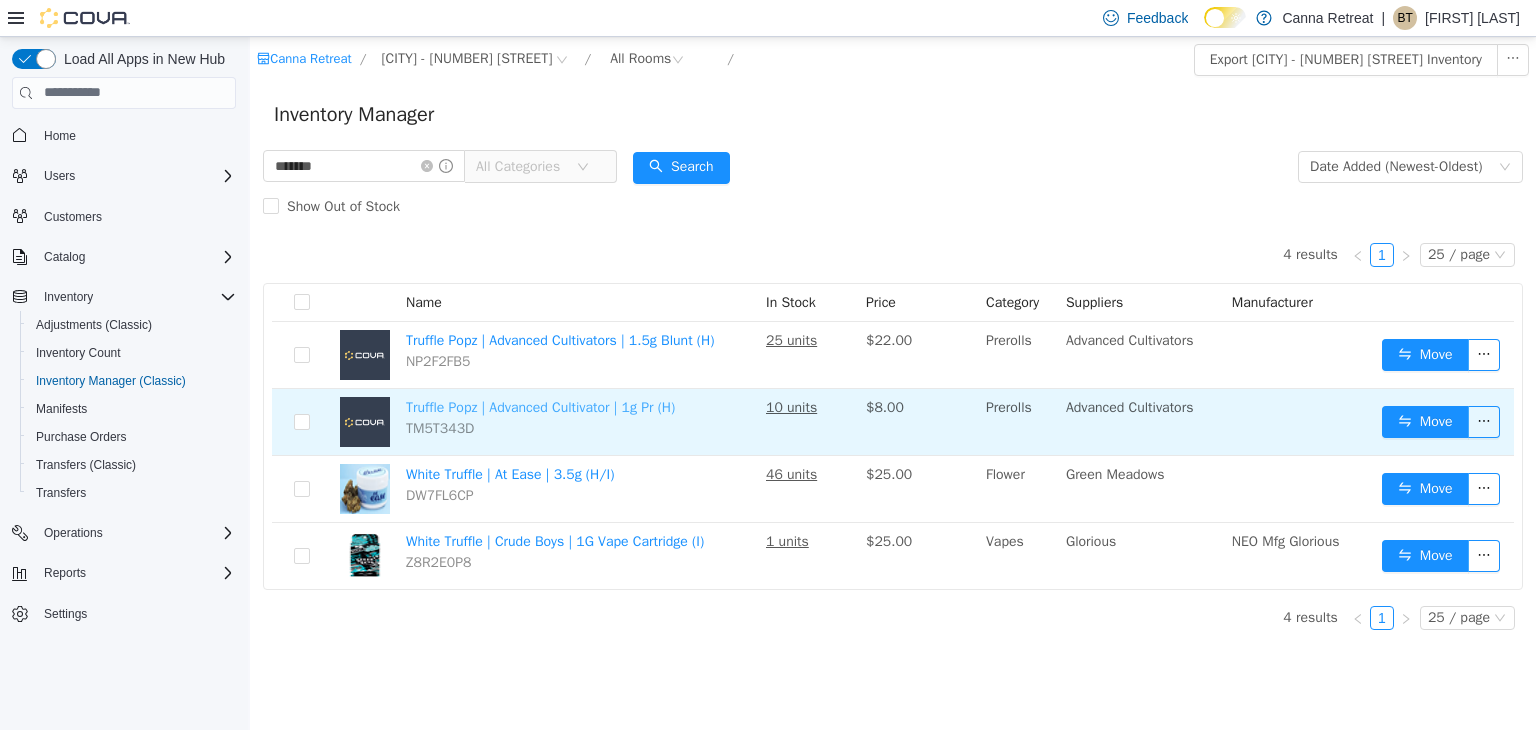 click on "Truffle Popz | Advanced Cultivator | 1g Pr (H)" at bounding box center [540, 406] 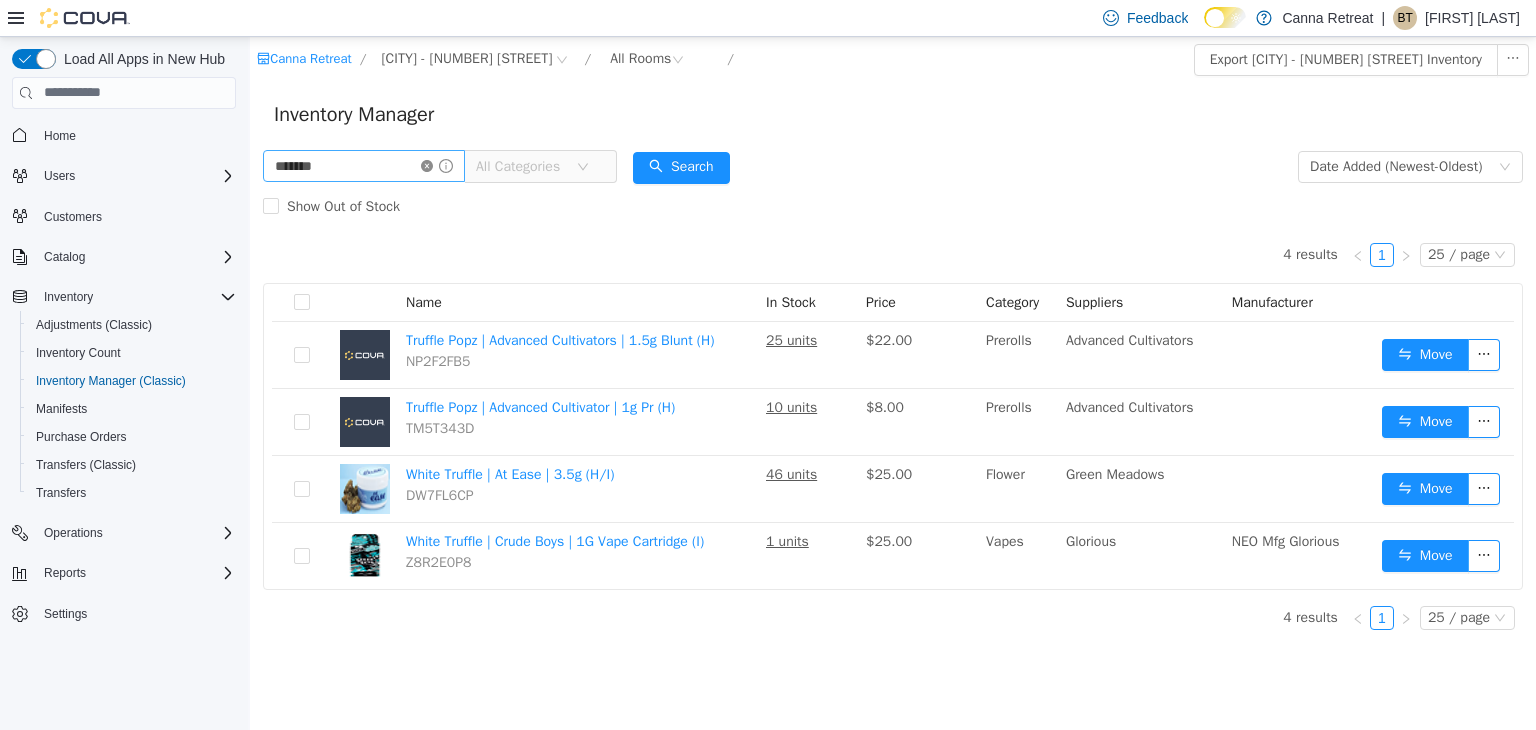click 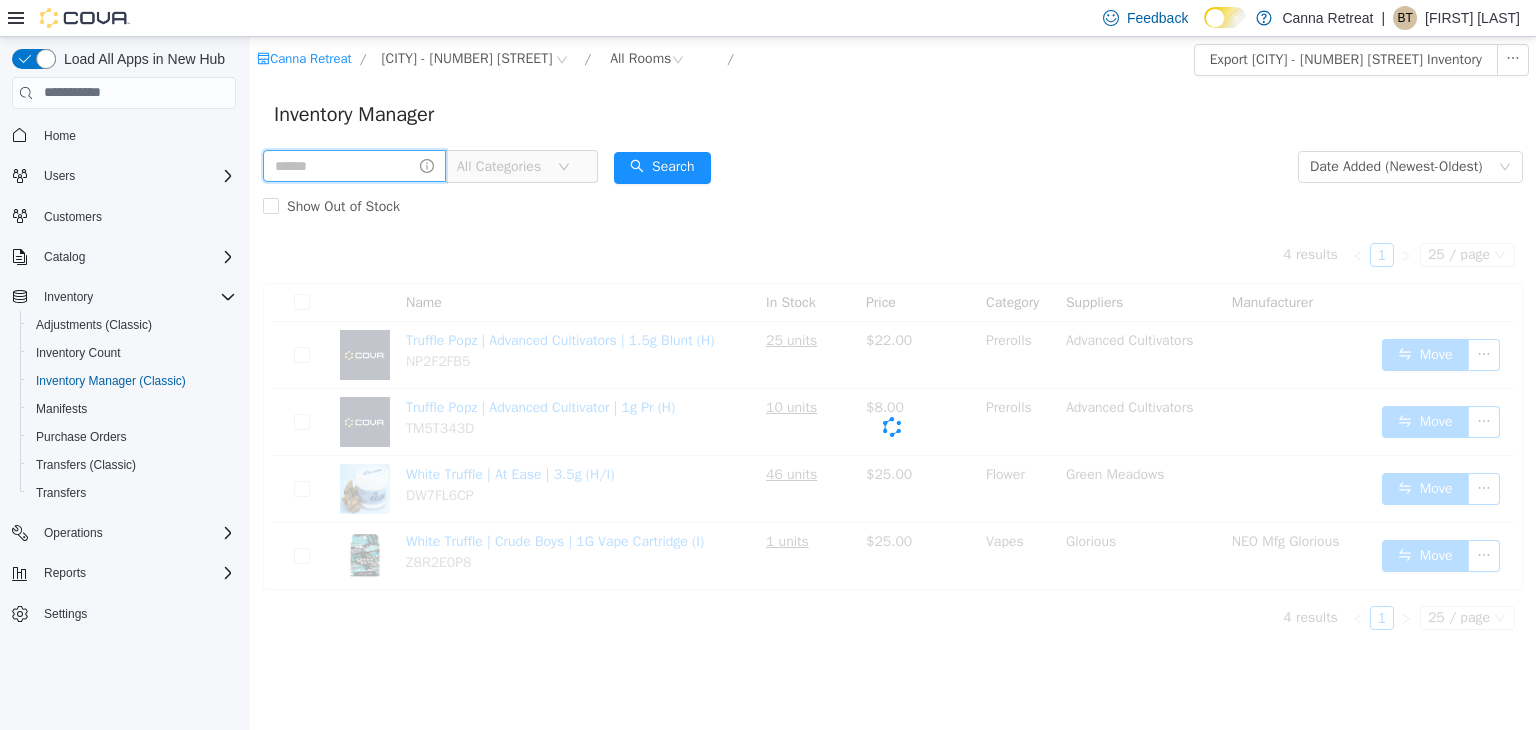 click at bounding box center [354, 165] 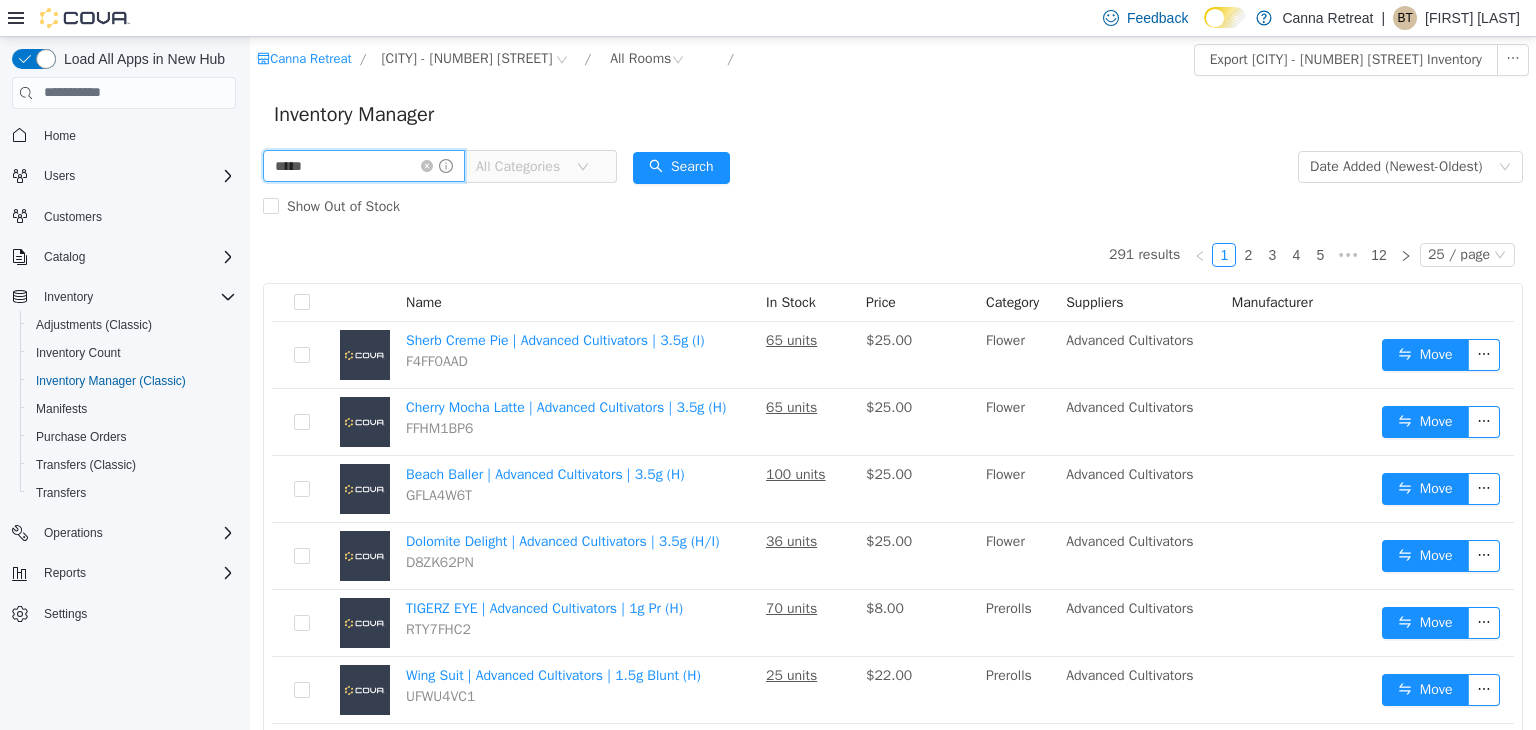 type on "*****" 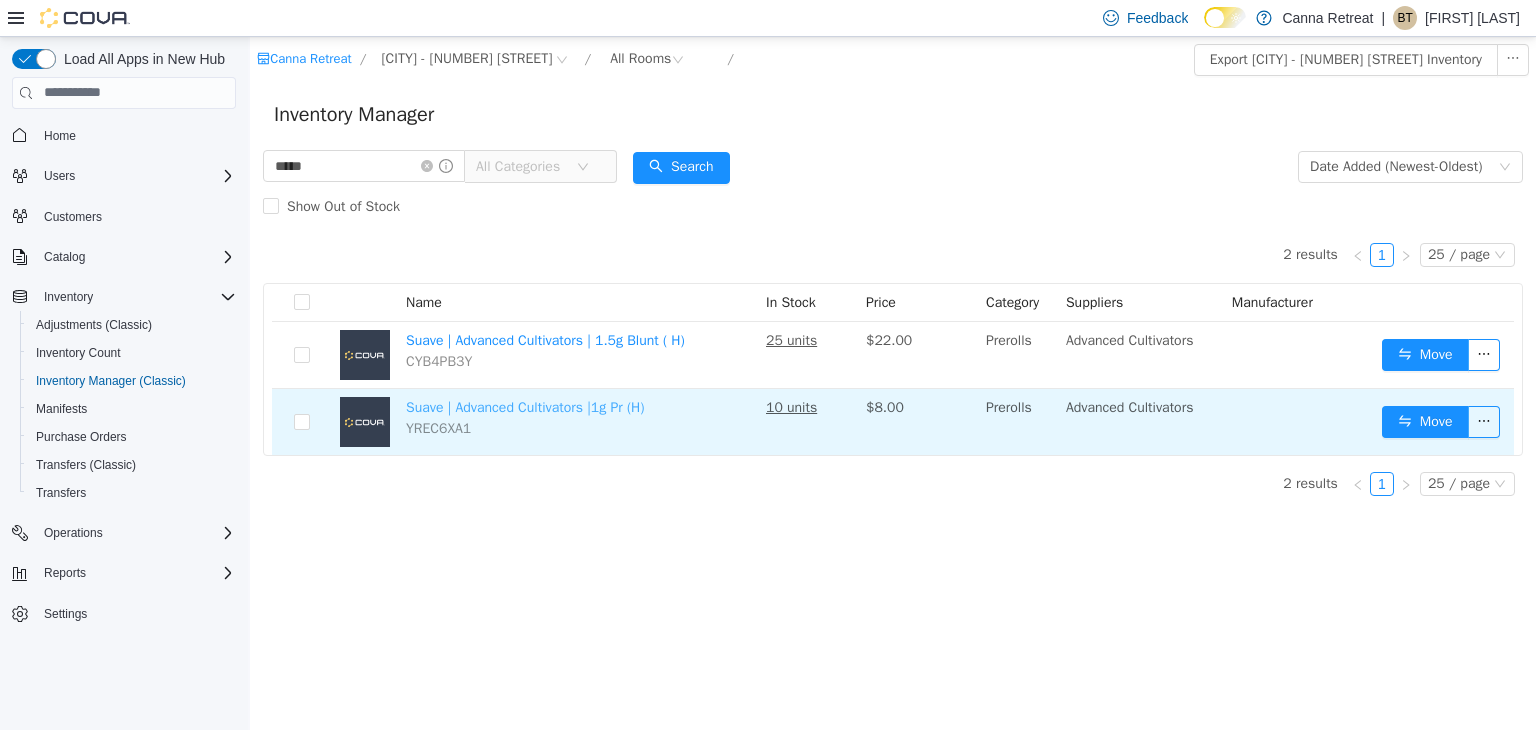 click on "Suave | Advanced Cultivators |1g Pr (H)" at bounding box center (525, 406) 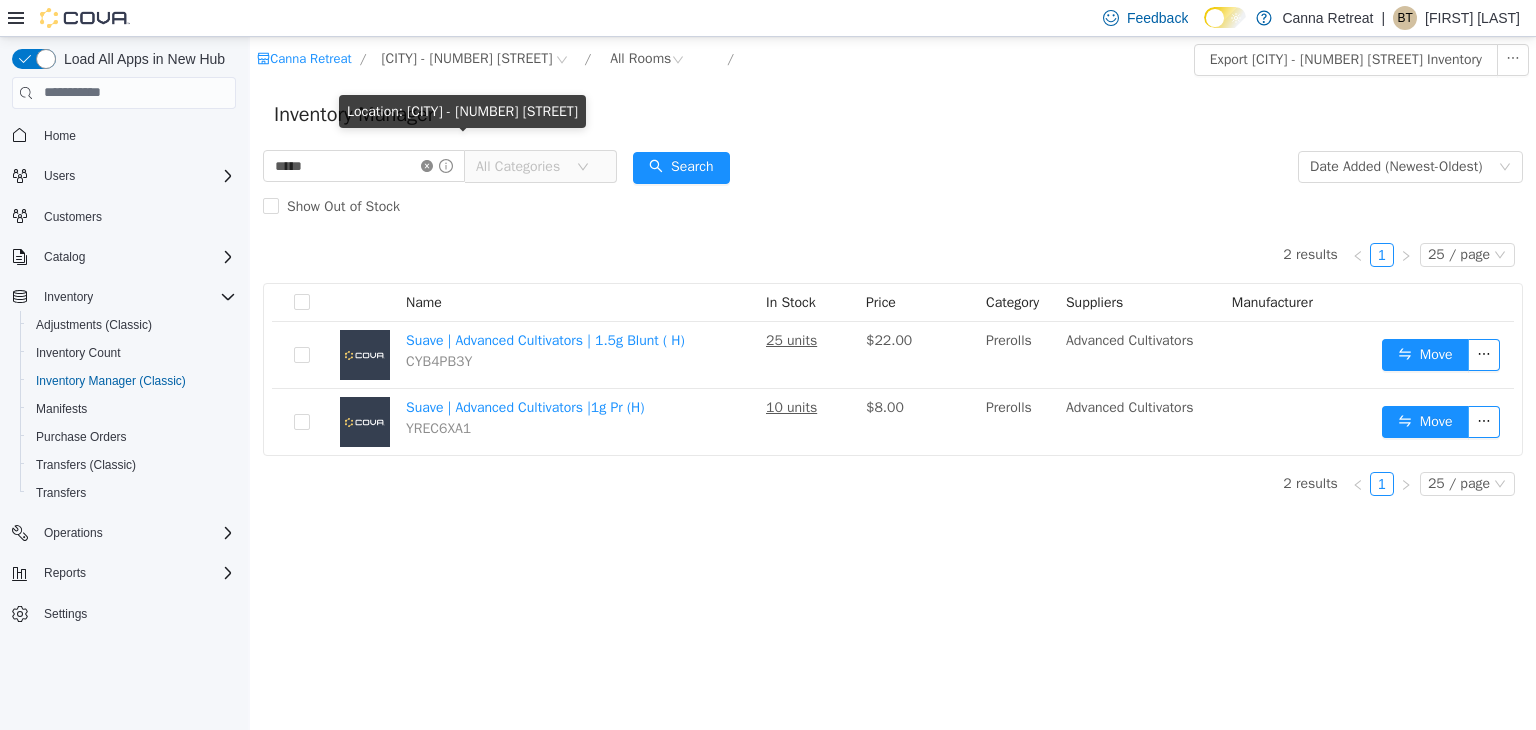 click 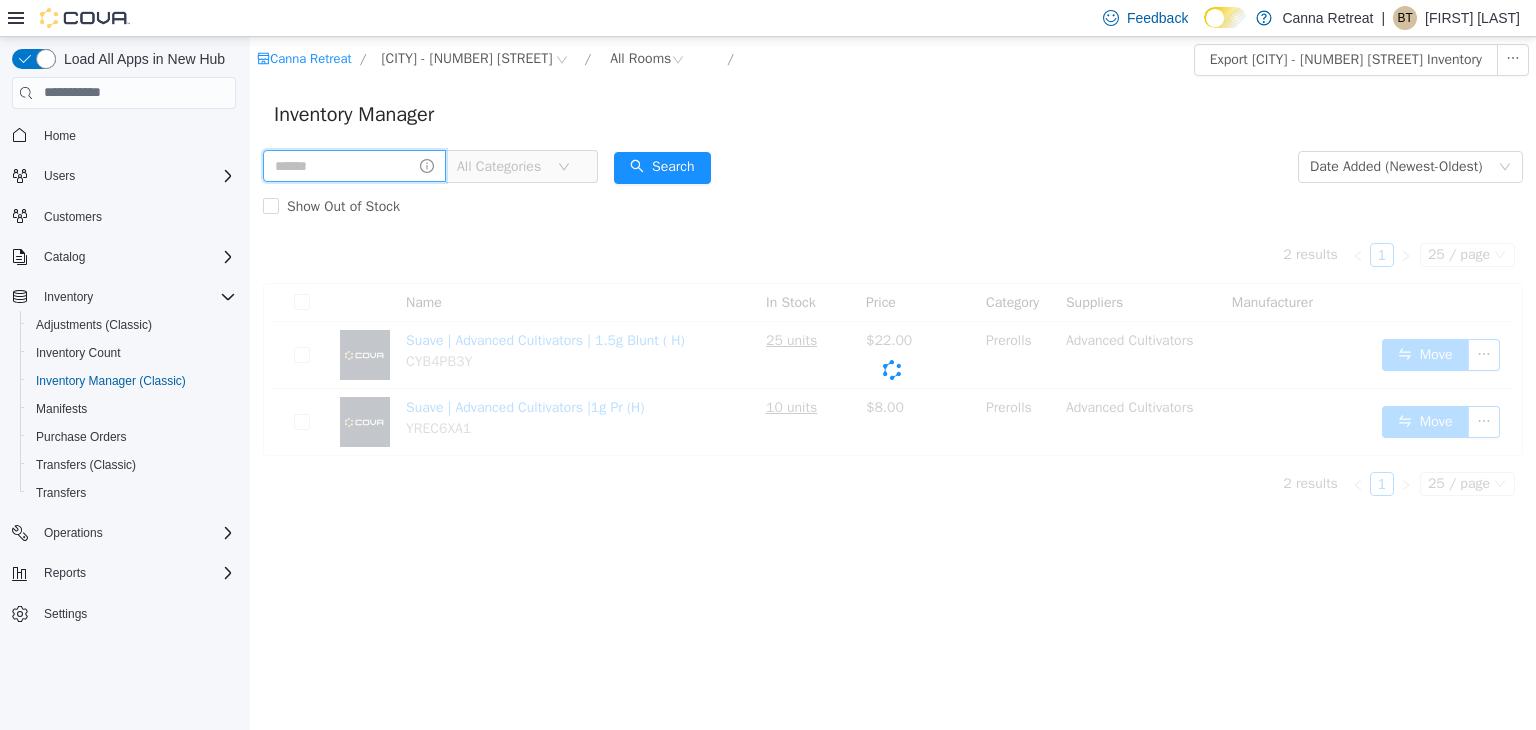 click at bounding box center [354, 165] 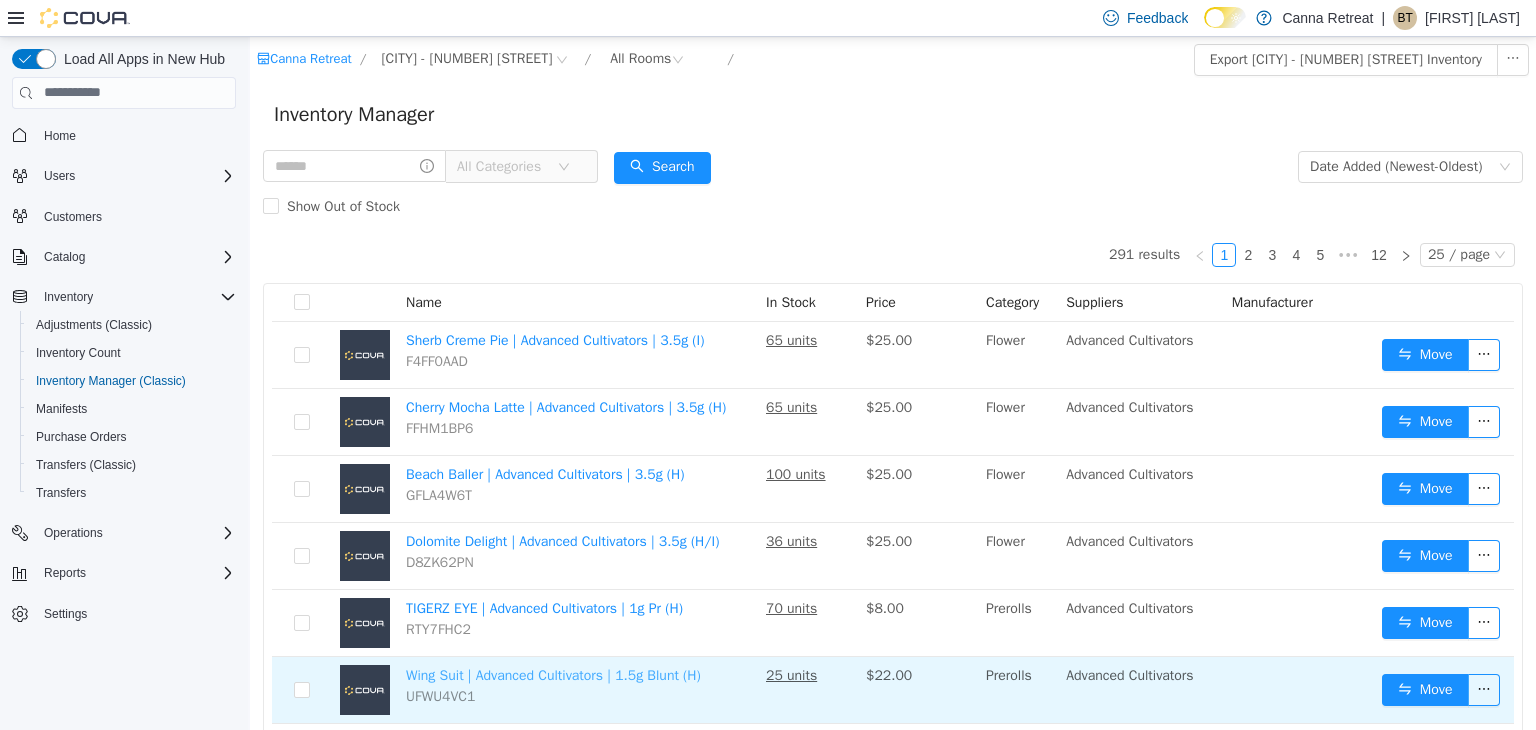click on "Wing Suit | Advanced Cultivators | 1.5g Blunt (H)" at bounding box center (553, 674) 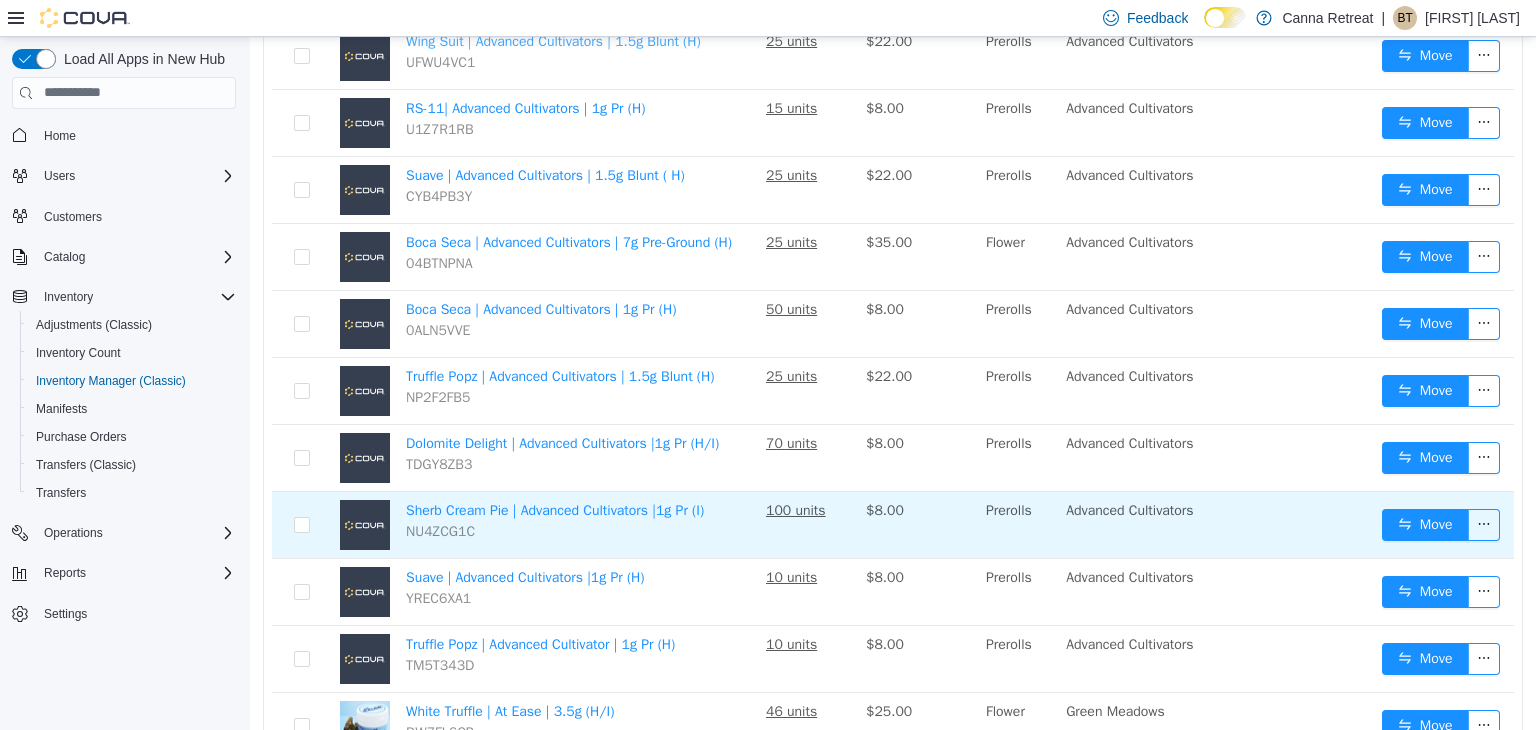 scroll, scrollTop: 635, scrollLeft: 0, axis: vertical 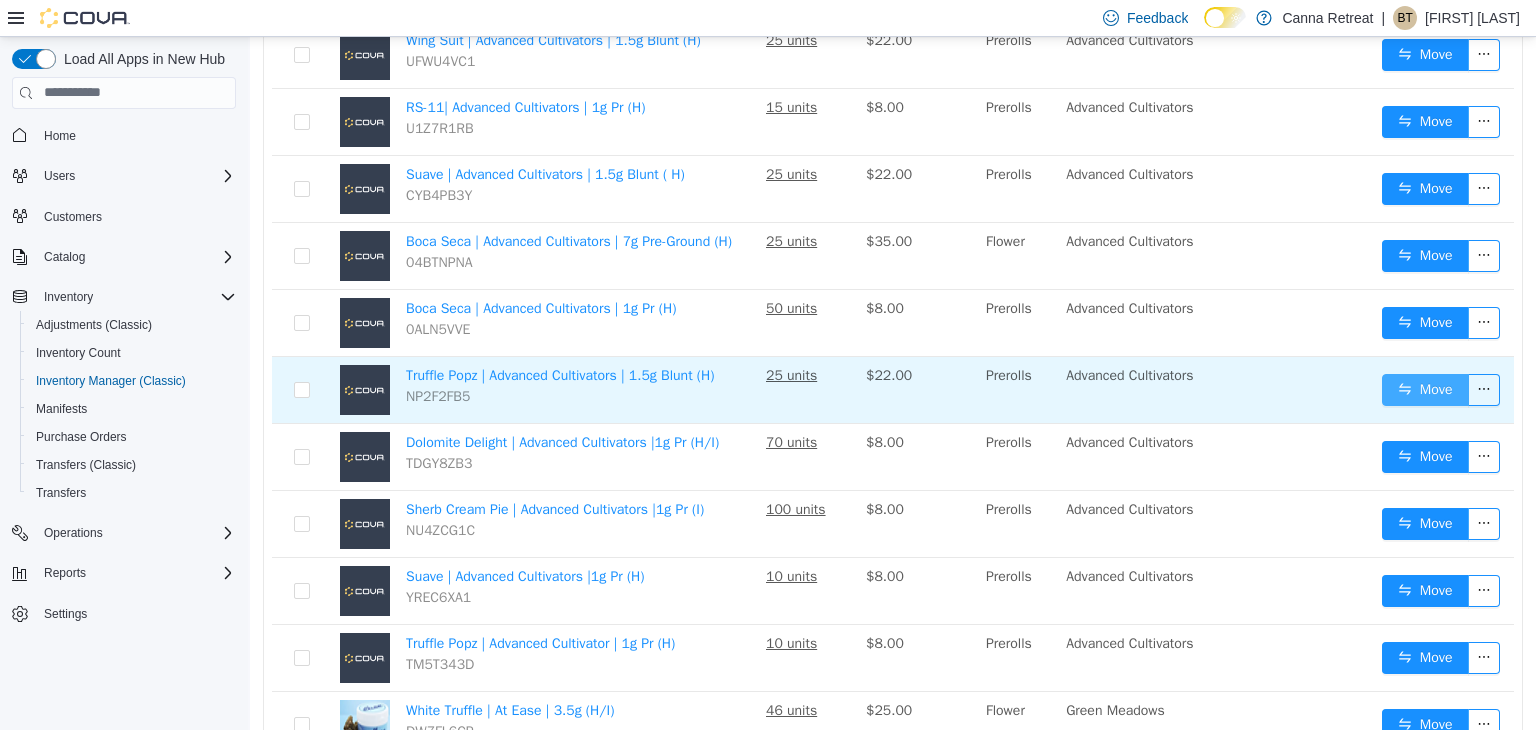 click on "Move" at bounding box center (1425, 389) 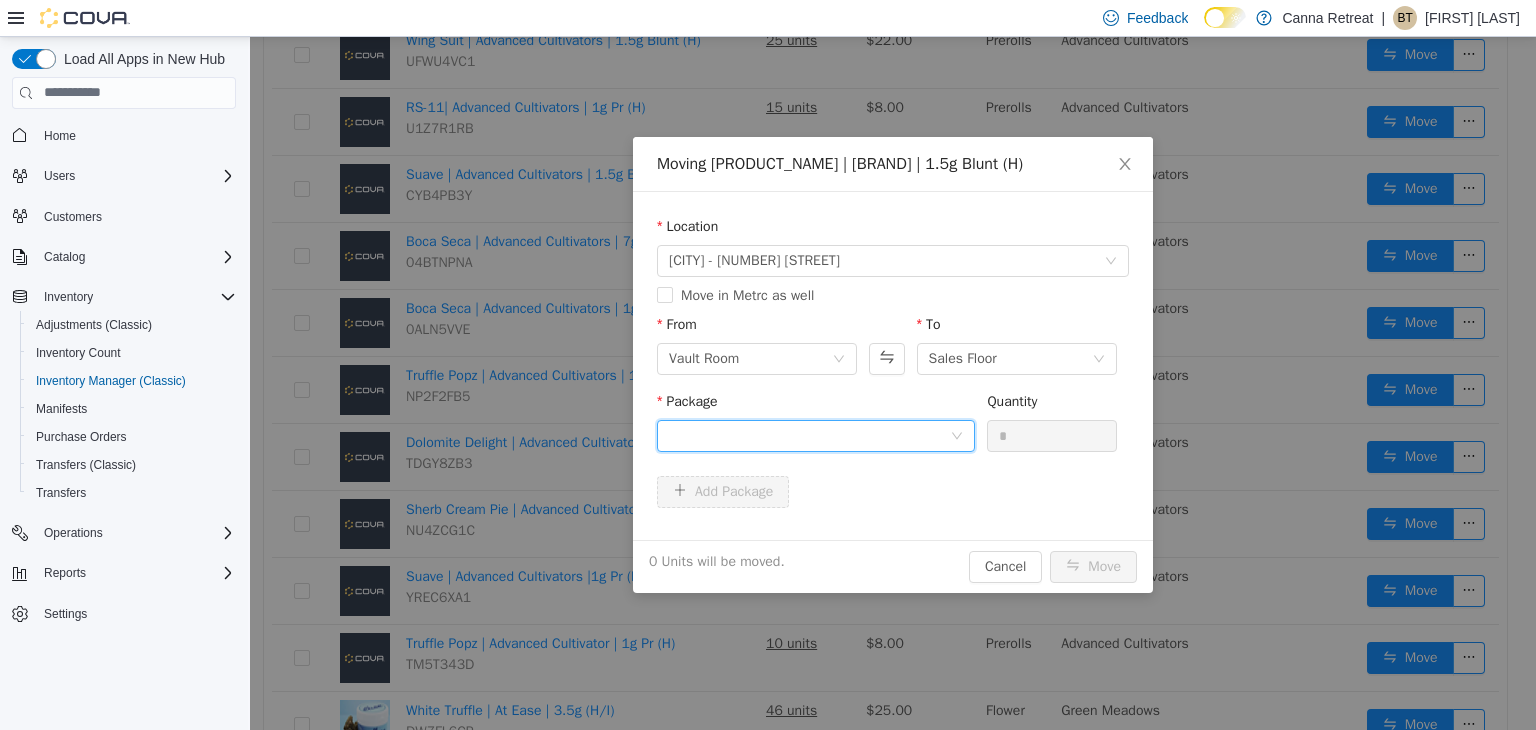 click at bounding box center [809, 435] 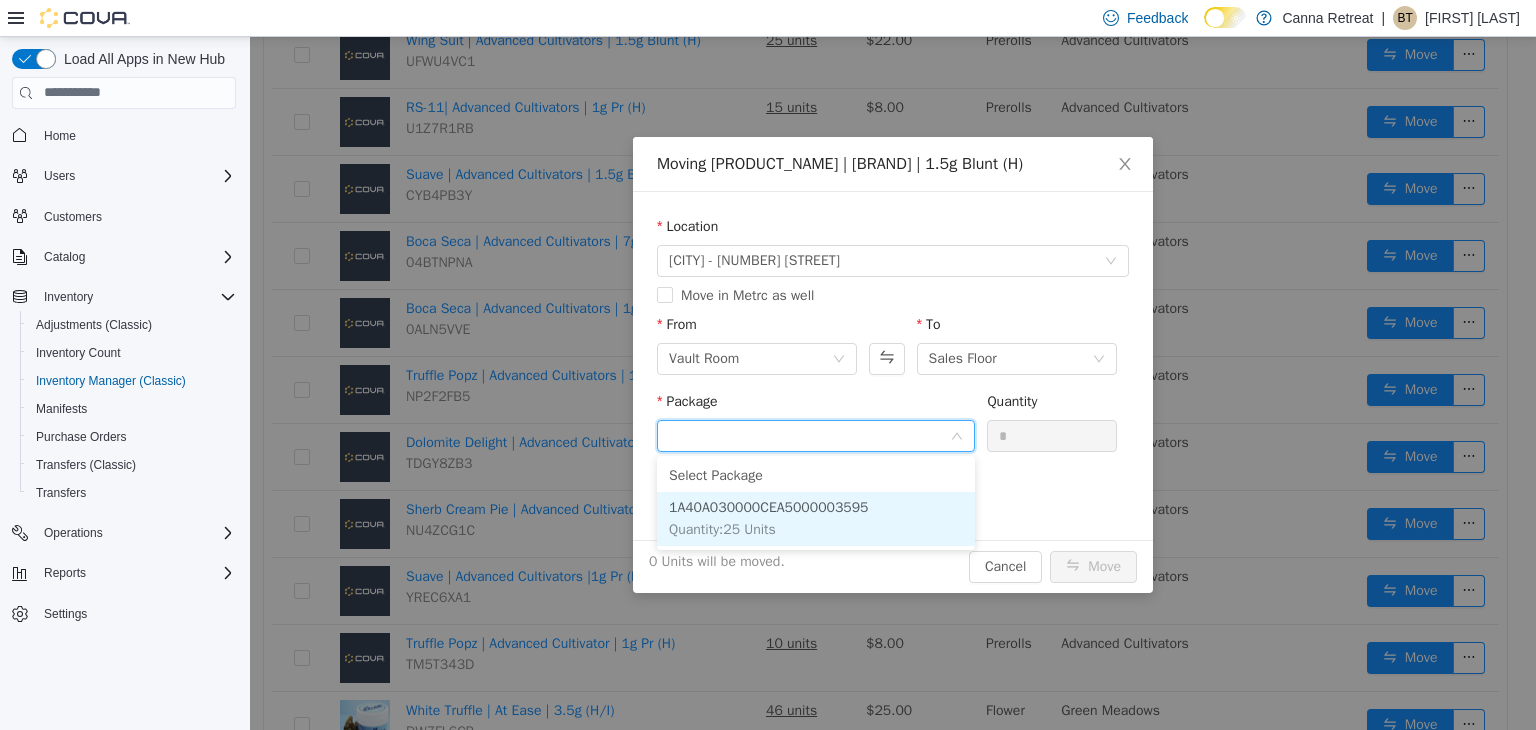 click on "1A40A030000CEA5000003595" at bounding box center (769, 506) 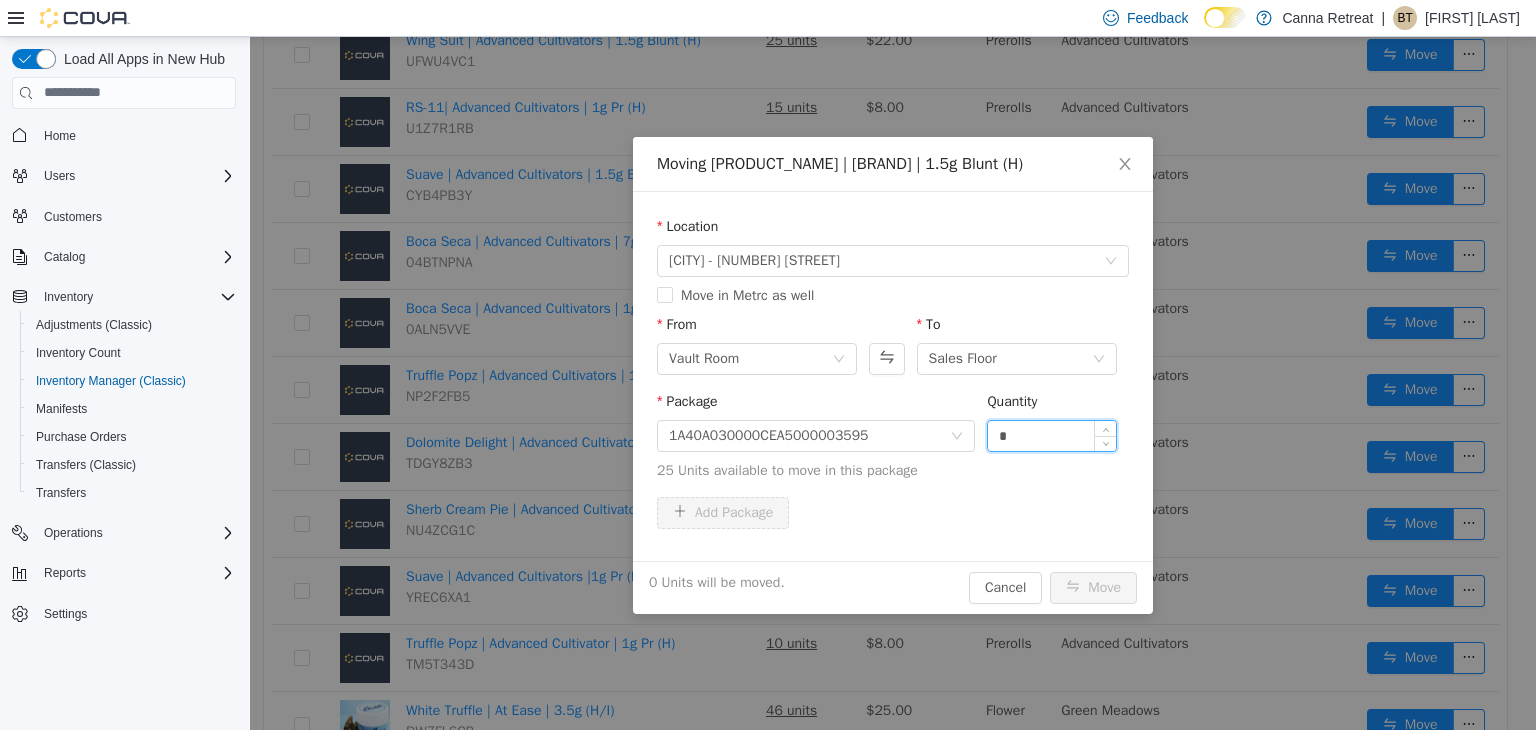 click on "*" at bounding box center (1052, 435) 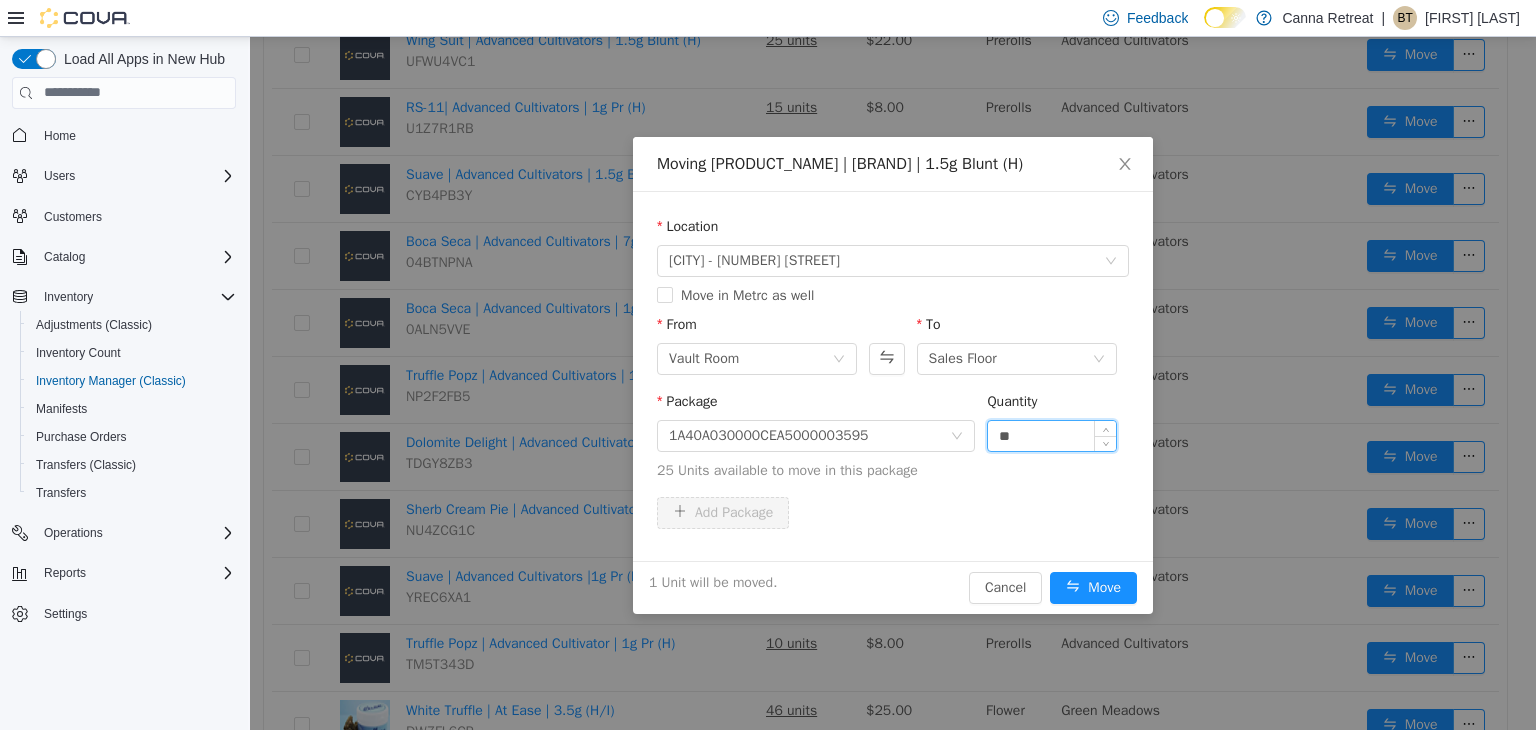 type on "**" 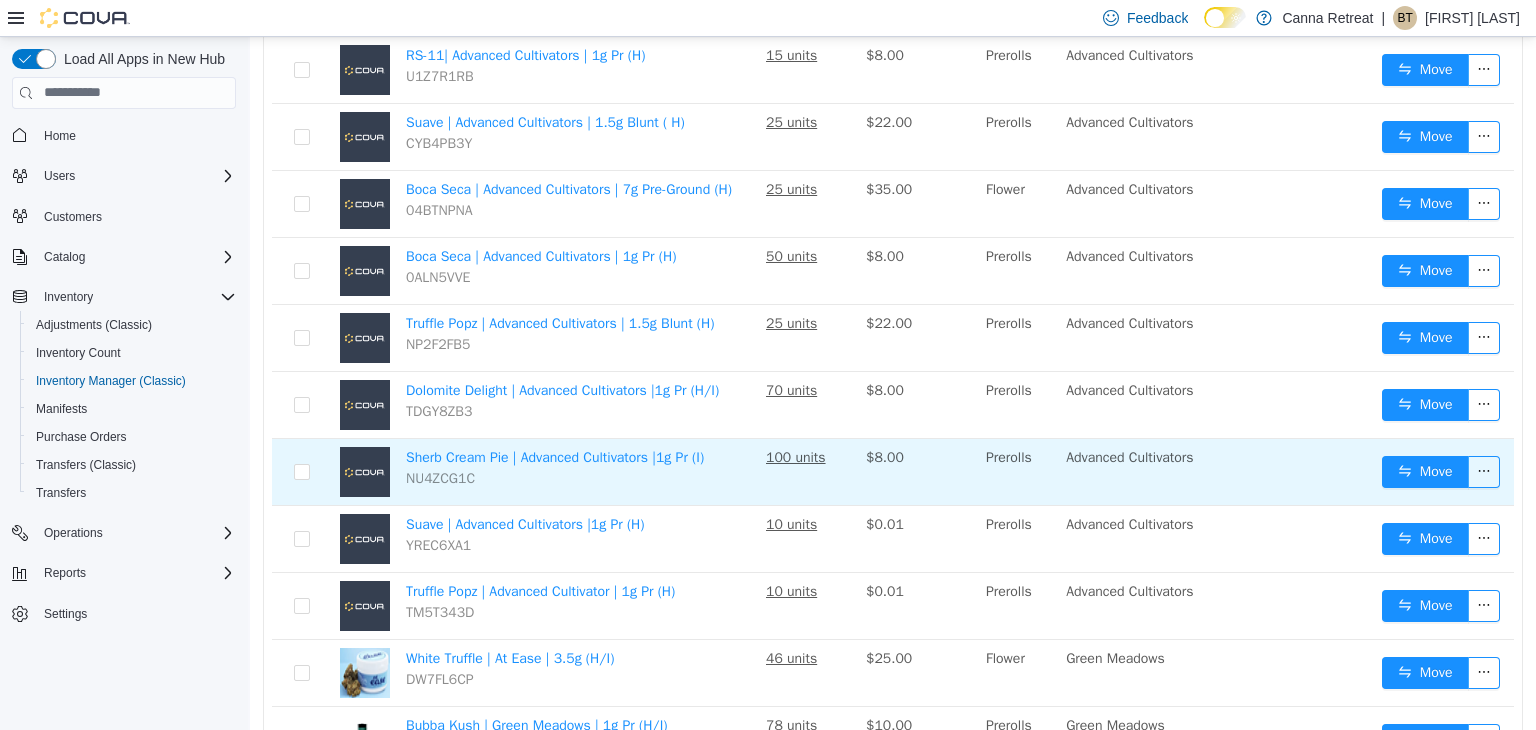 scroll, scrollTop: 688, scrollLeft: 0, axis: vertical 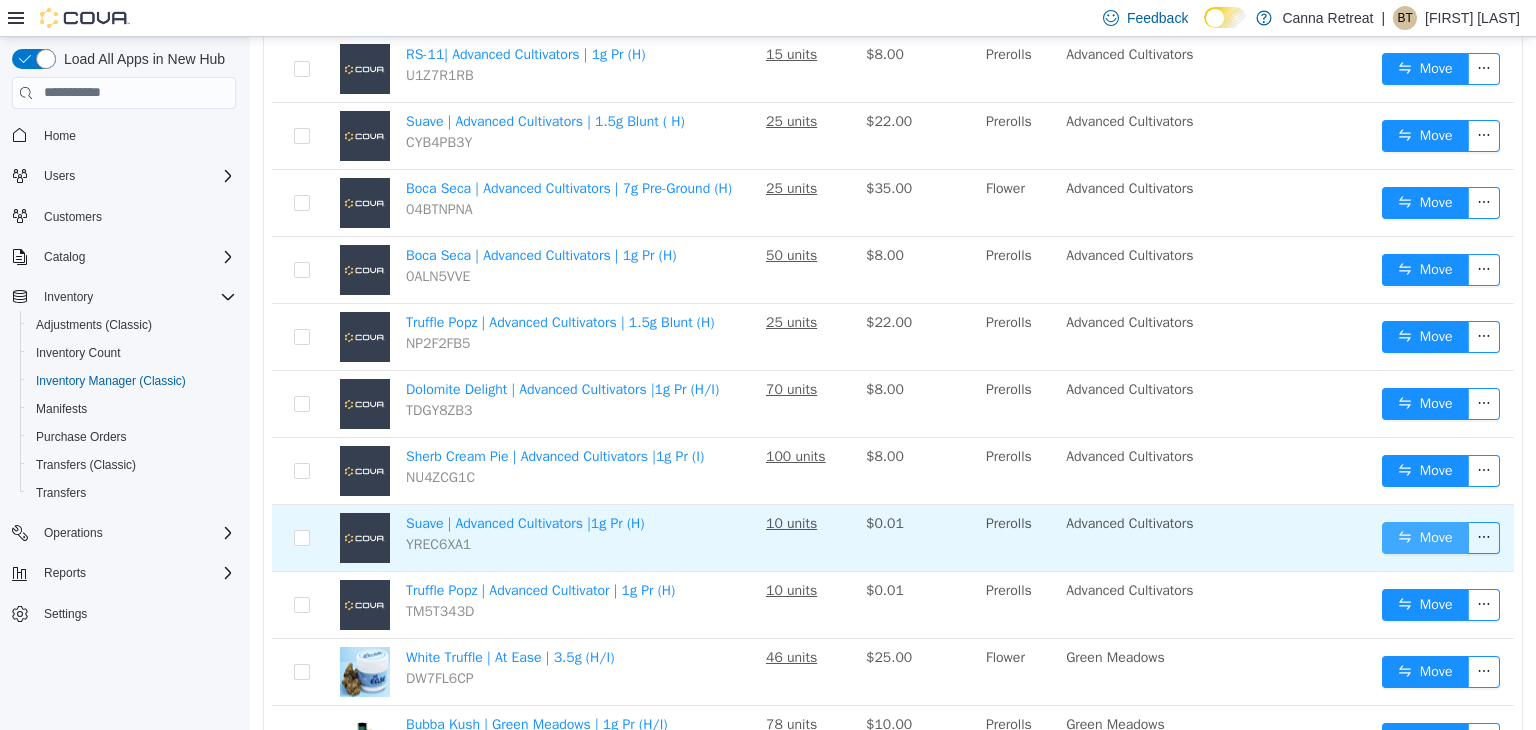 click on "Move" at bounding box center [1425, 537] 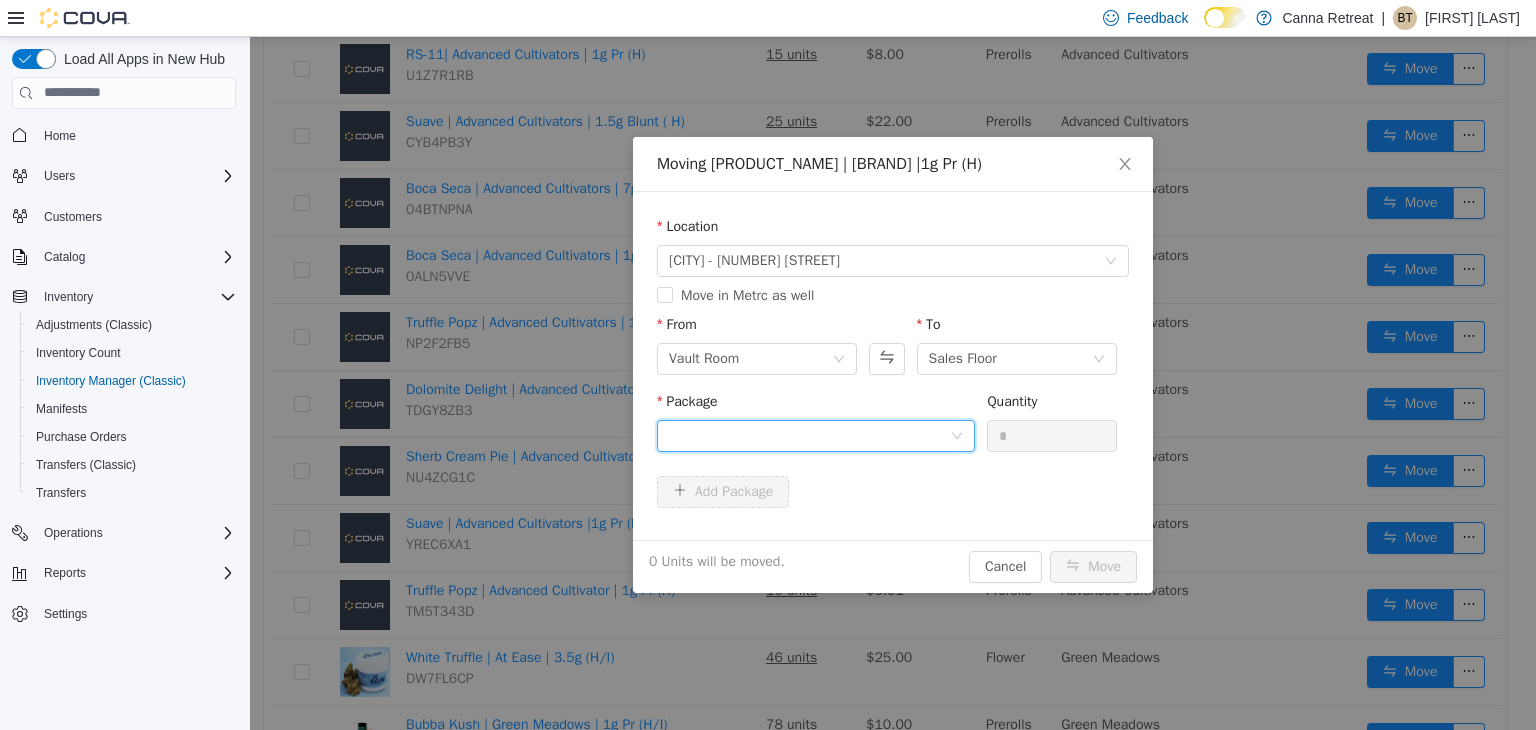 click at bounding box center [809, 435] 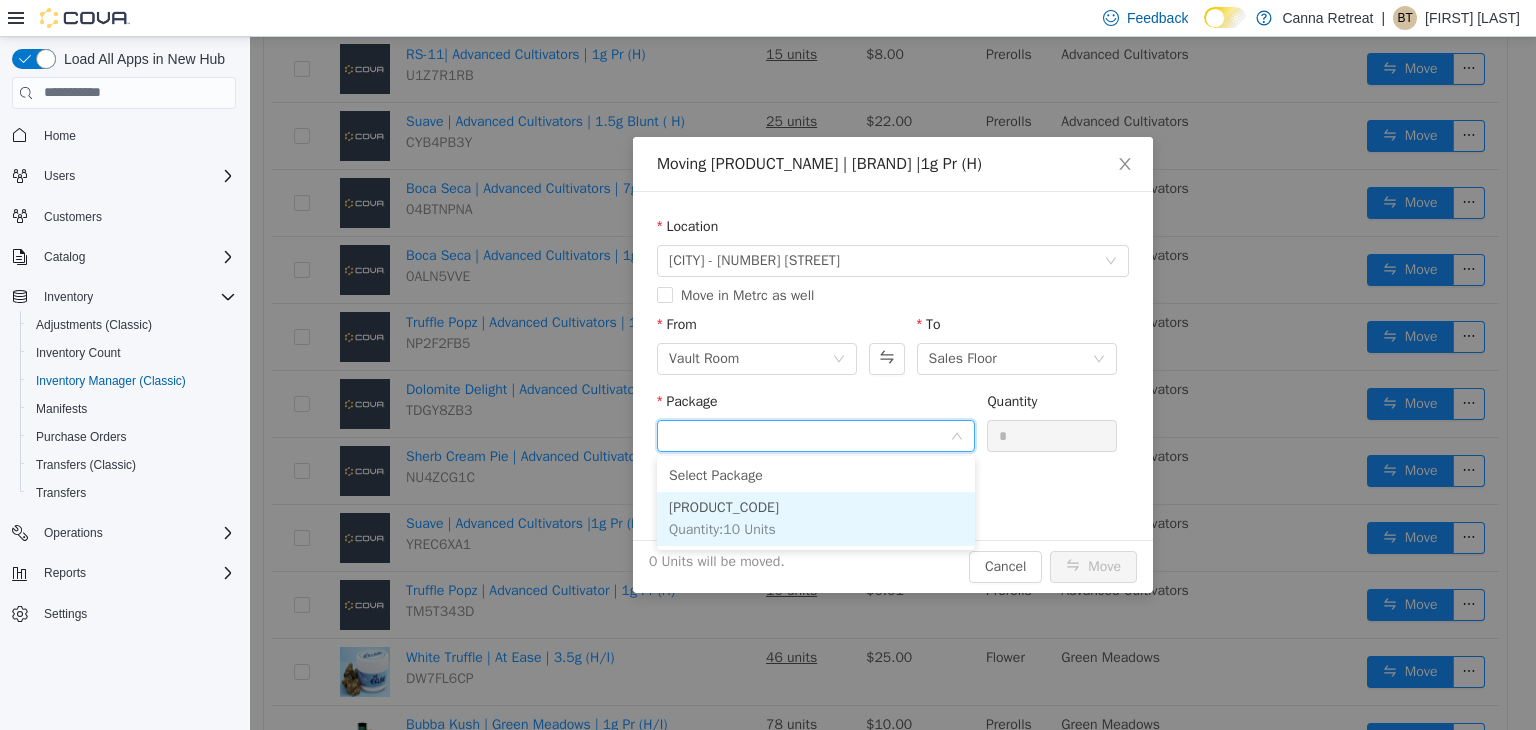click on "1A40A030000CEA5000003591 Quantity :  10 Units" at bounding box center [816, 518] 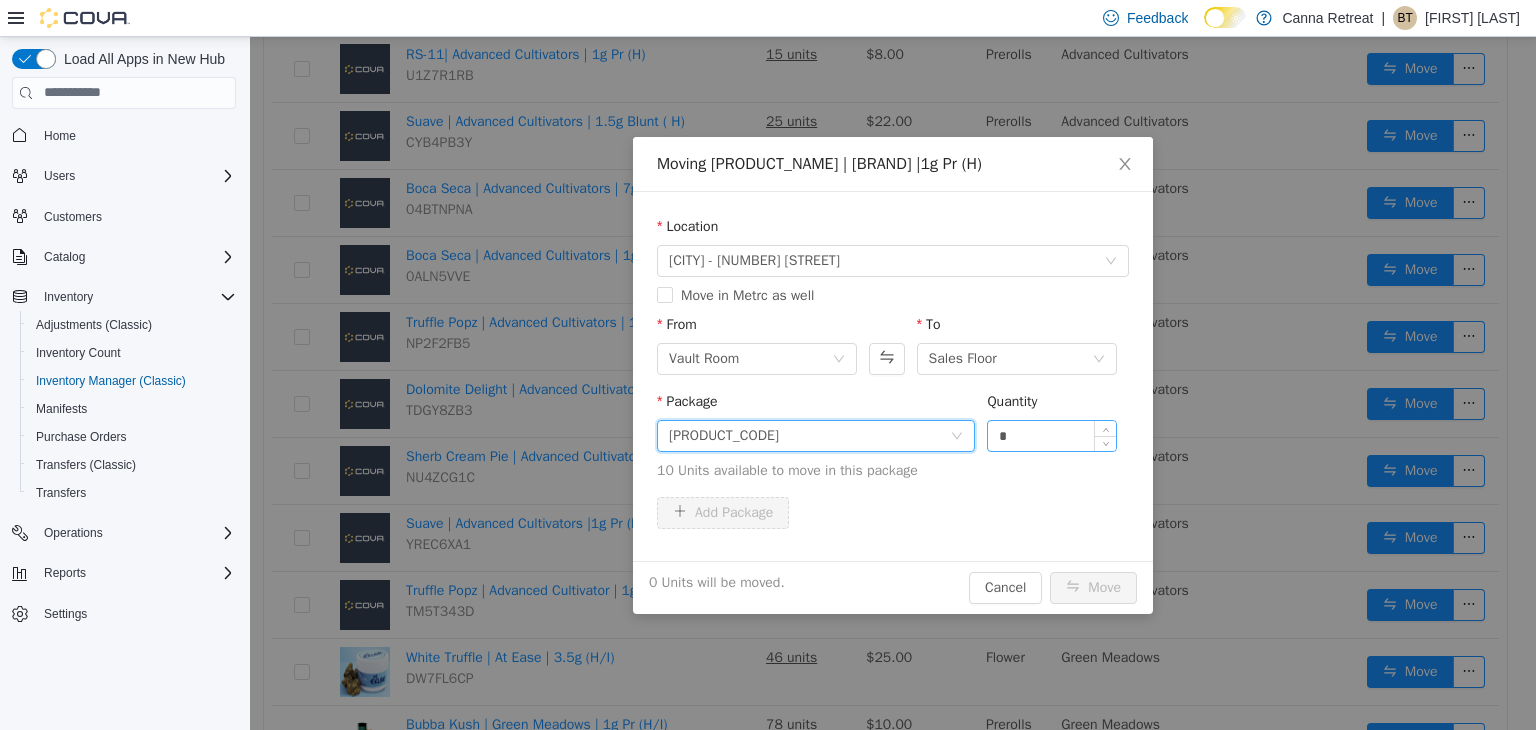 click on "*" at bounding box center [1052, 435] 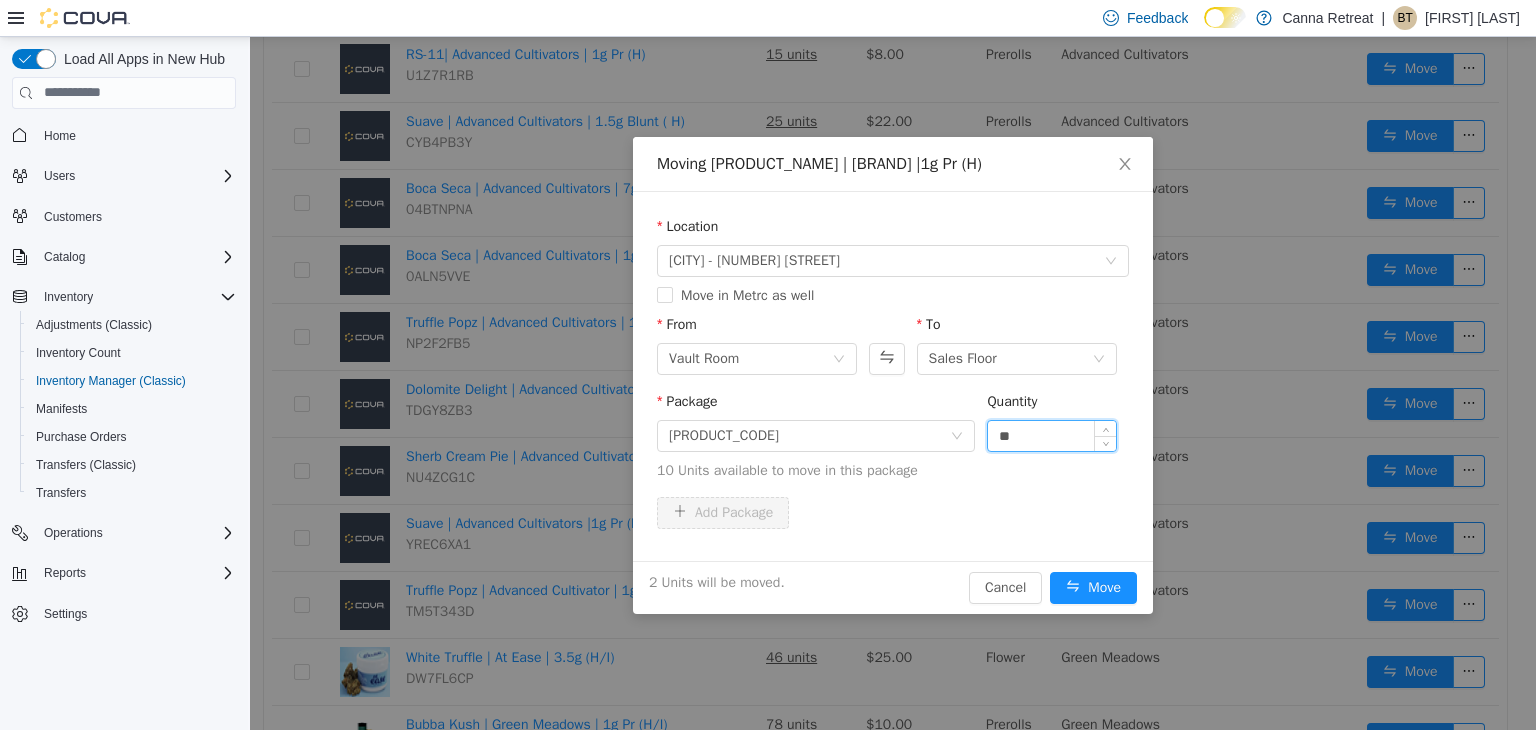 type on "**" 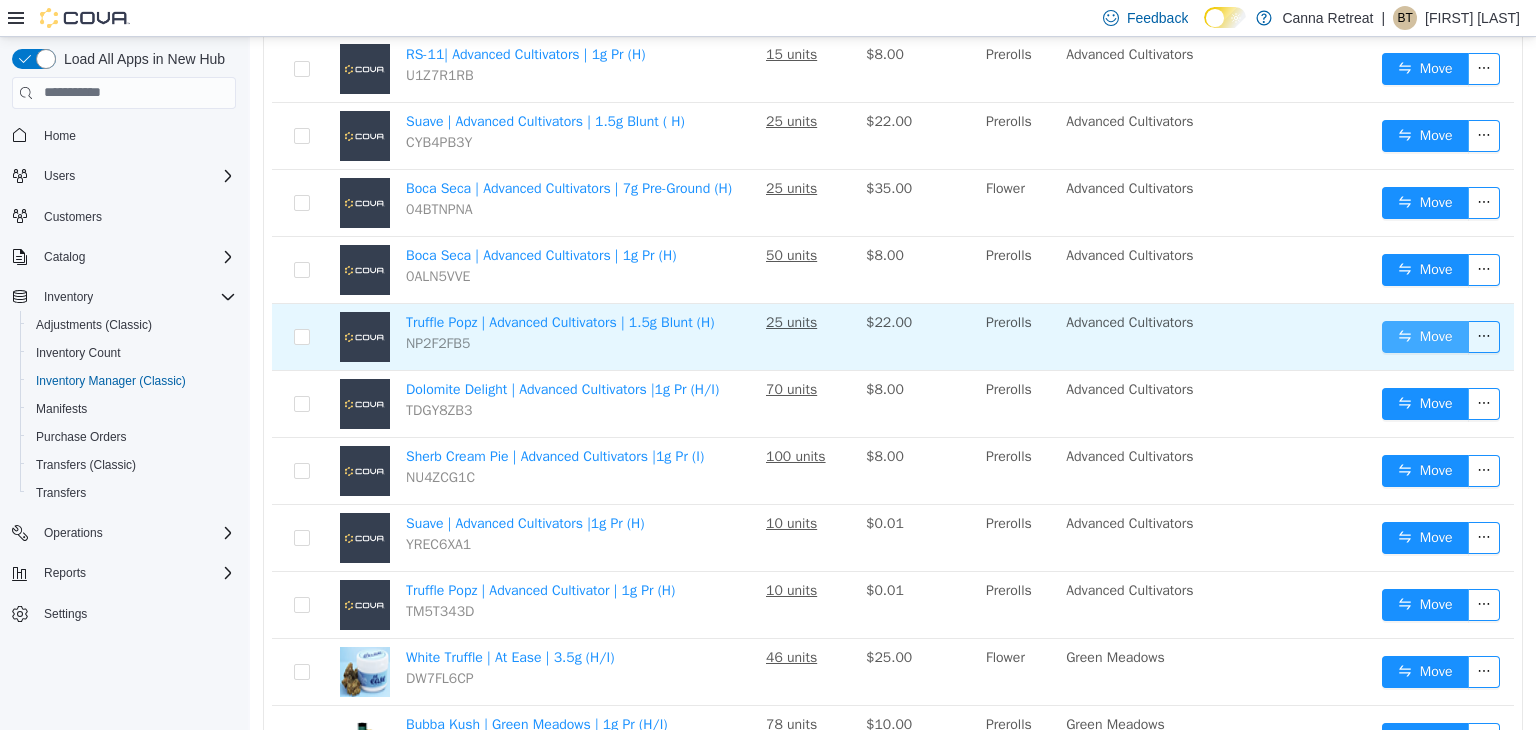 click on "Move" at bounding box center (1425, 336) 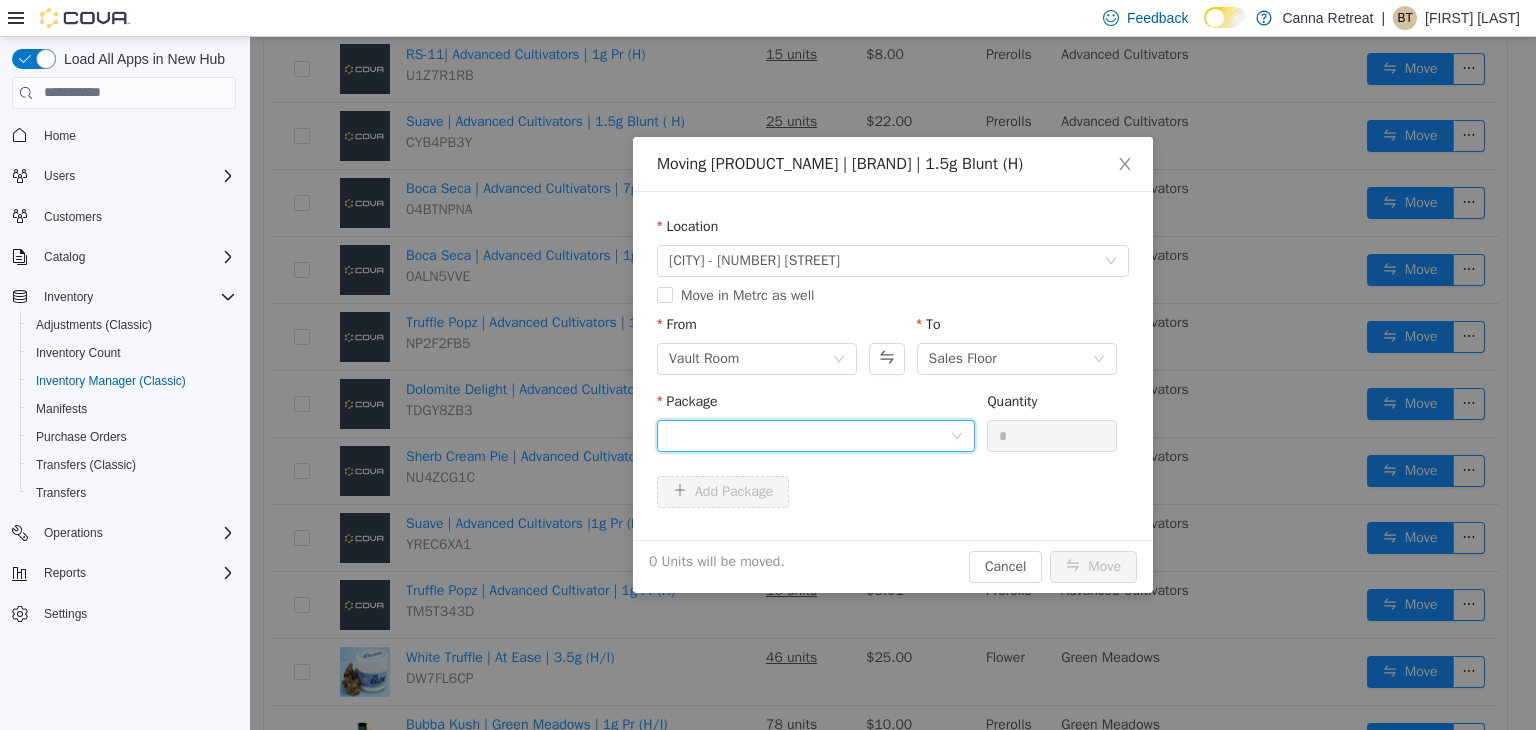 click at bounding box center [809, 435] 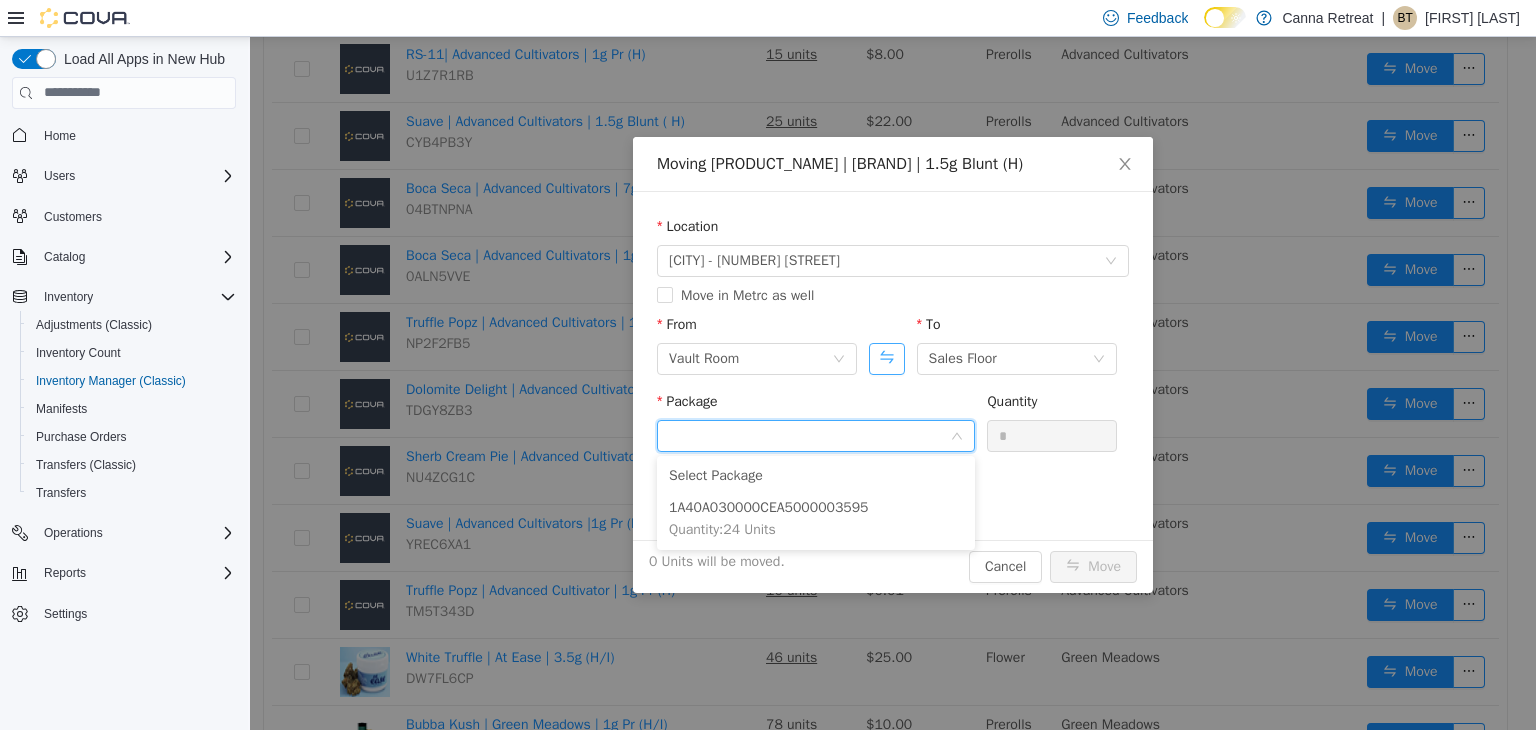 click at bounding box center [886, 358] 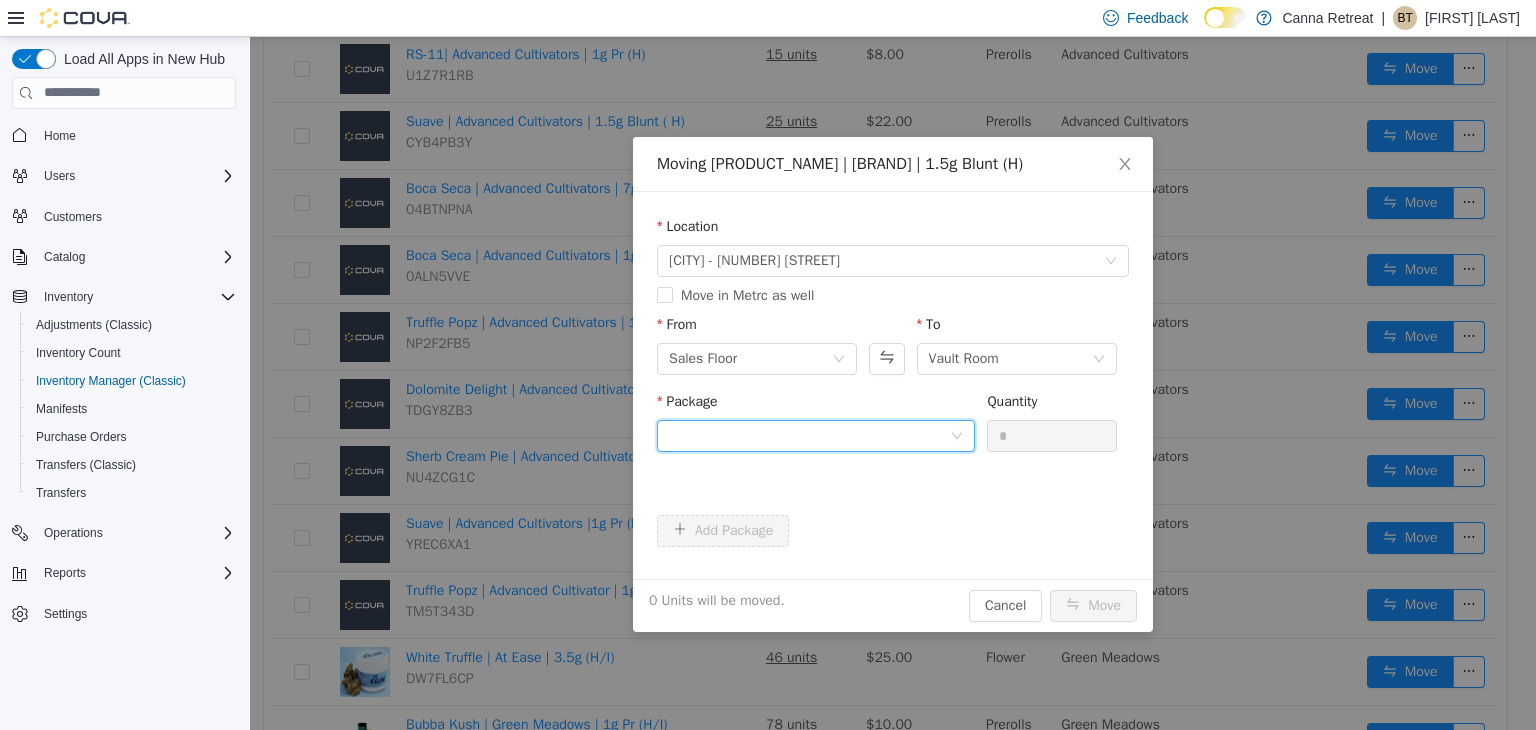 click at bounding box center [809, 435] 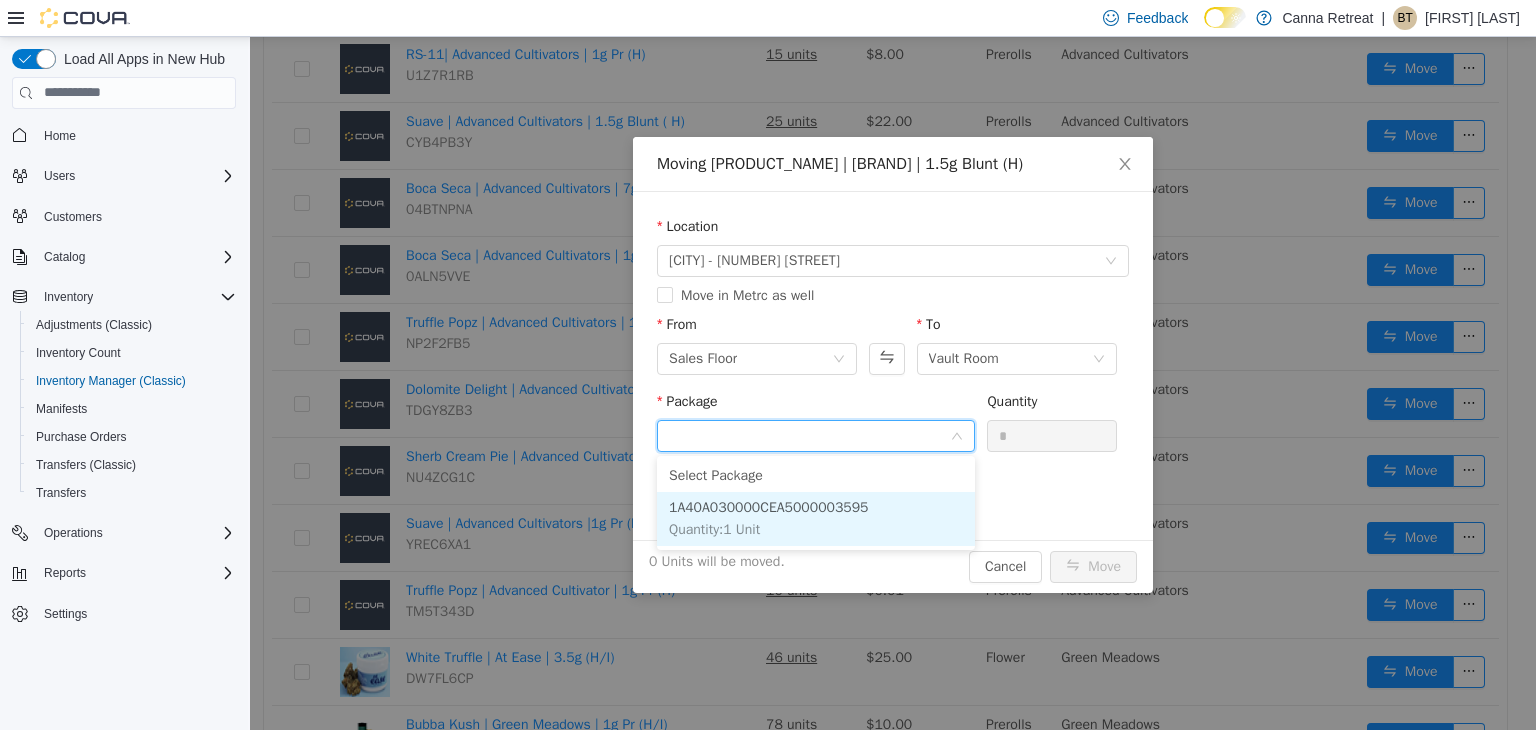 click on "1A40A030000CEA5000003595" at bounding box center [769, 506] 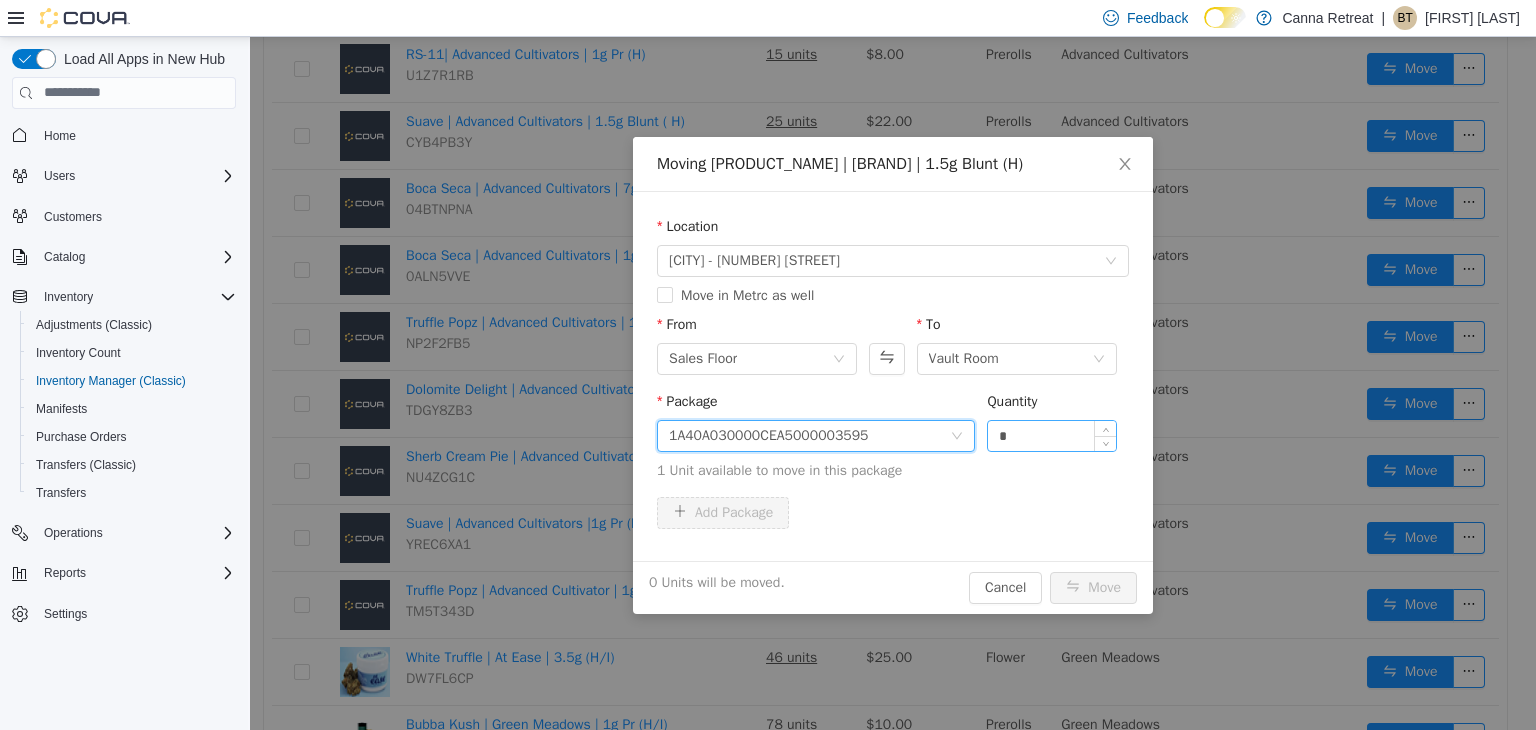 click on "*" at bounding box center [1052, 435] 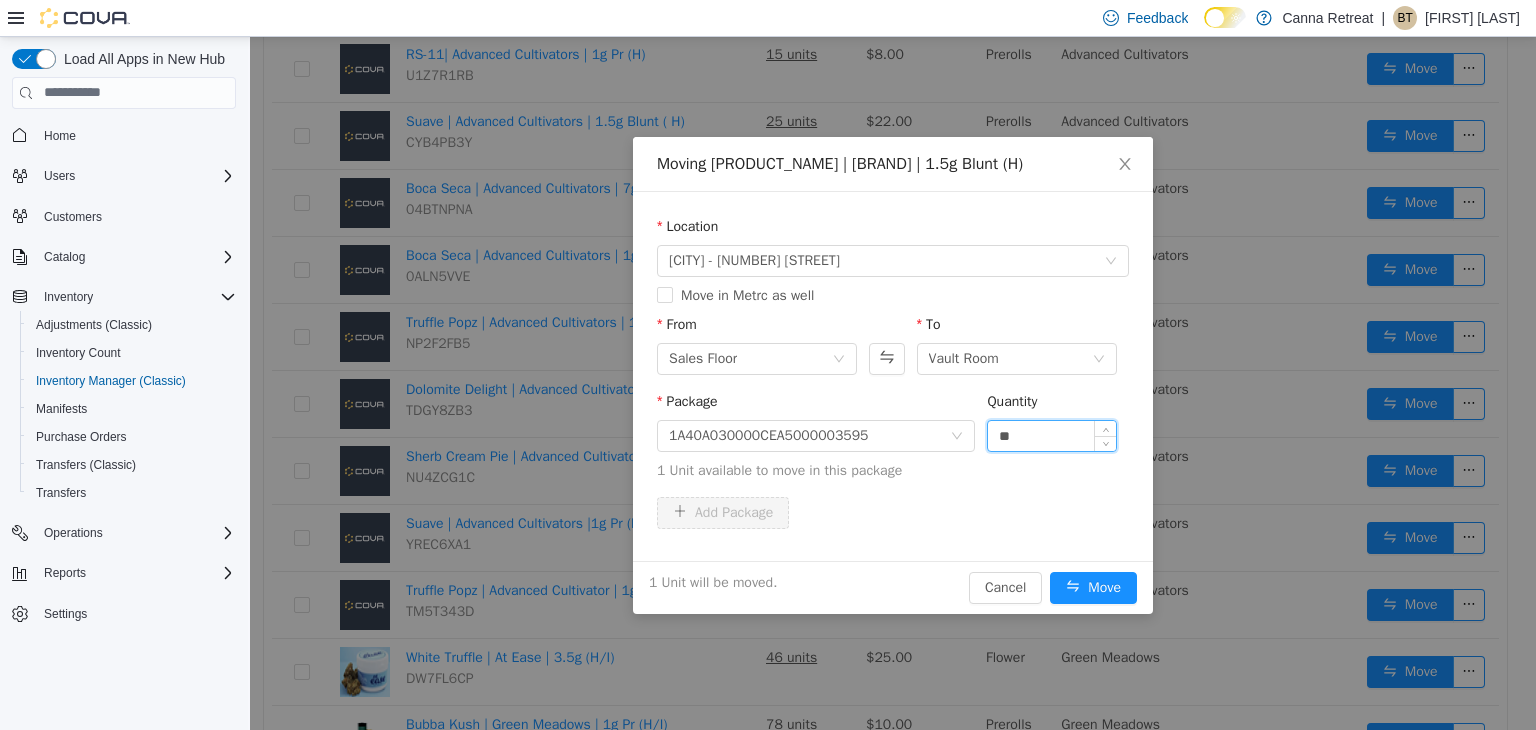 type on "**" 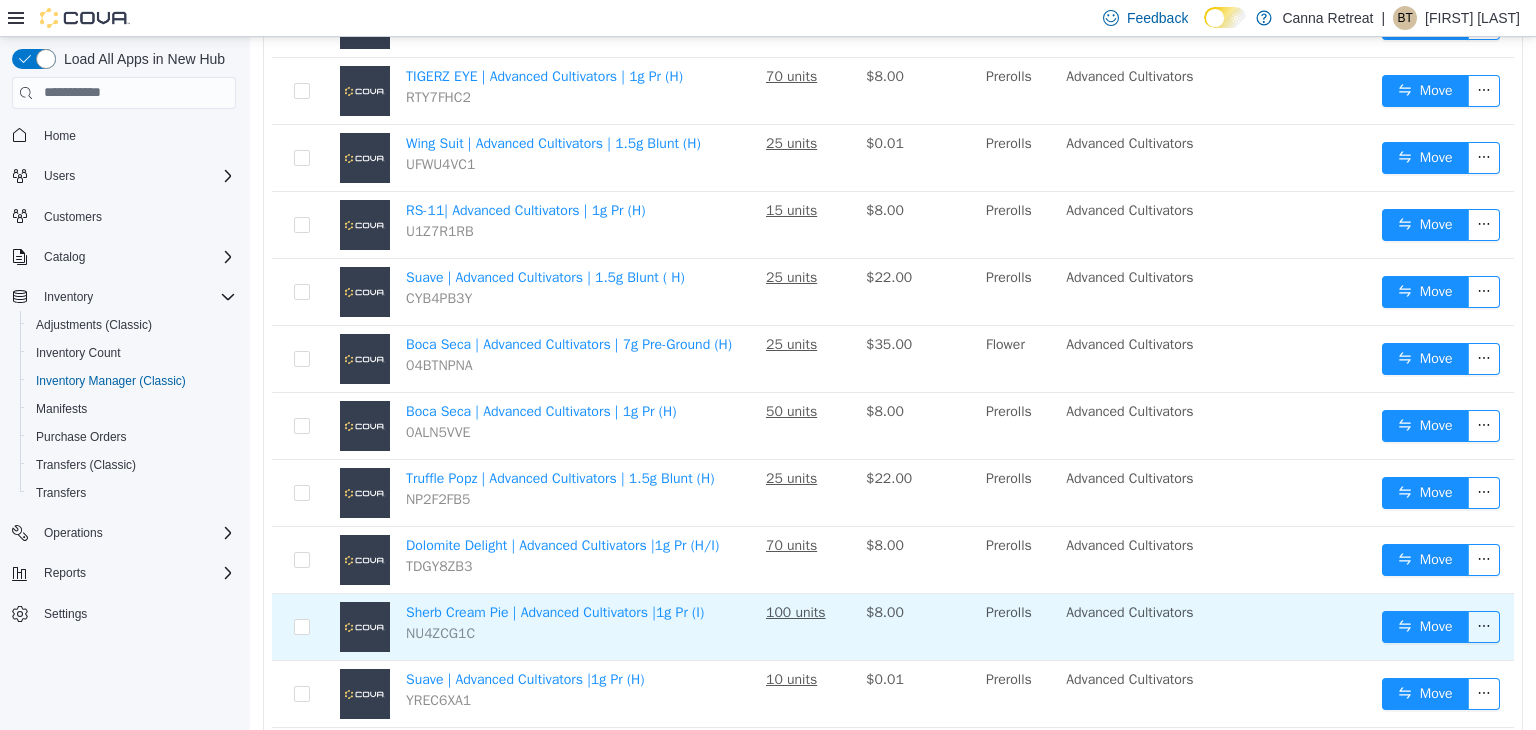 scroll, scrollTop: 531, scrollLeft: 0, axis: vertical 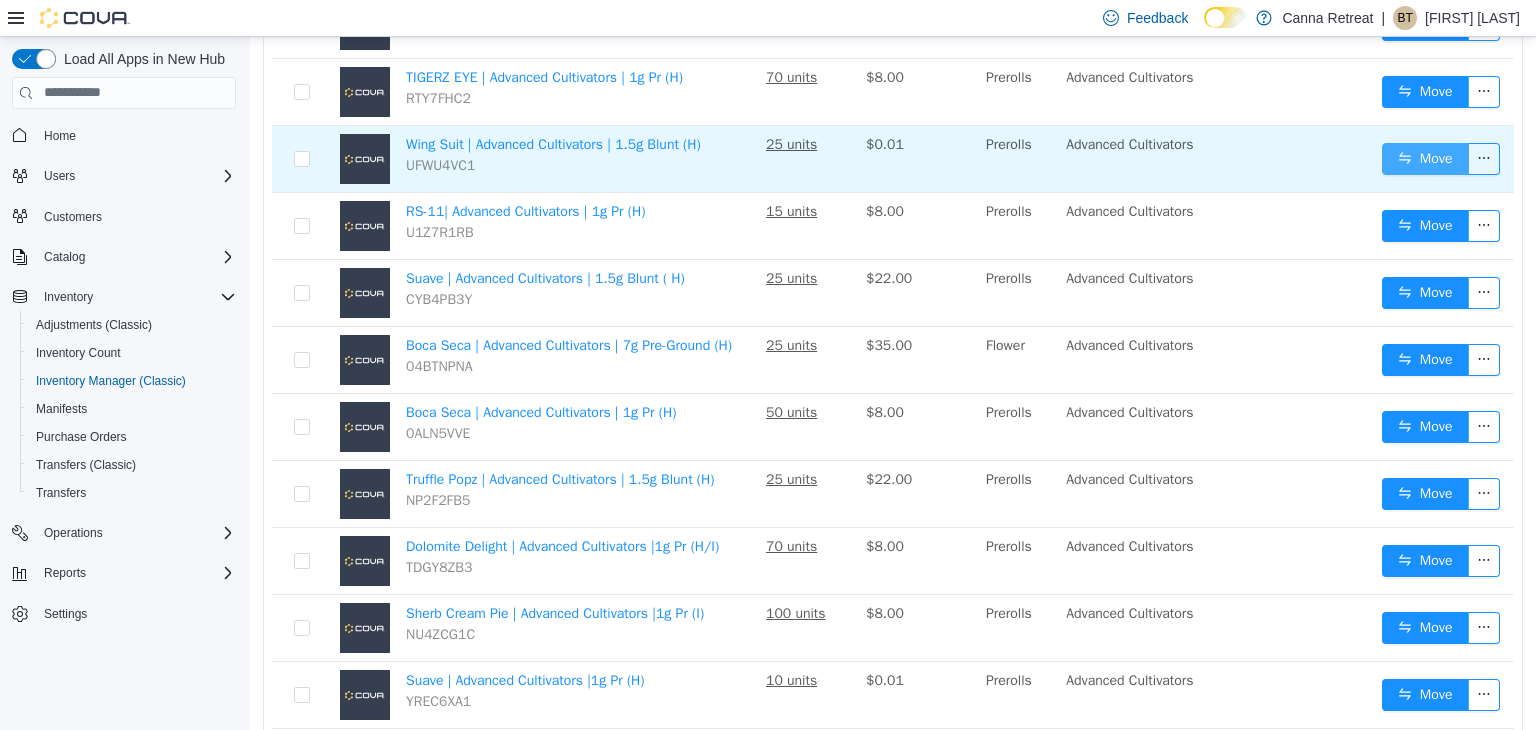 click on "Move" at bounding box center [1425, 158] 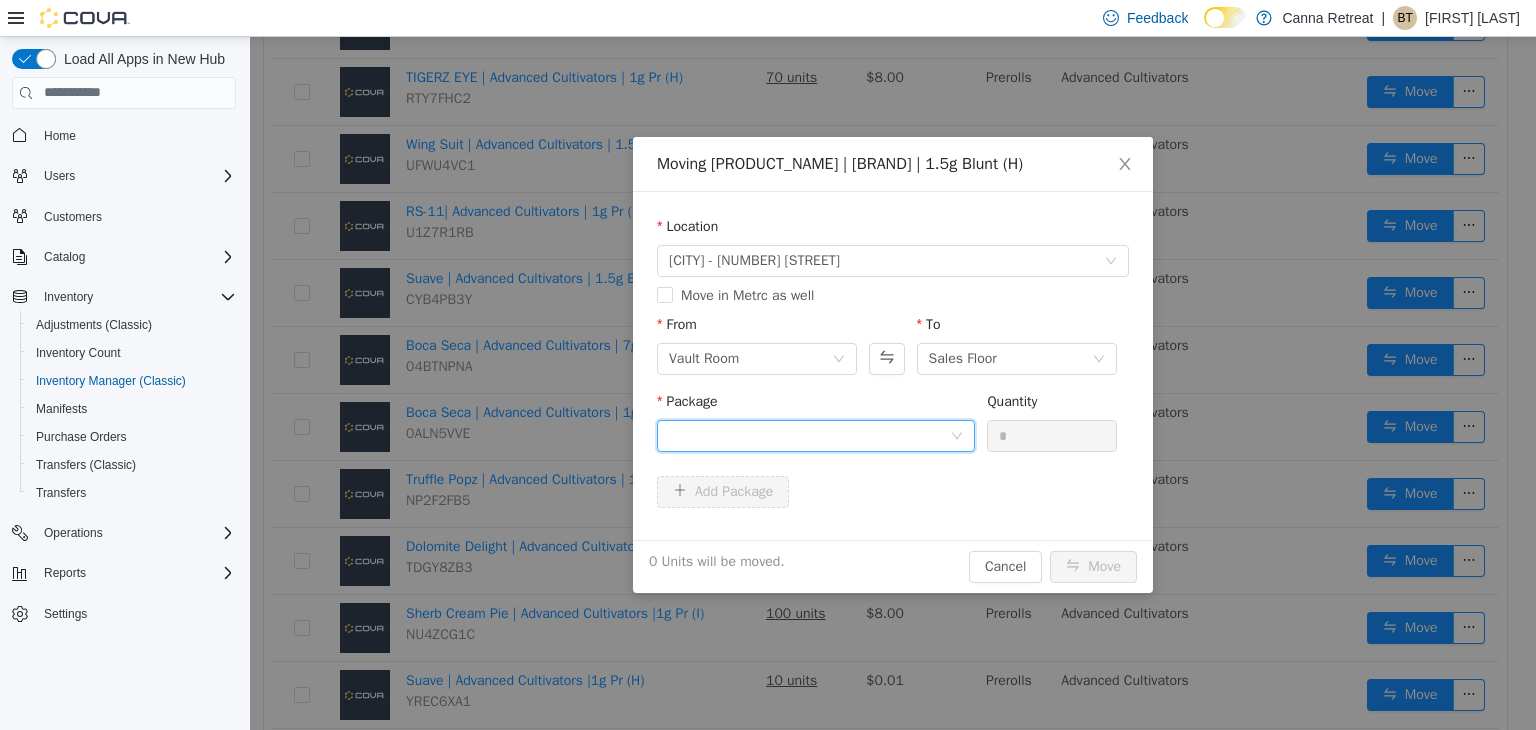 click at bounding box center [809, 435] 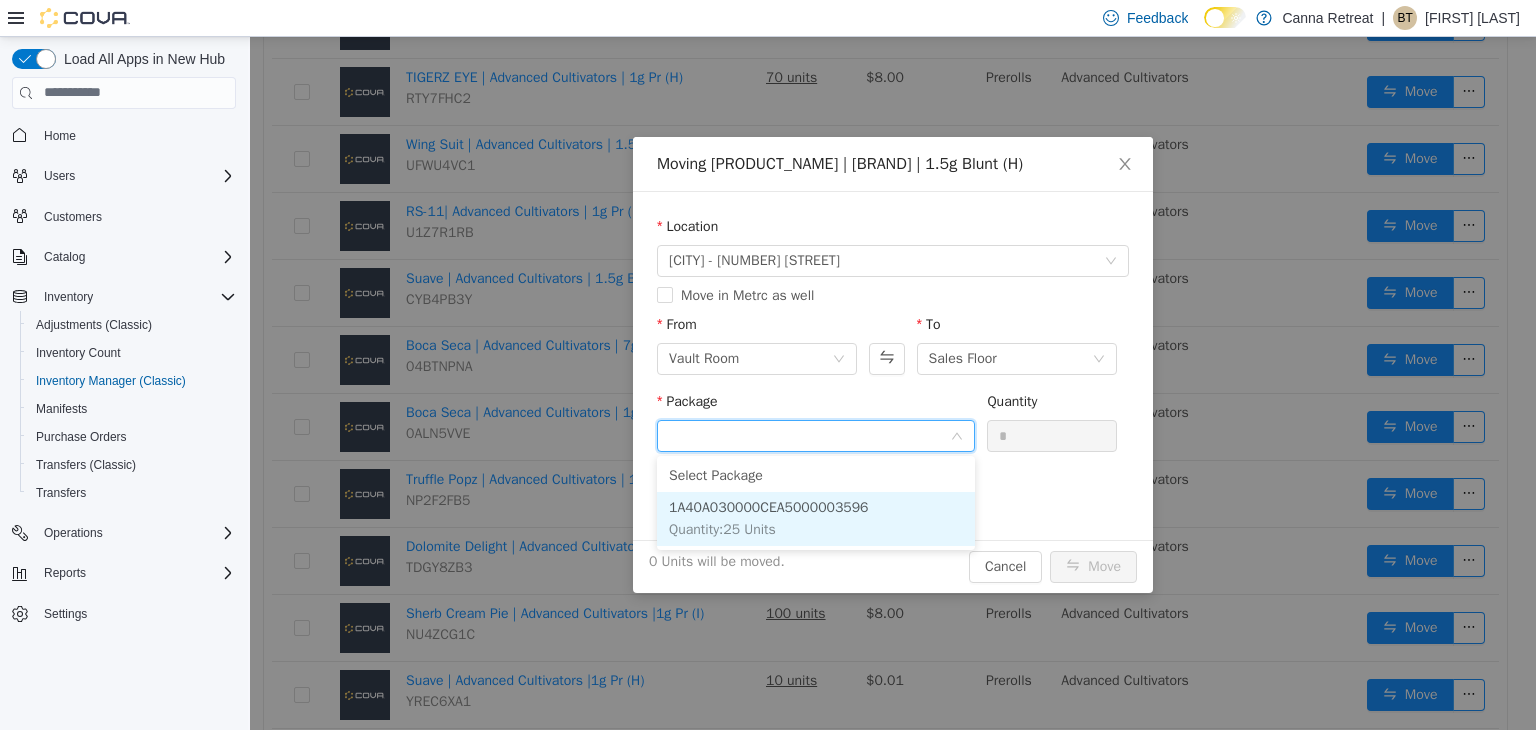 click on "1A40A030000CEA5000003596" at bounding box center (769, 506) 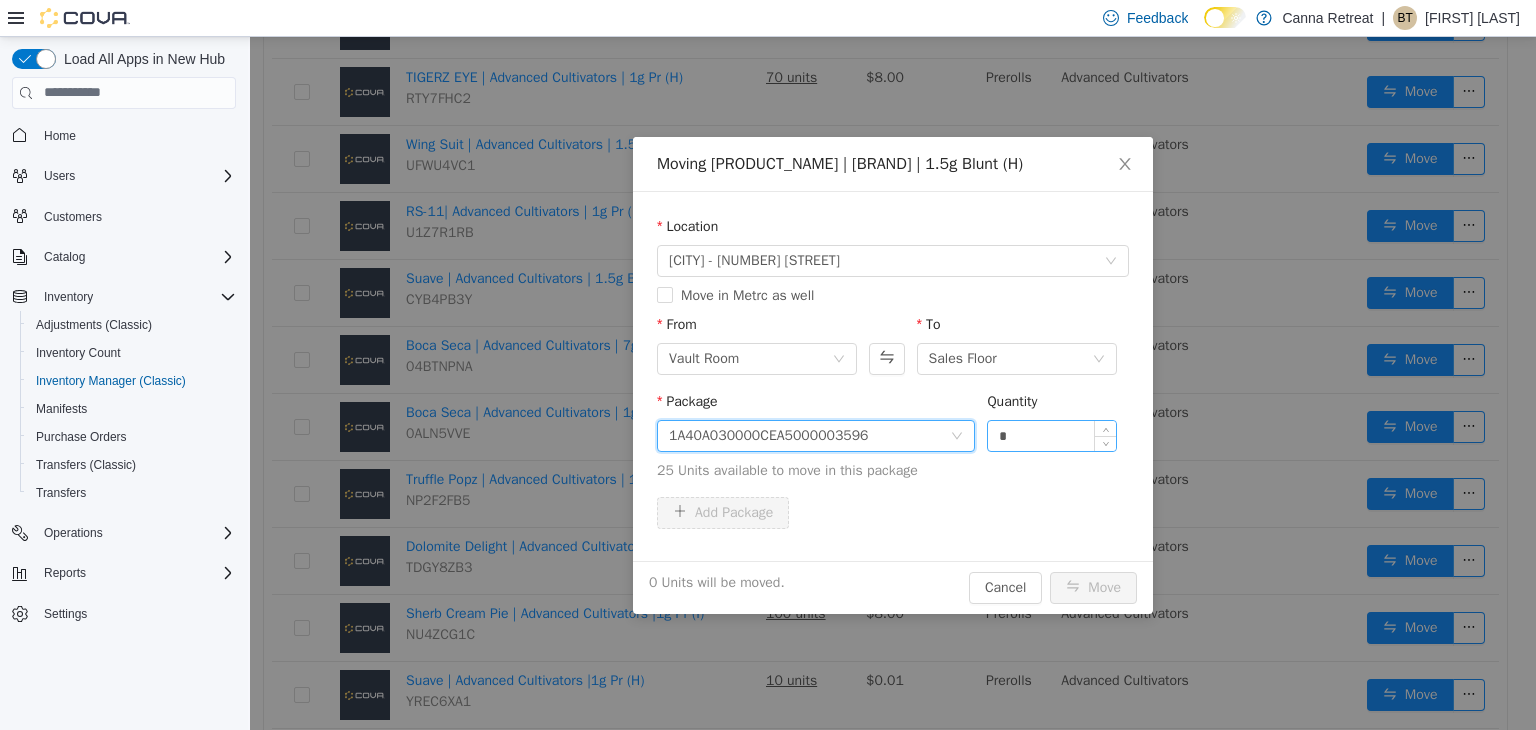 click on "*" at bounding box center (1052, 435) 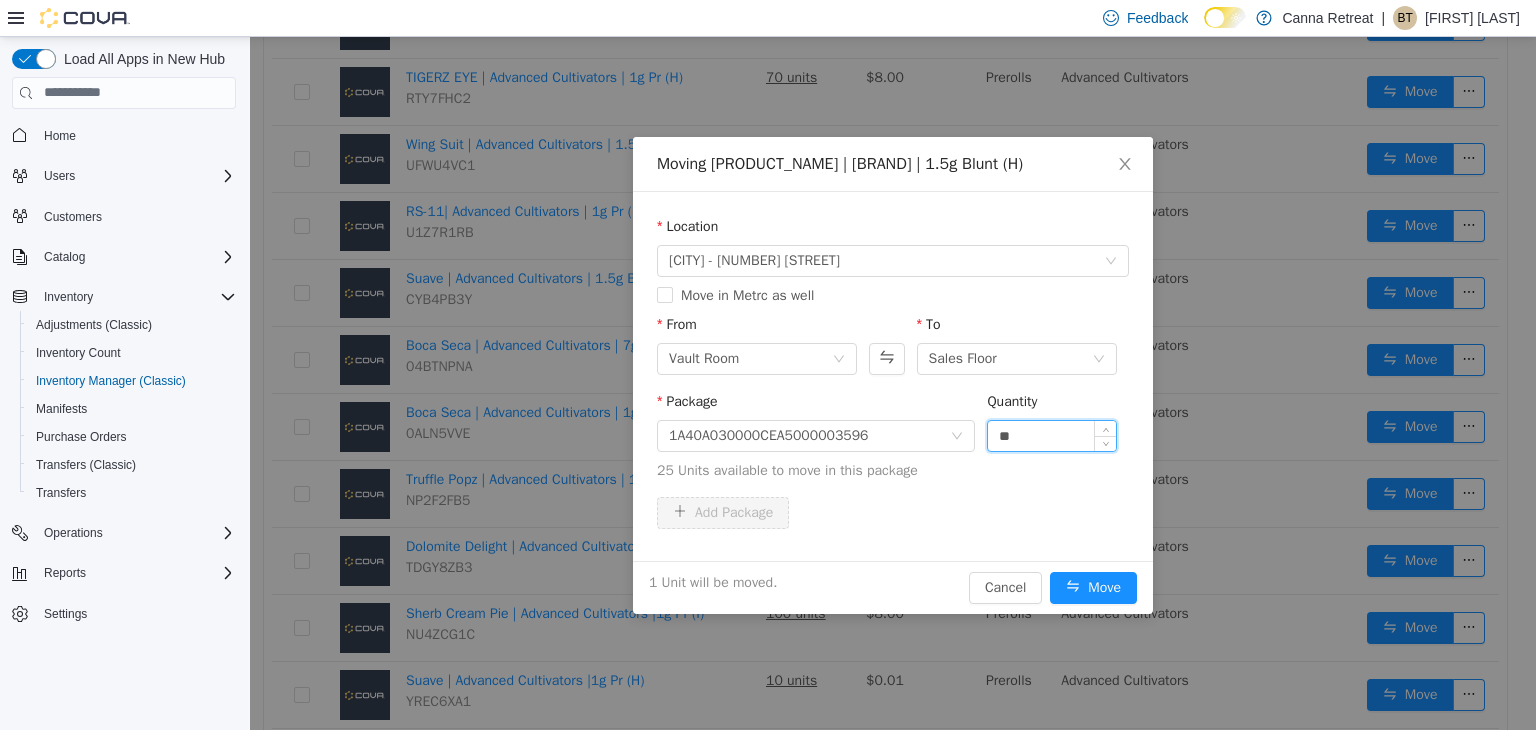 type on "**" 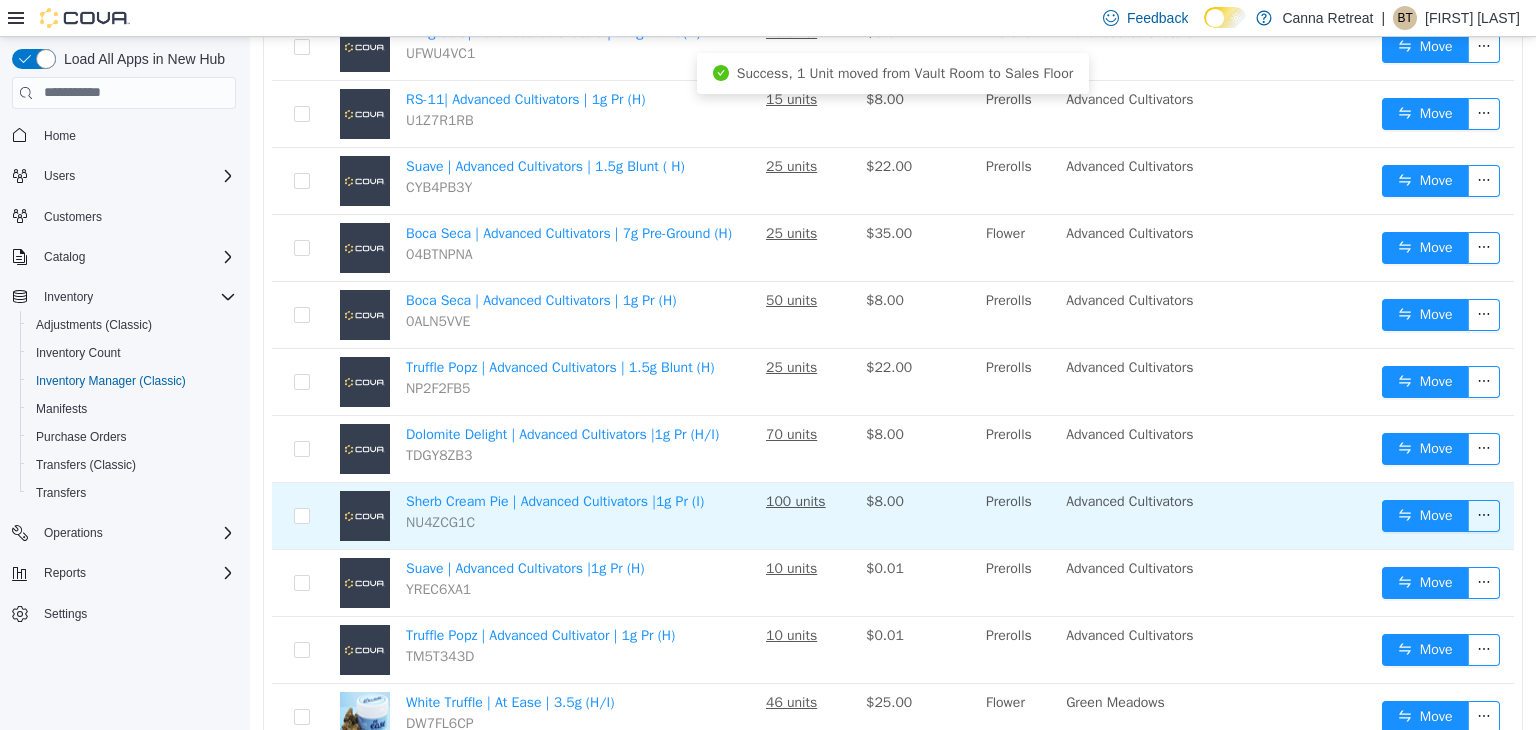 scroll, scrollTop: 644, scrollLeft: 0, axis: vertical 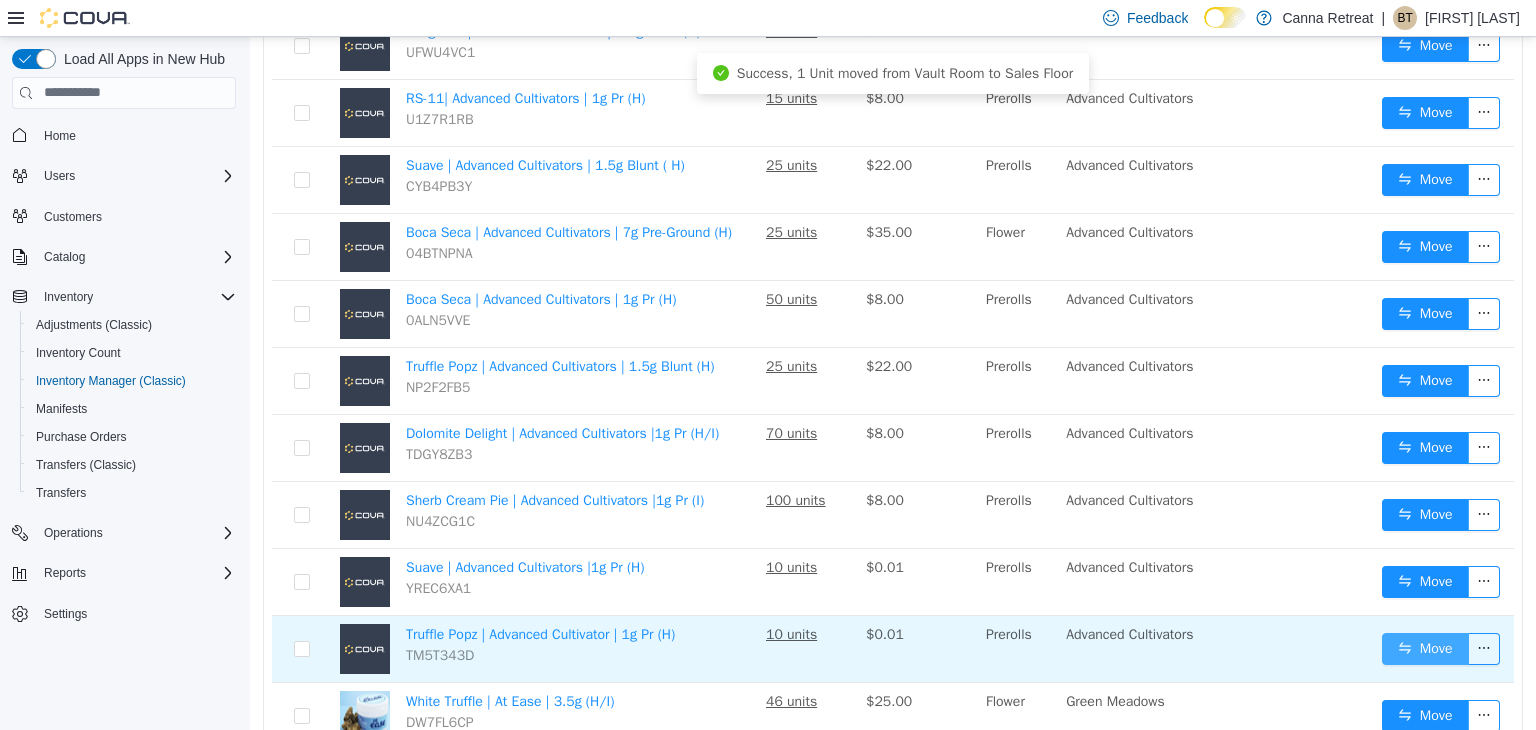 click on "Move" at bounding box center [1425, 648] 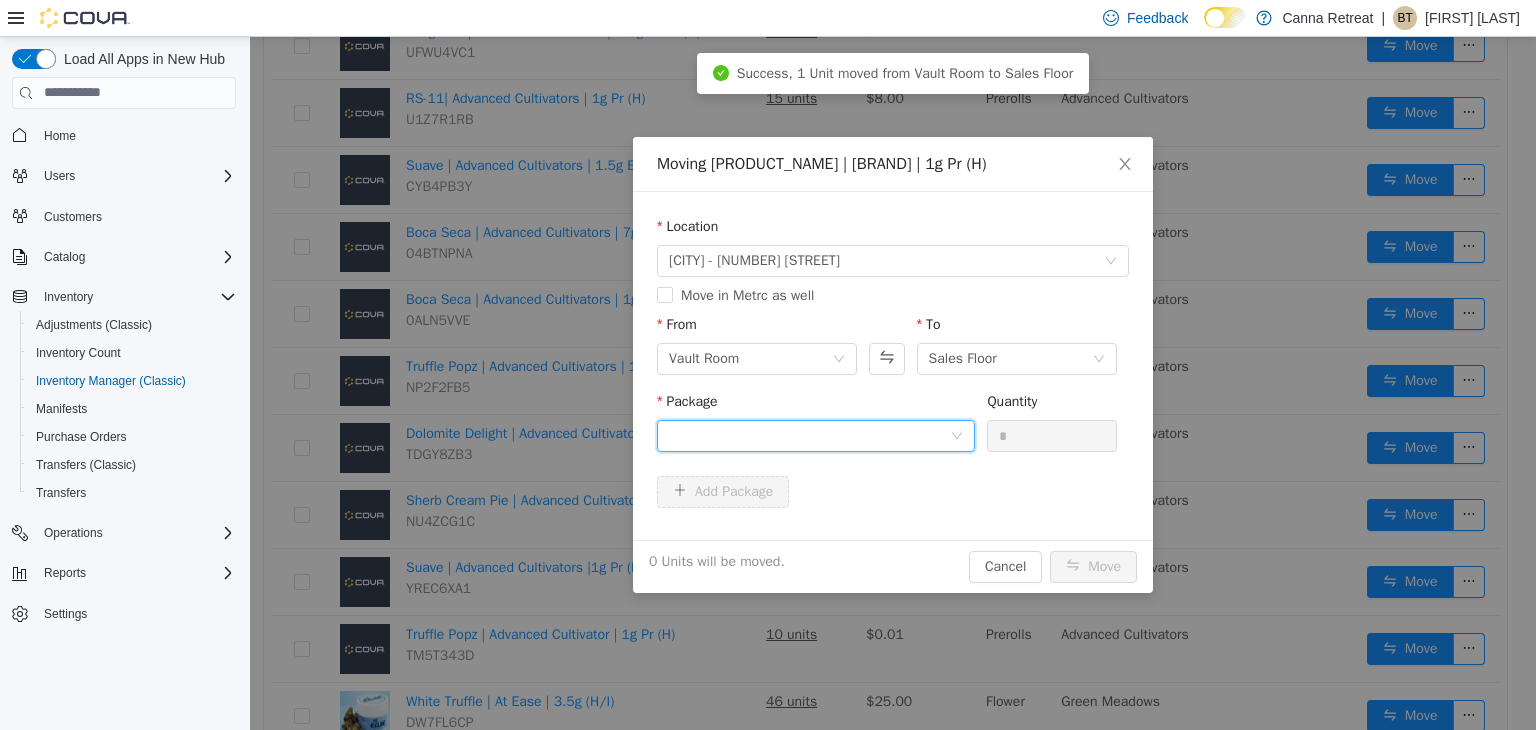 click at bounding box center [809, 435] 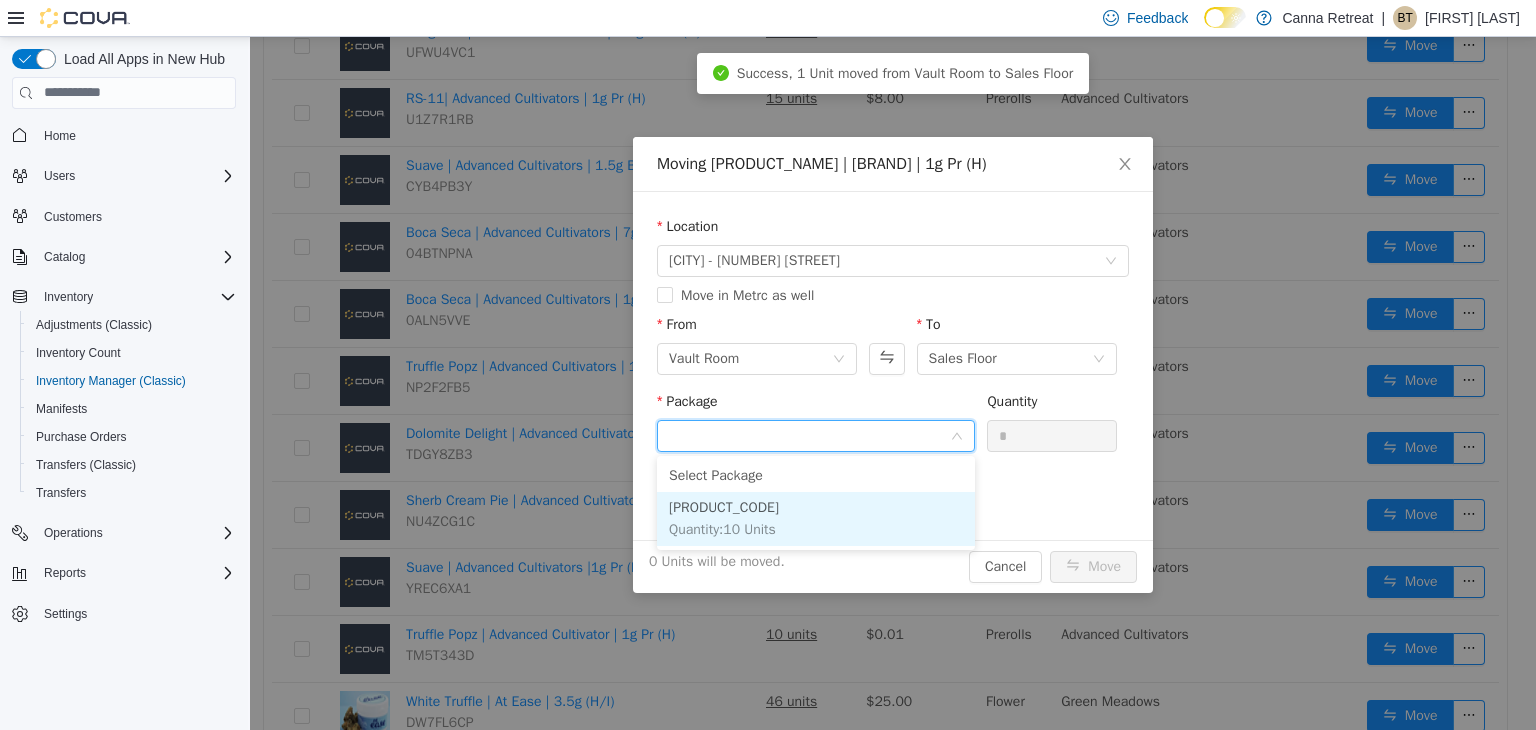 click on "1A40A030000CEA5000003592" at bounding box center (724, 506) 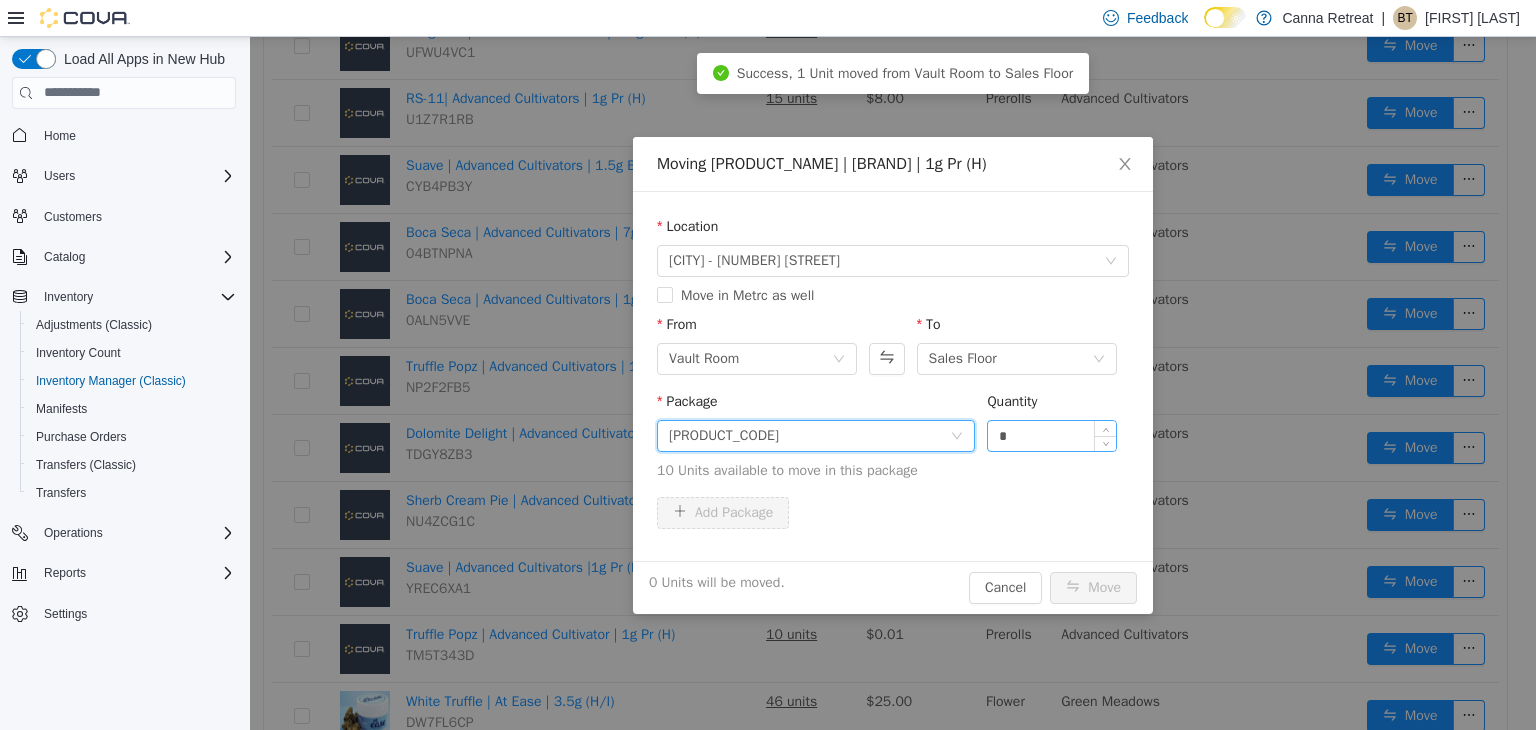 click on "*" at bounding box center [1052, 435] 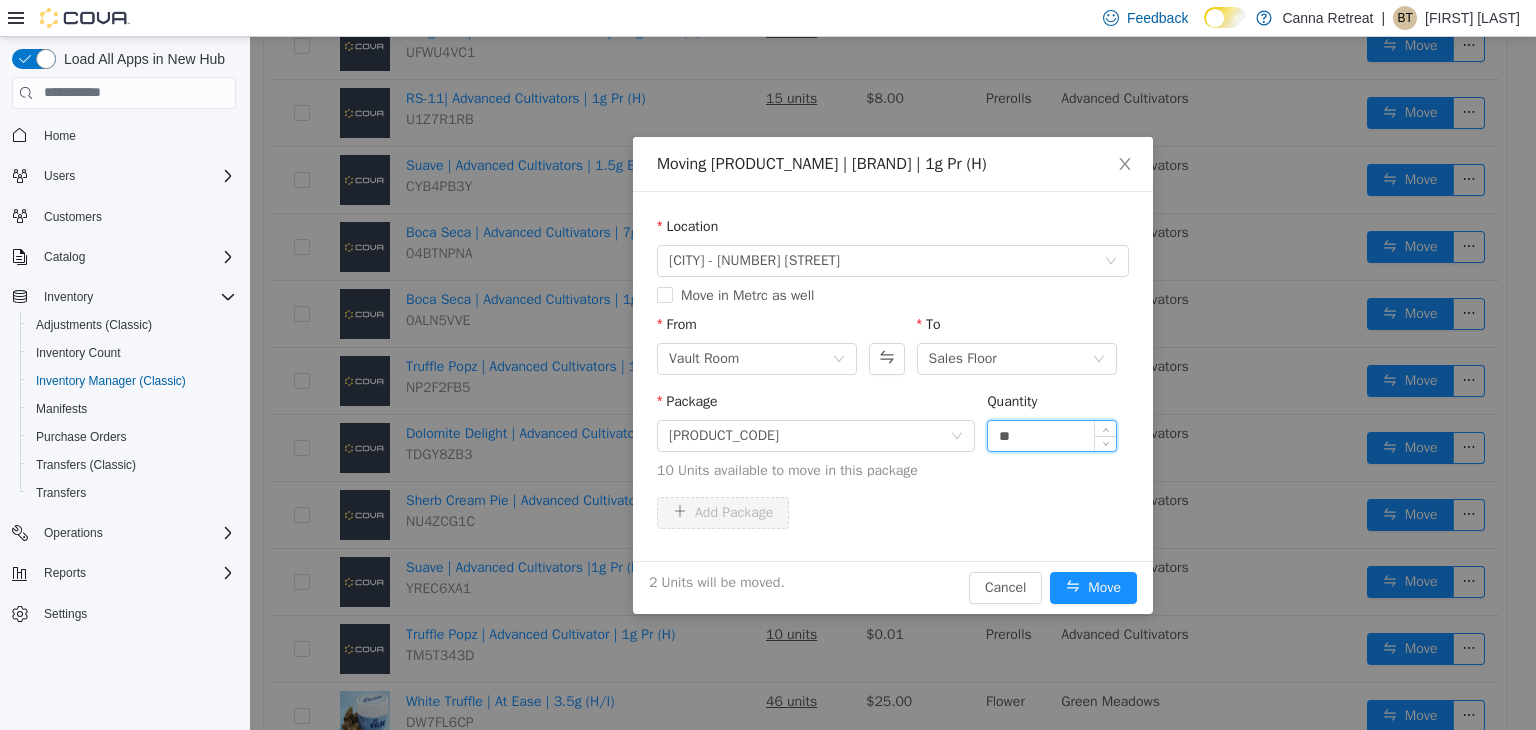 type on "**" 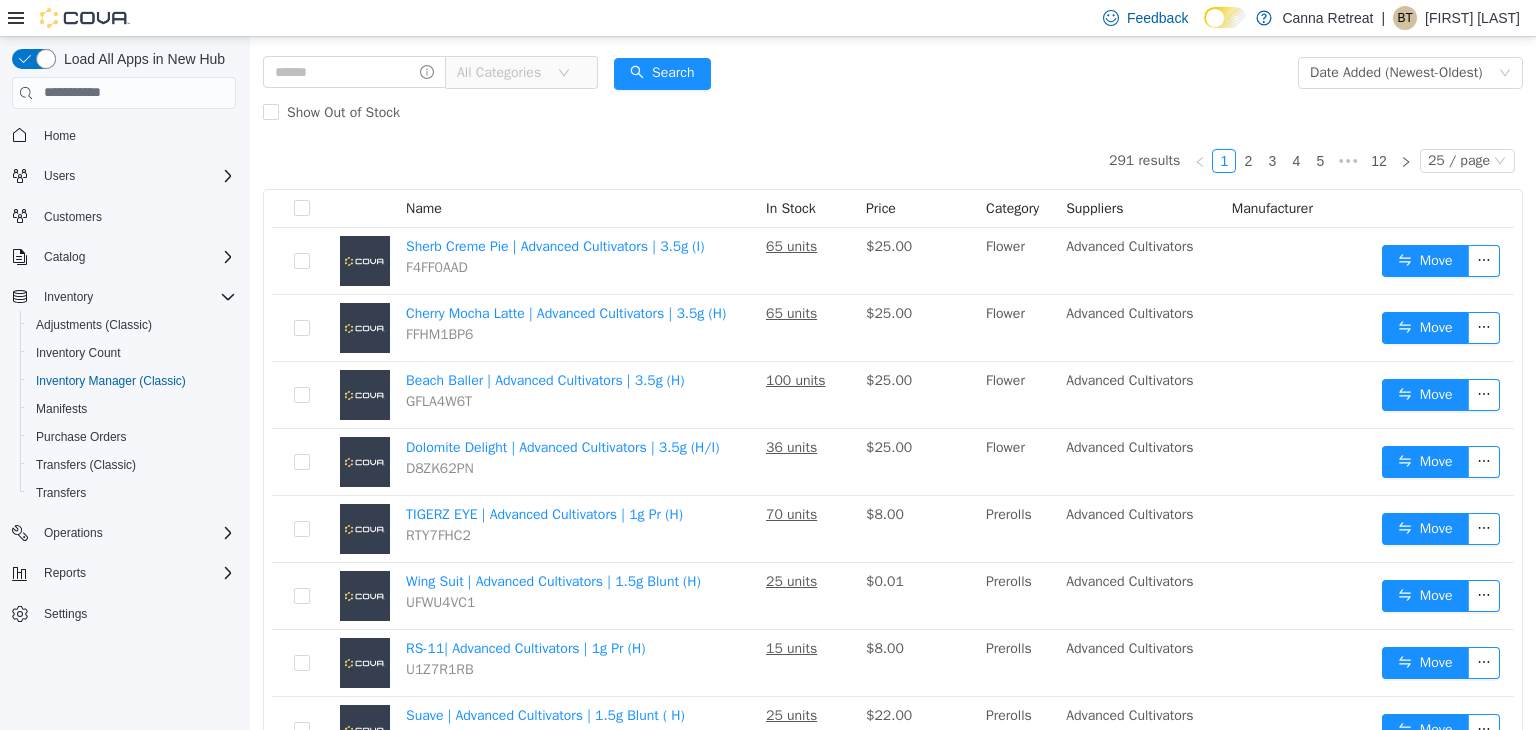 scroll, scrollTop: 0, scrollLeft: 0, axis: both 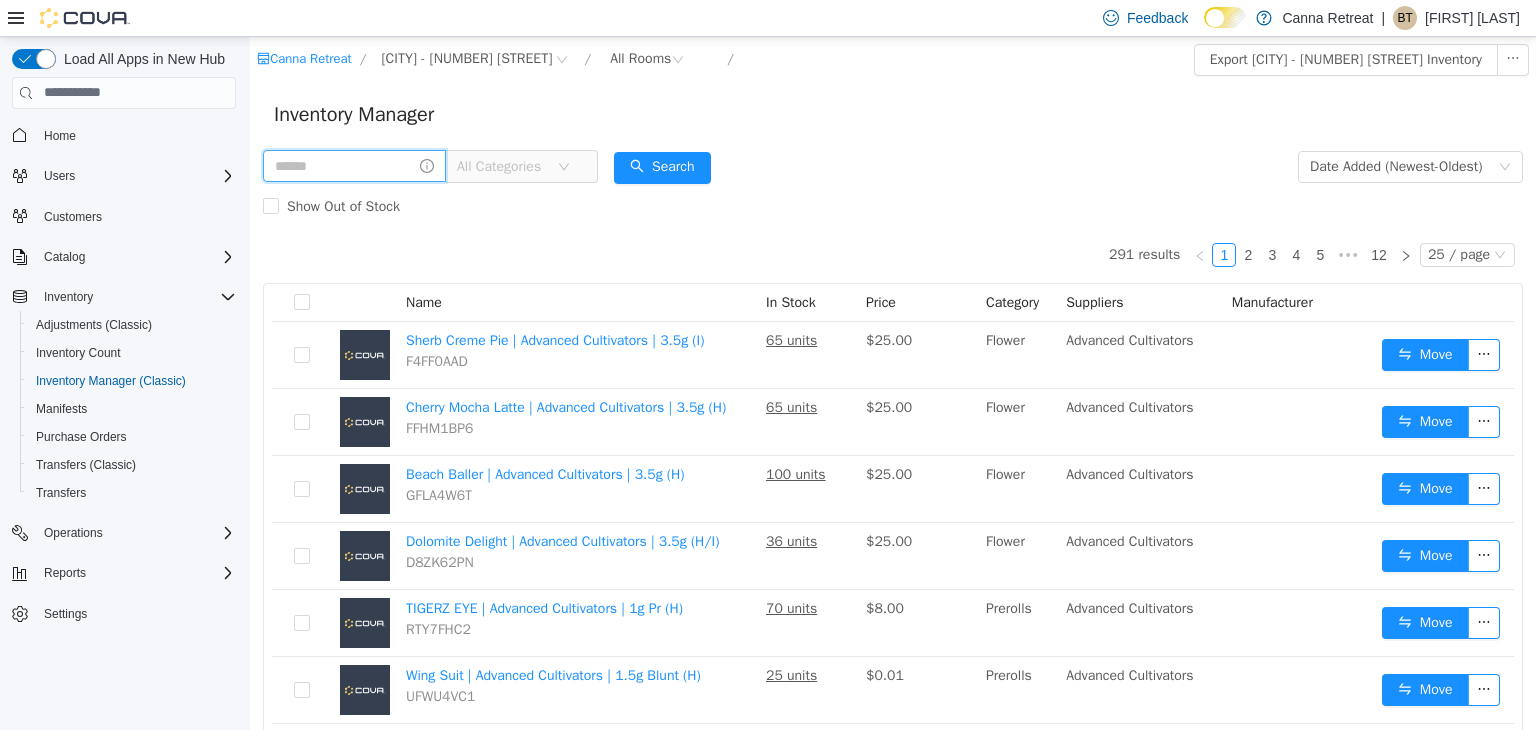 click at bounding box center (354, 165) 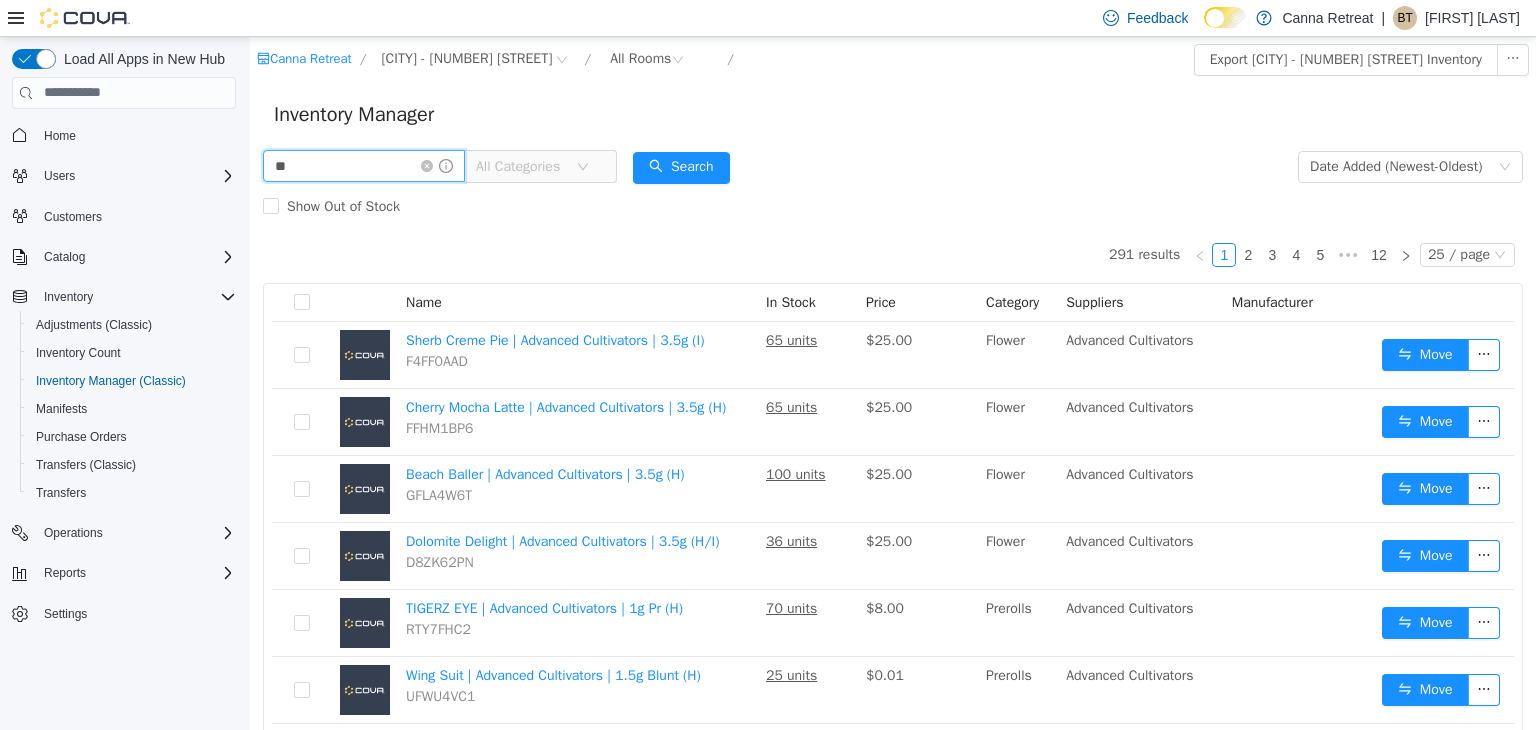 type on "*" 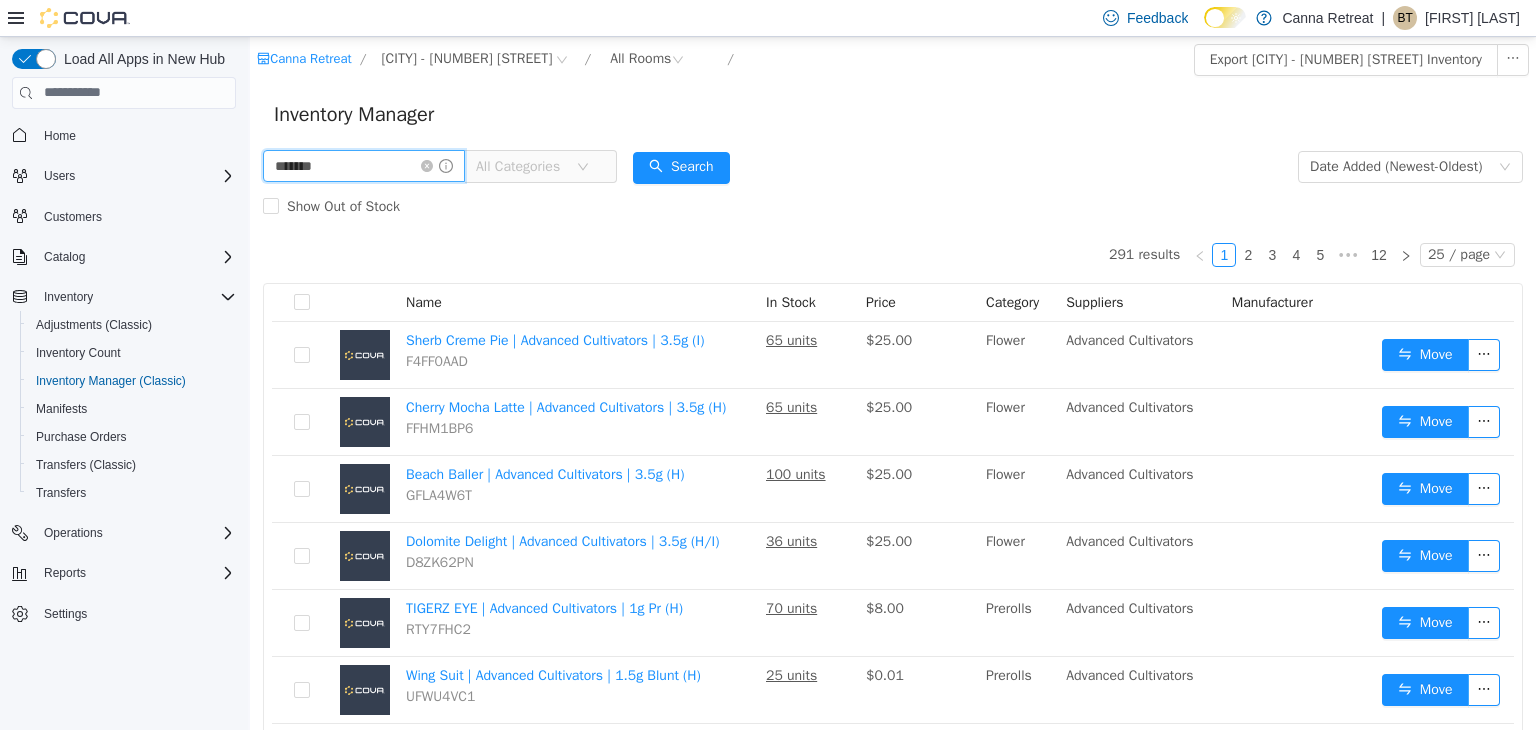 type on "*******" 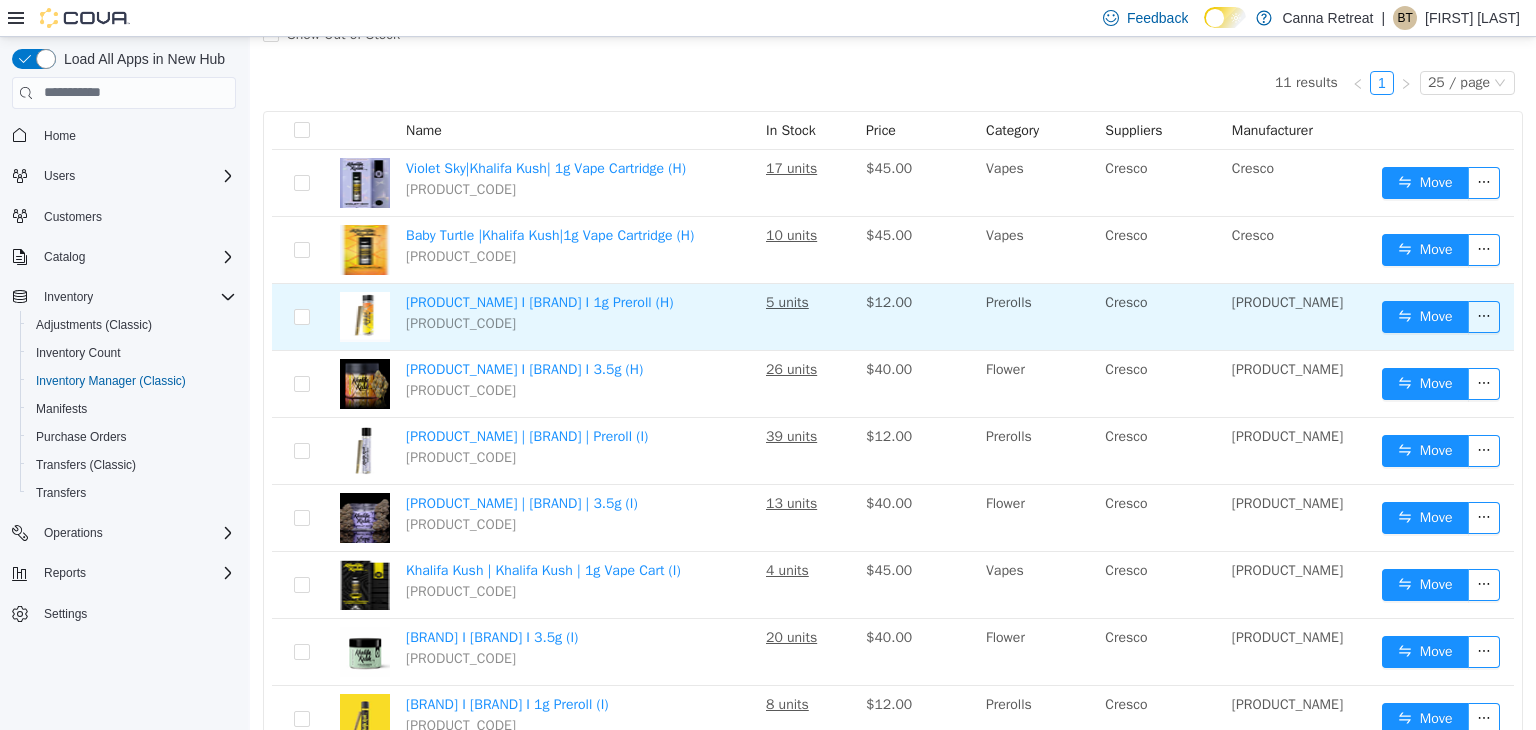 scroll, scrollTop: 284, scrollLeft: 0, axis: vertical 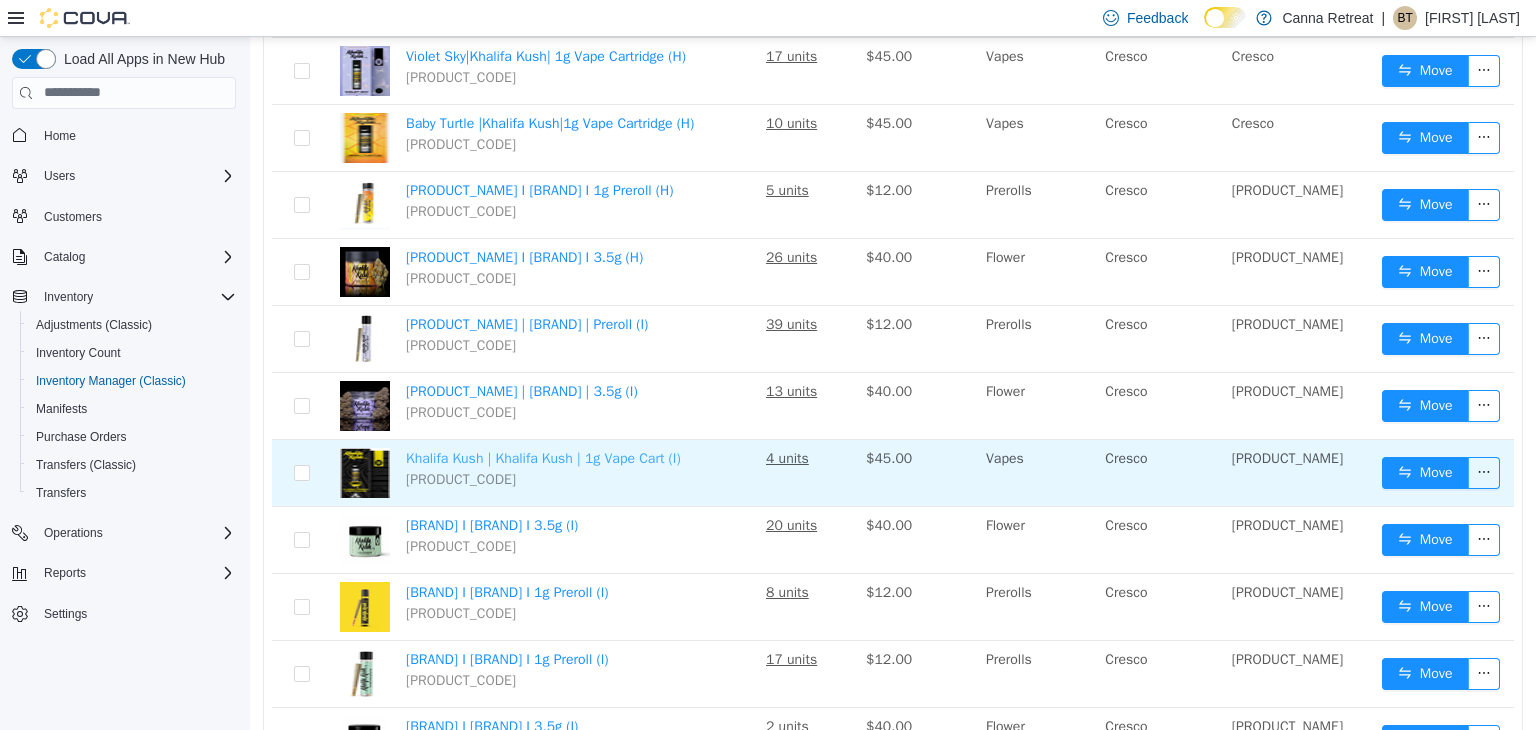 click on "Khalifa Kush | Khalifa Kush | 1g Vape Cart (I)" at bounding box center (543, 457) 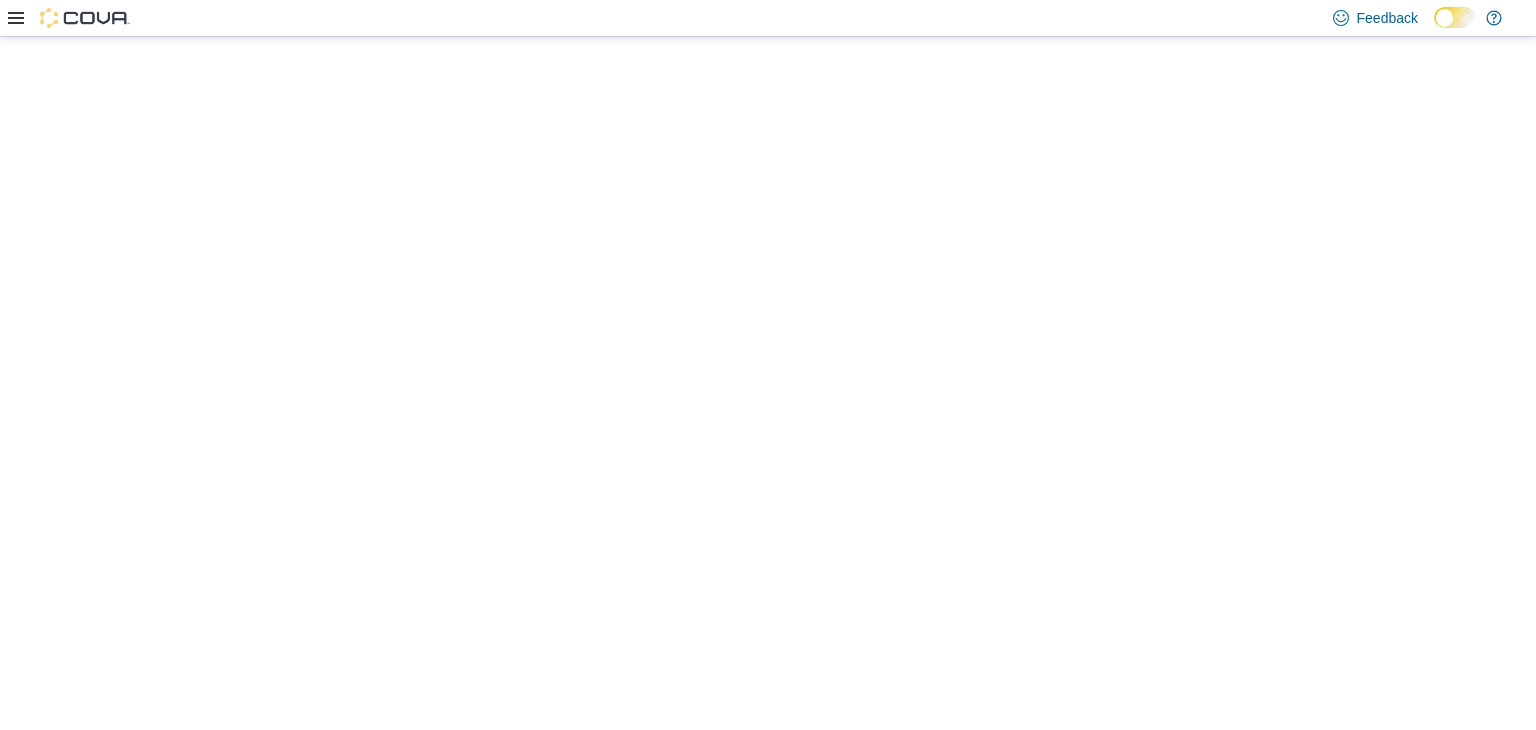 scroll, scrollTop: 0, scrollLeft: 0, axis: both 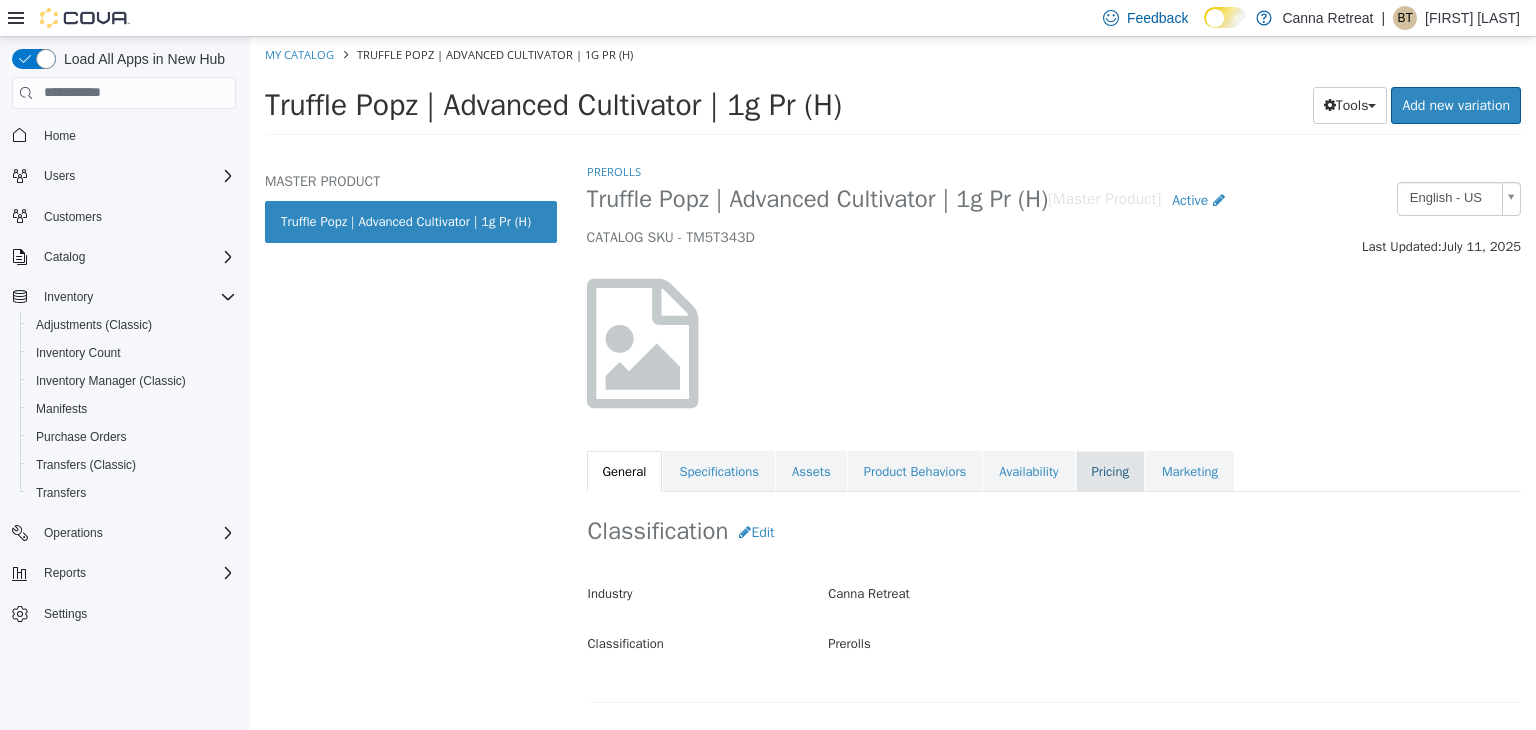 click on "Pricing" at bounding box center (1110, 471) 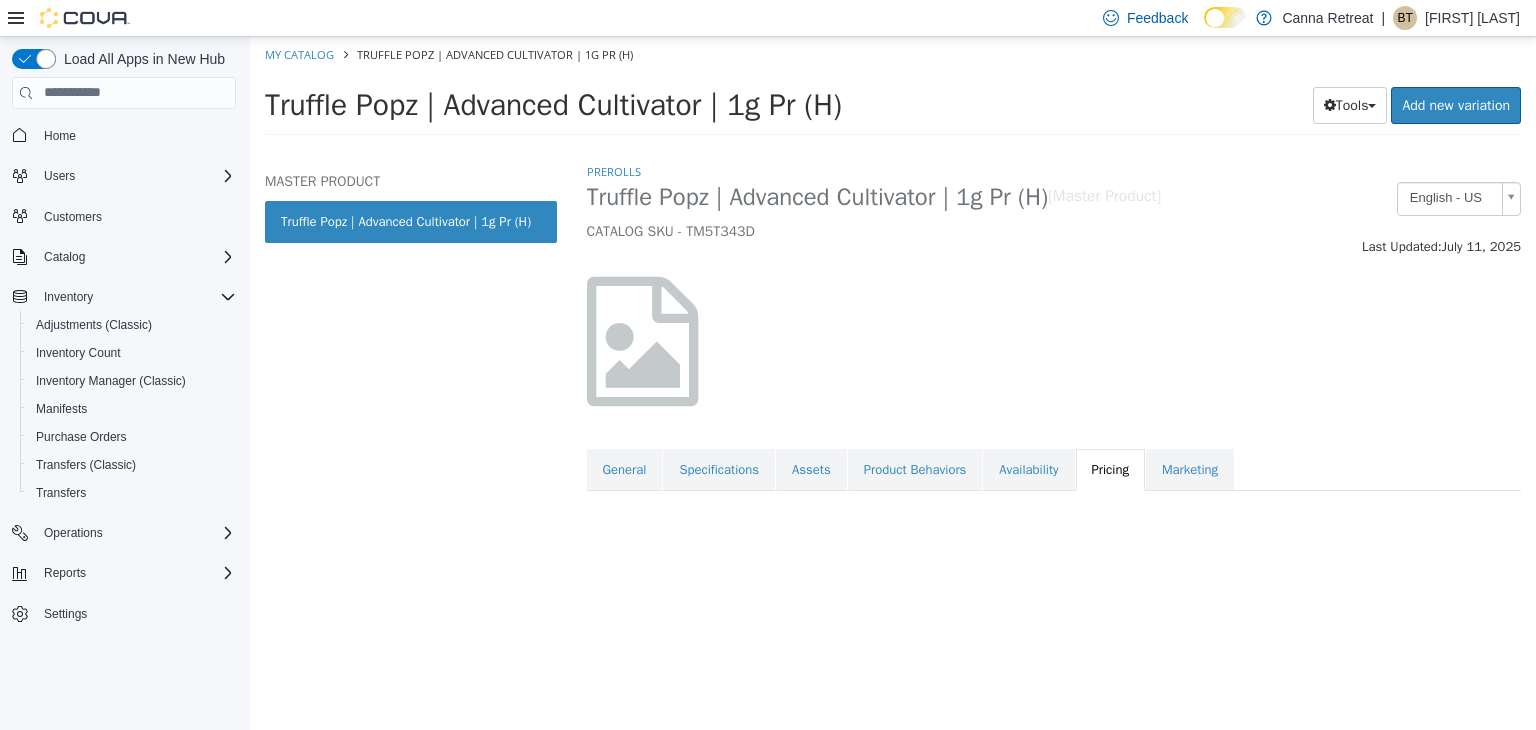 click on "Prerolls
Truffle Popz | Advanced Cultivator | 1g Pr (H)
[Master Product] CATALOG SKU - TM5T343D     English - US                             Last Updated:  July 11, 2025
General Specifications Assets Product Behaviors Availability Pricing
Marketing" at bounding box center [1054, 445] 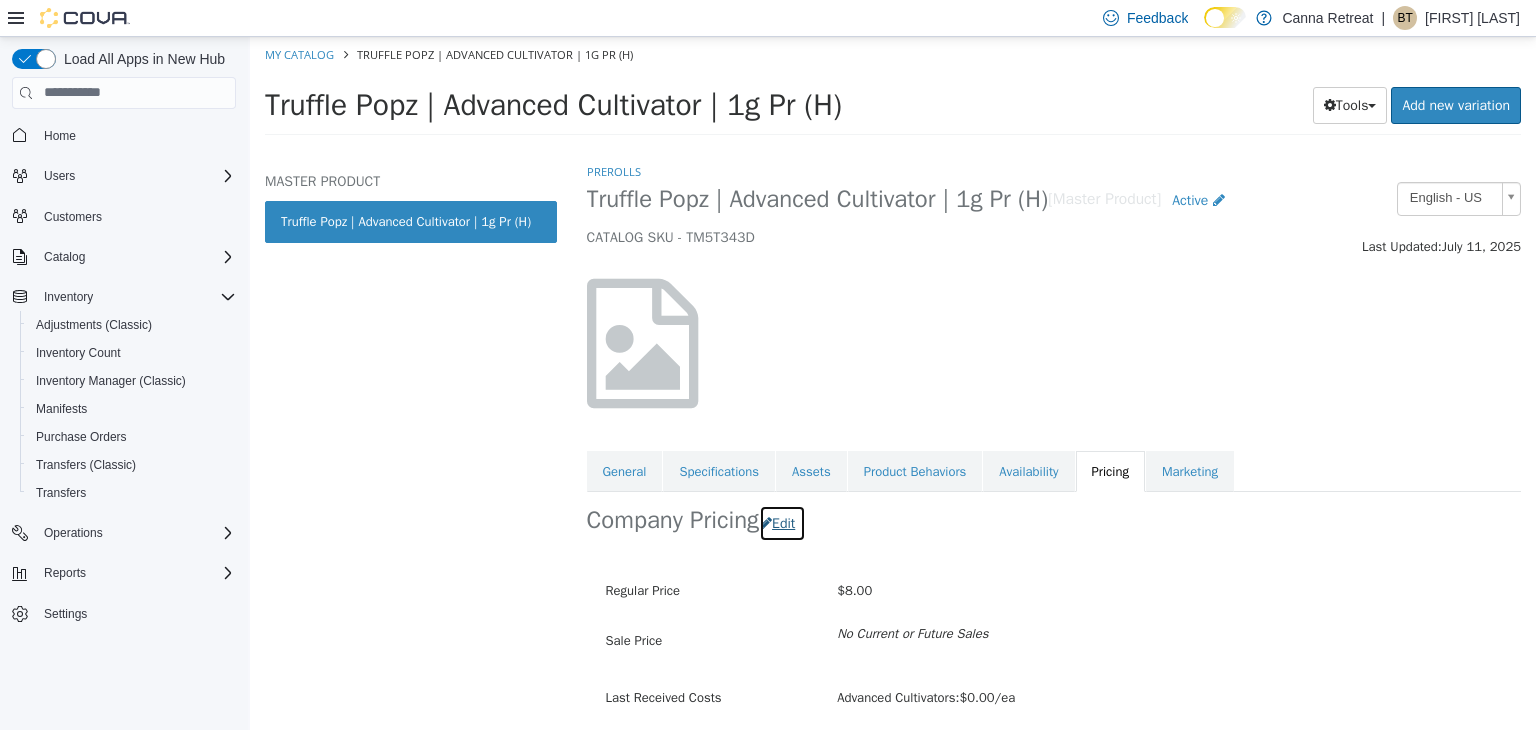 click on "Edit" at bounding box center [782, 522] 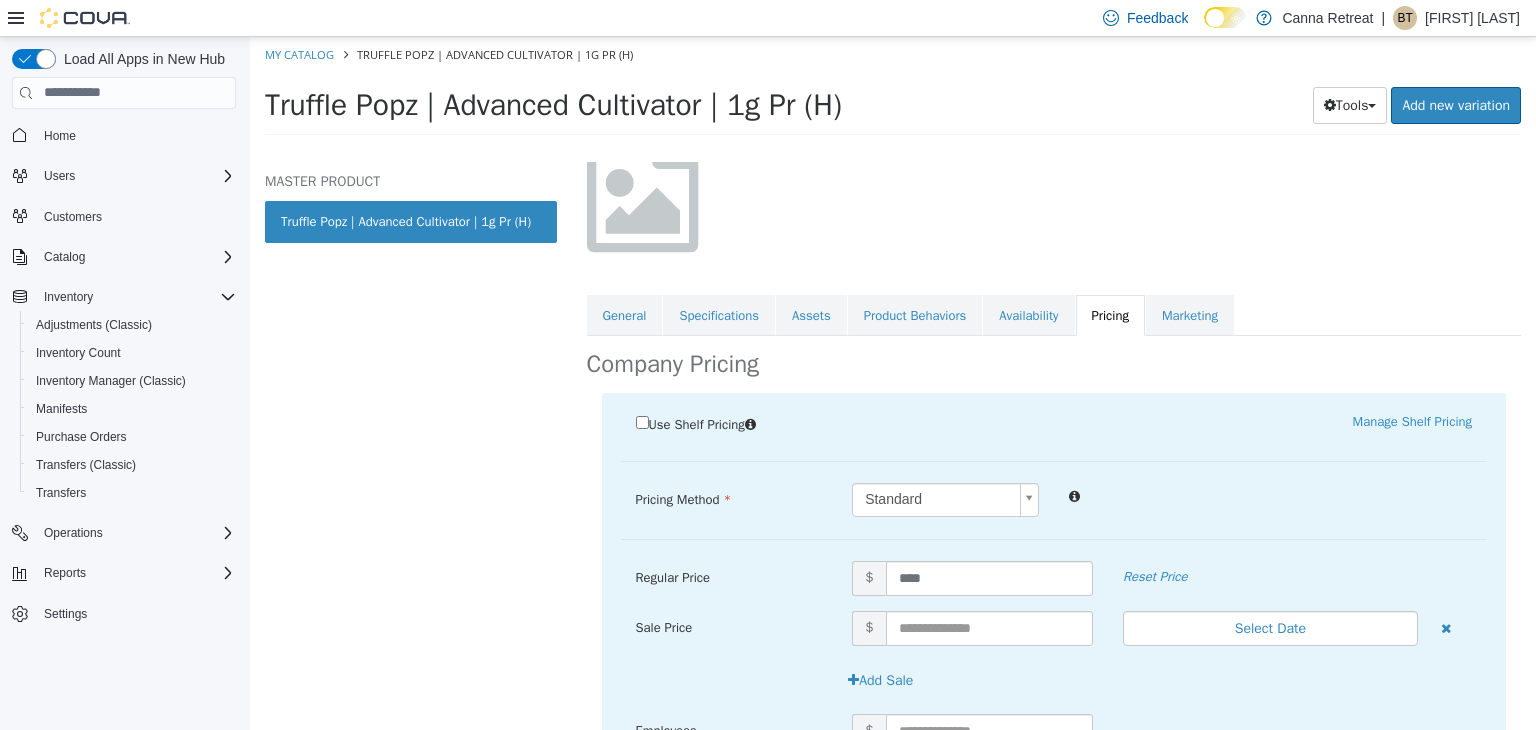 scroll, scrollTop: 164, scrollLeft: 0, axis: vertical 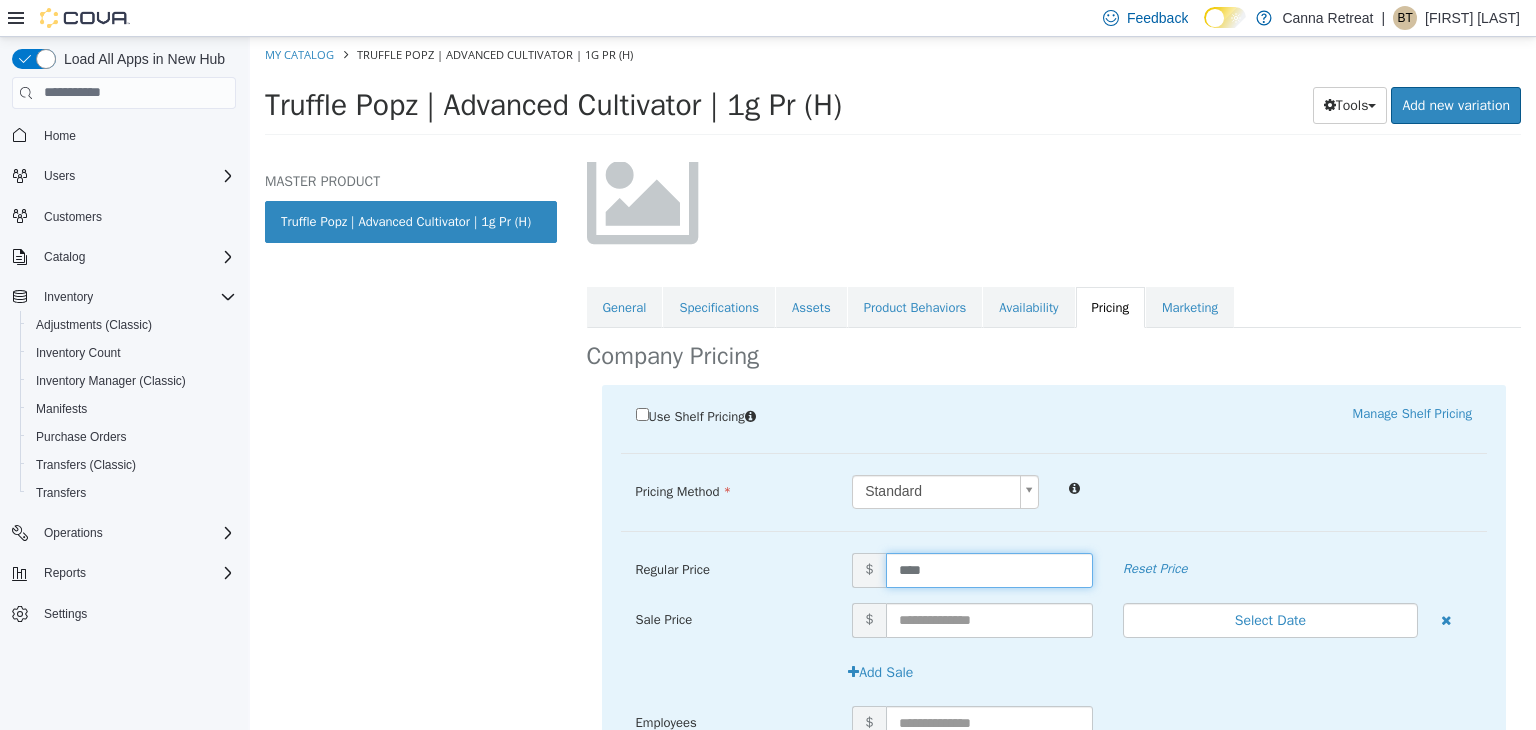 click on "****" at bounding box center (989, 569) 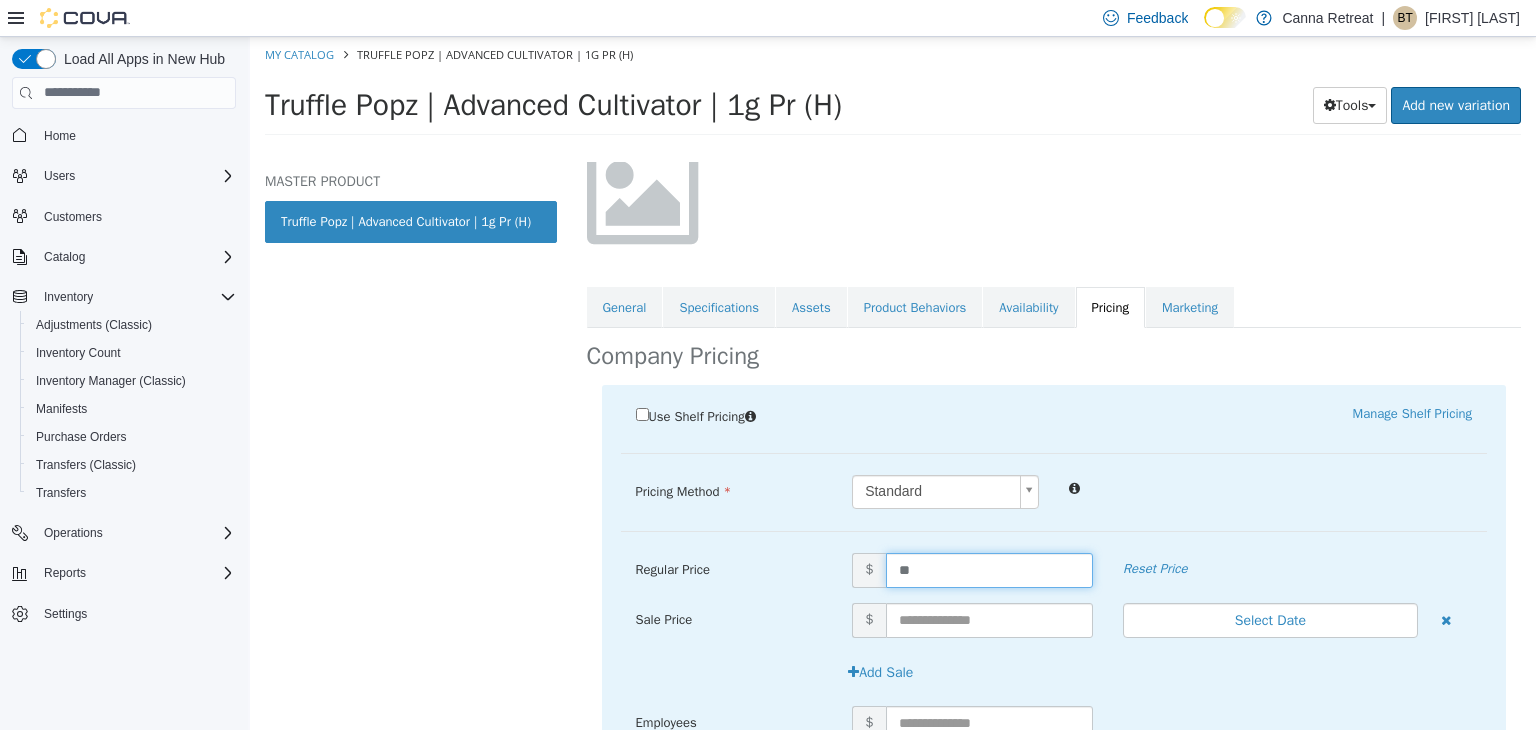type on "***" 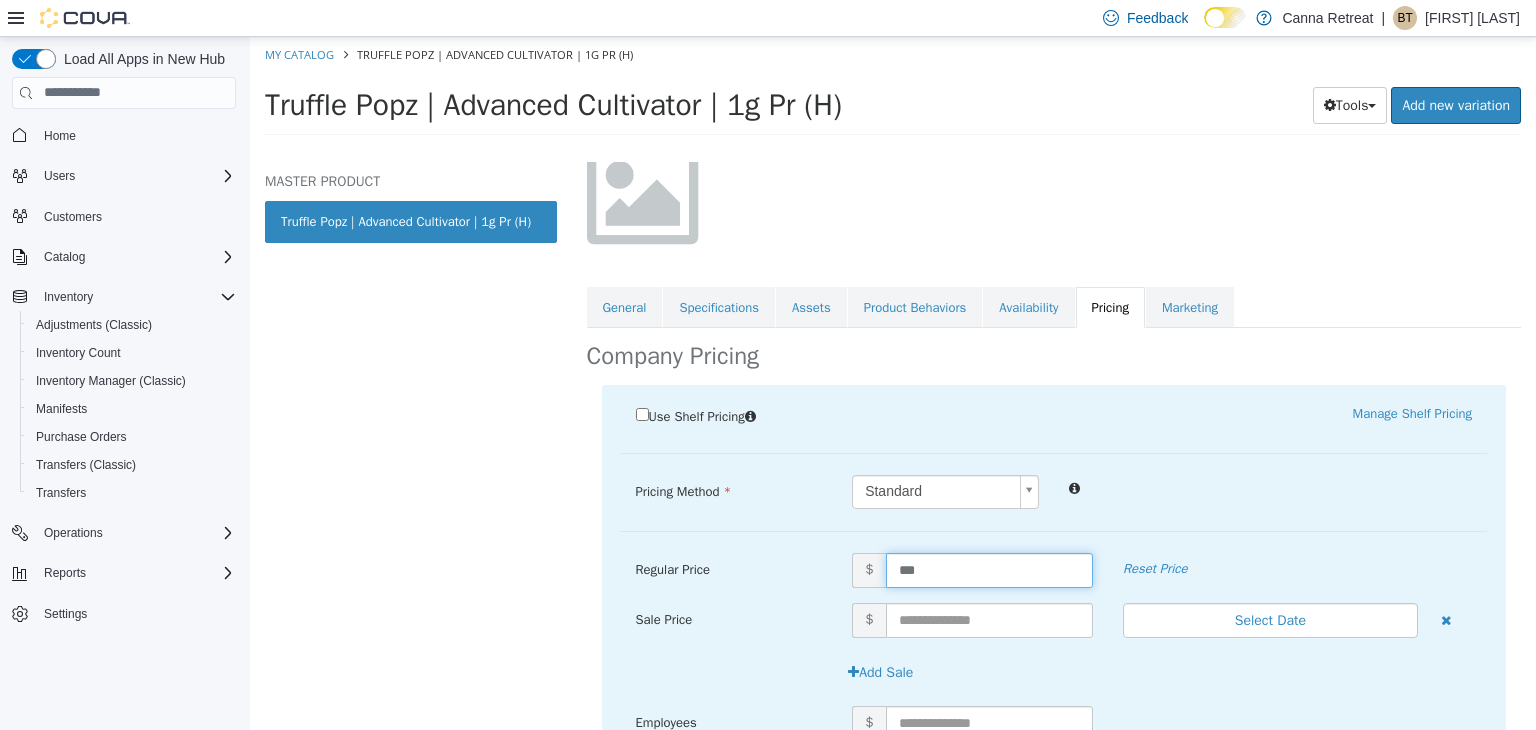 scroll, scrollTop: 397, scrollLeft: 0, axis: vertical 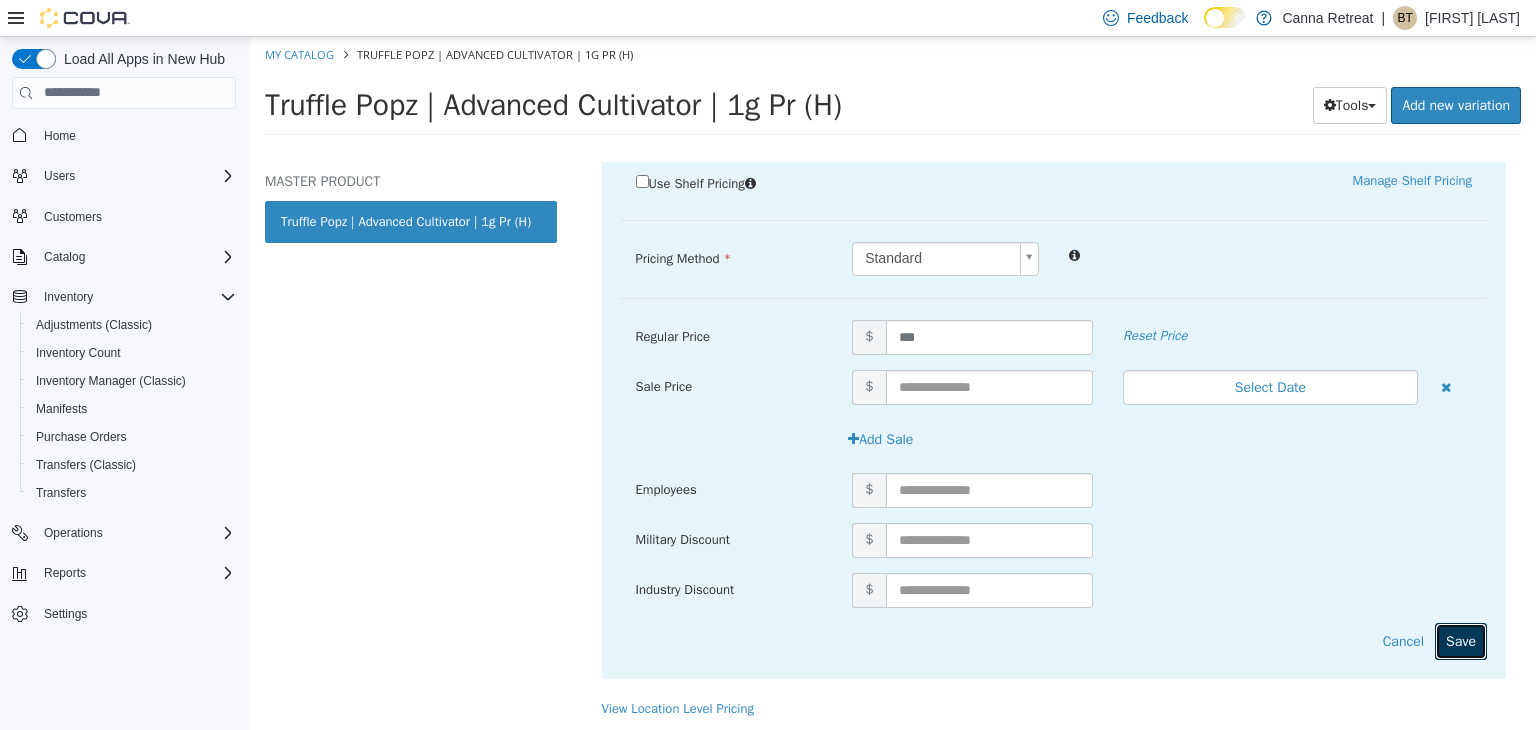 click on "Save" at bounding box center (1461, 640) 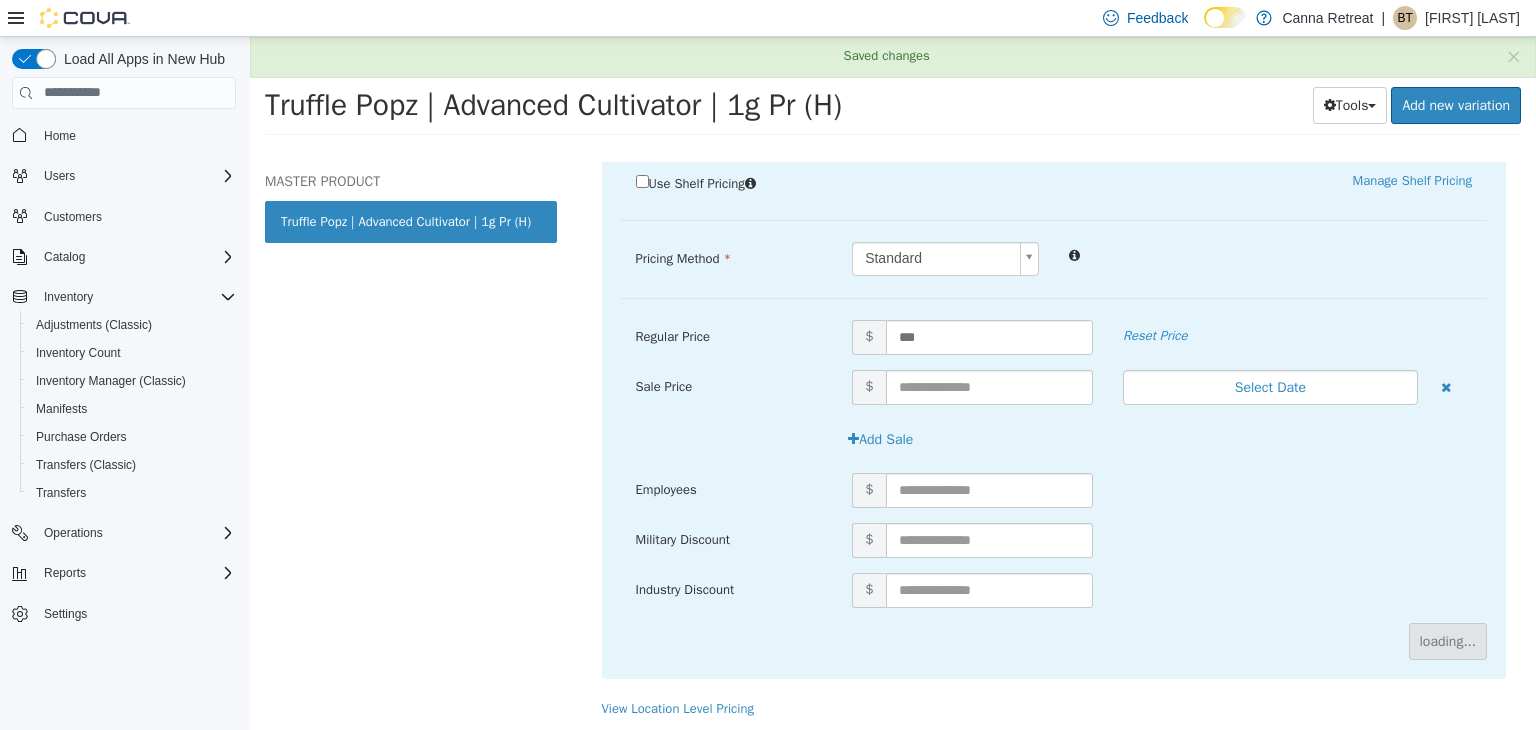 scroll, scrollTop: 73, scrollLeft: 0, axis: vertical 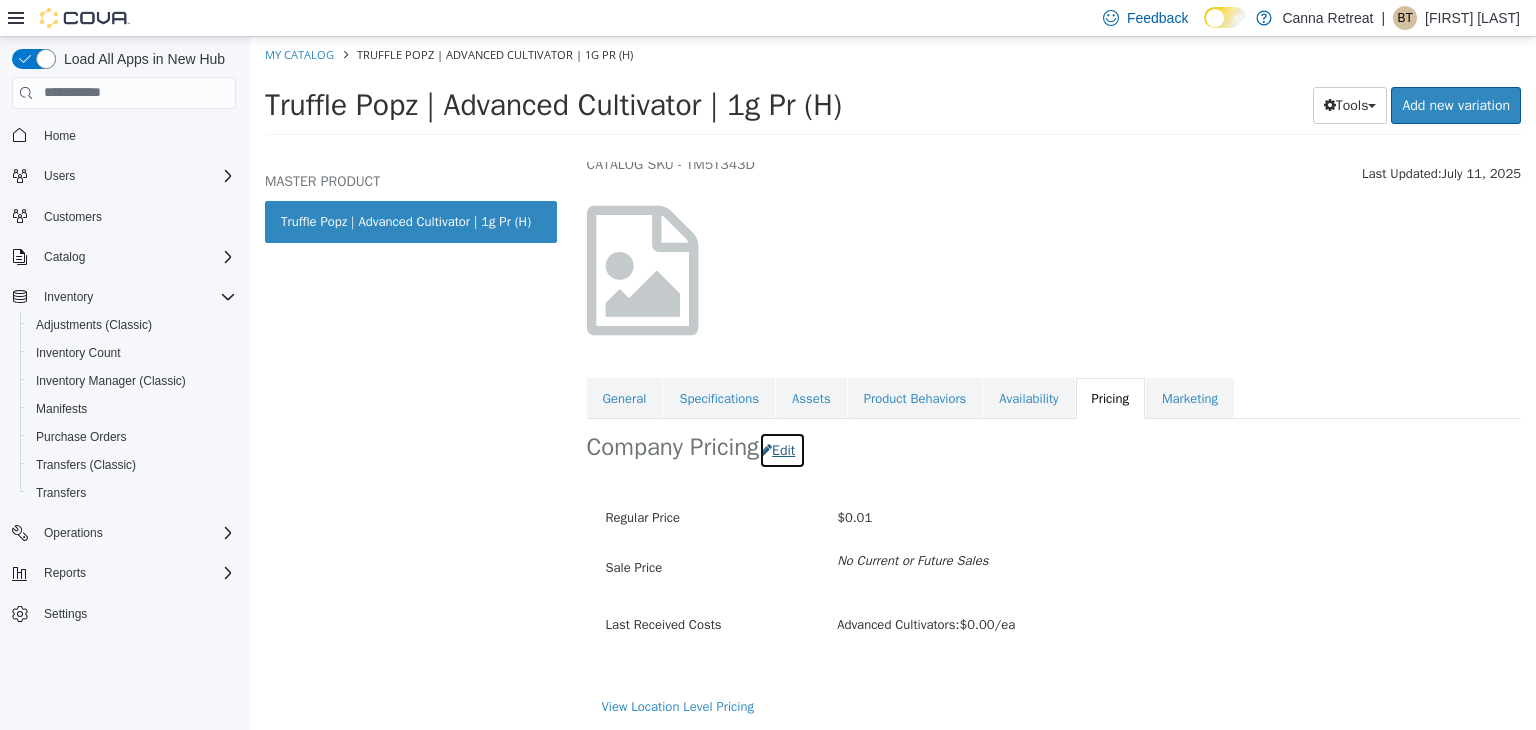 click on "Edit" at bounding box center [782, 449] 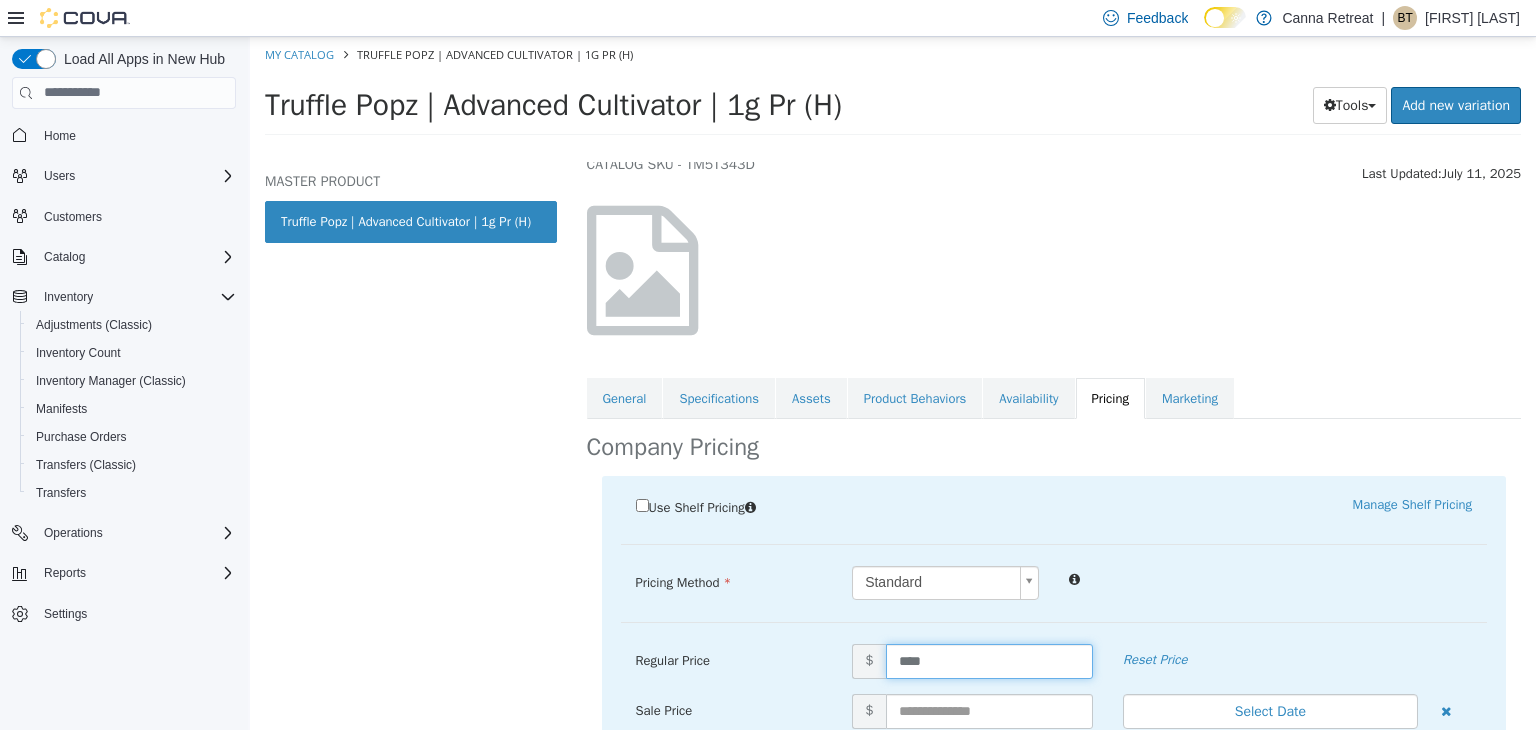 click on "****" at bounding box center (989, 660) 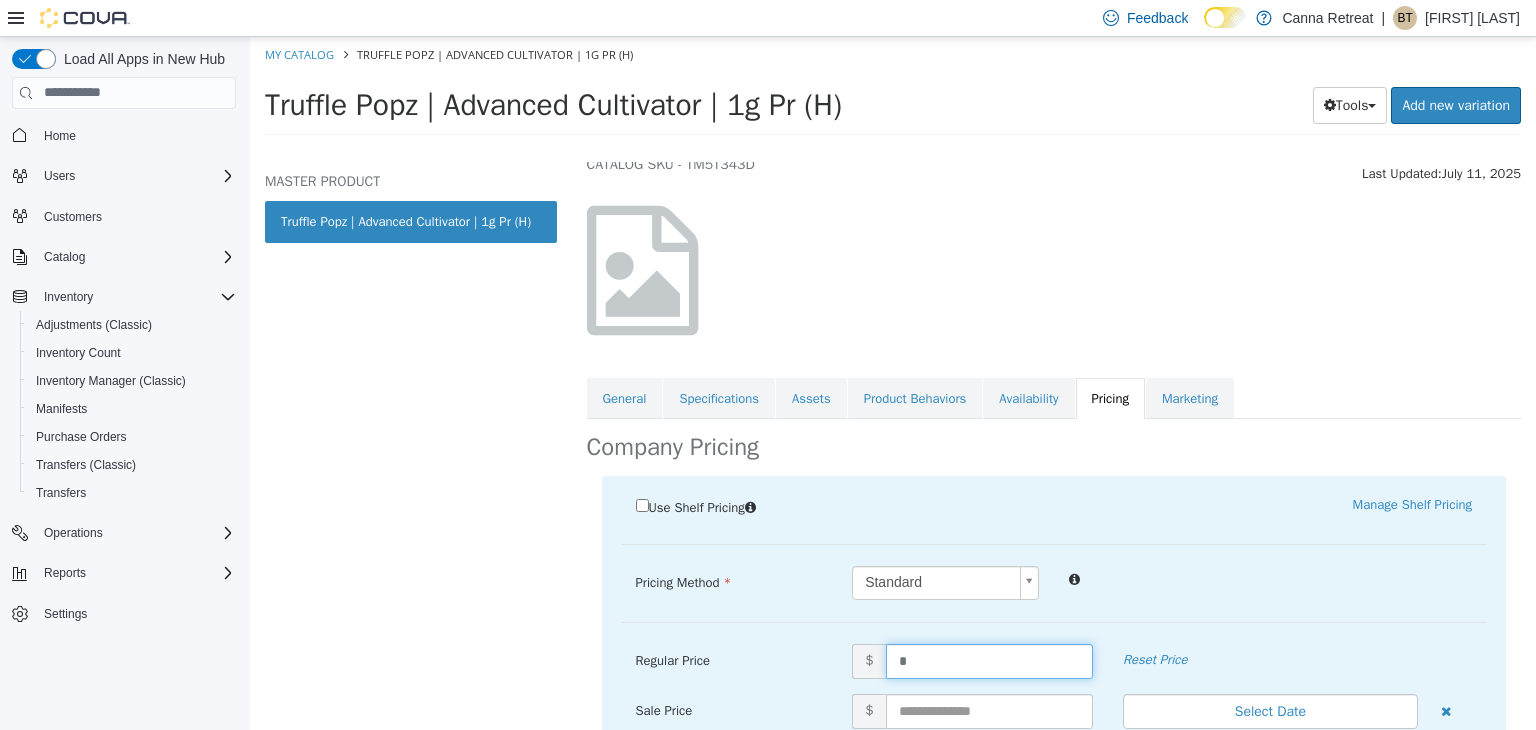 type on "**" 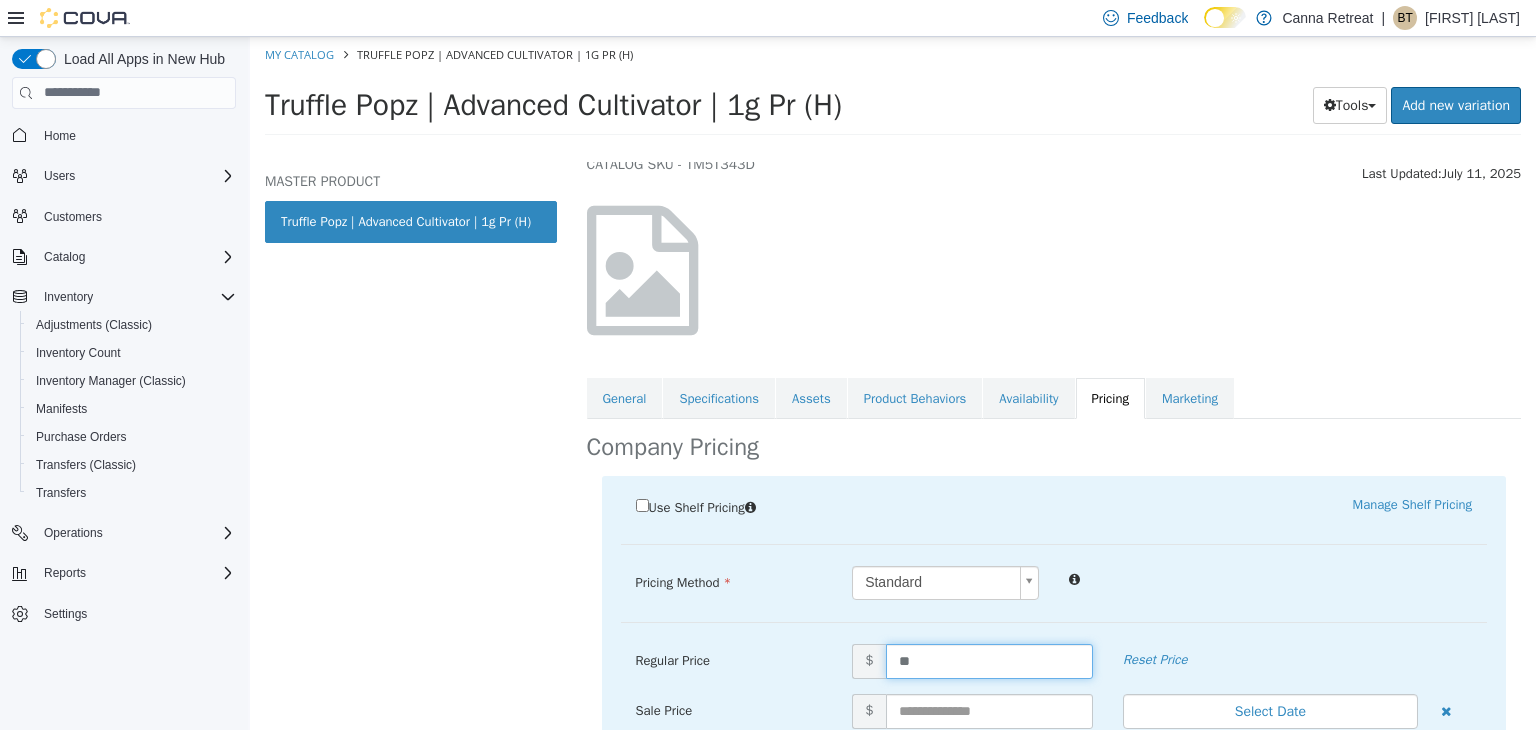 scroll, scrollTop: 397, scrollLeft: 0, axis: vertical 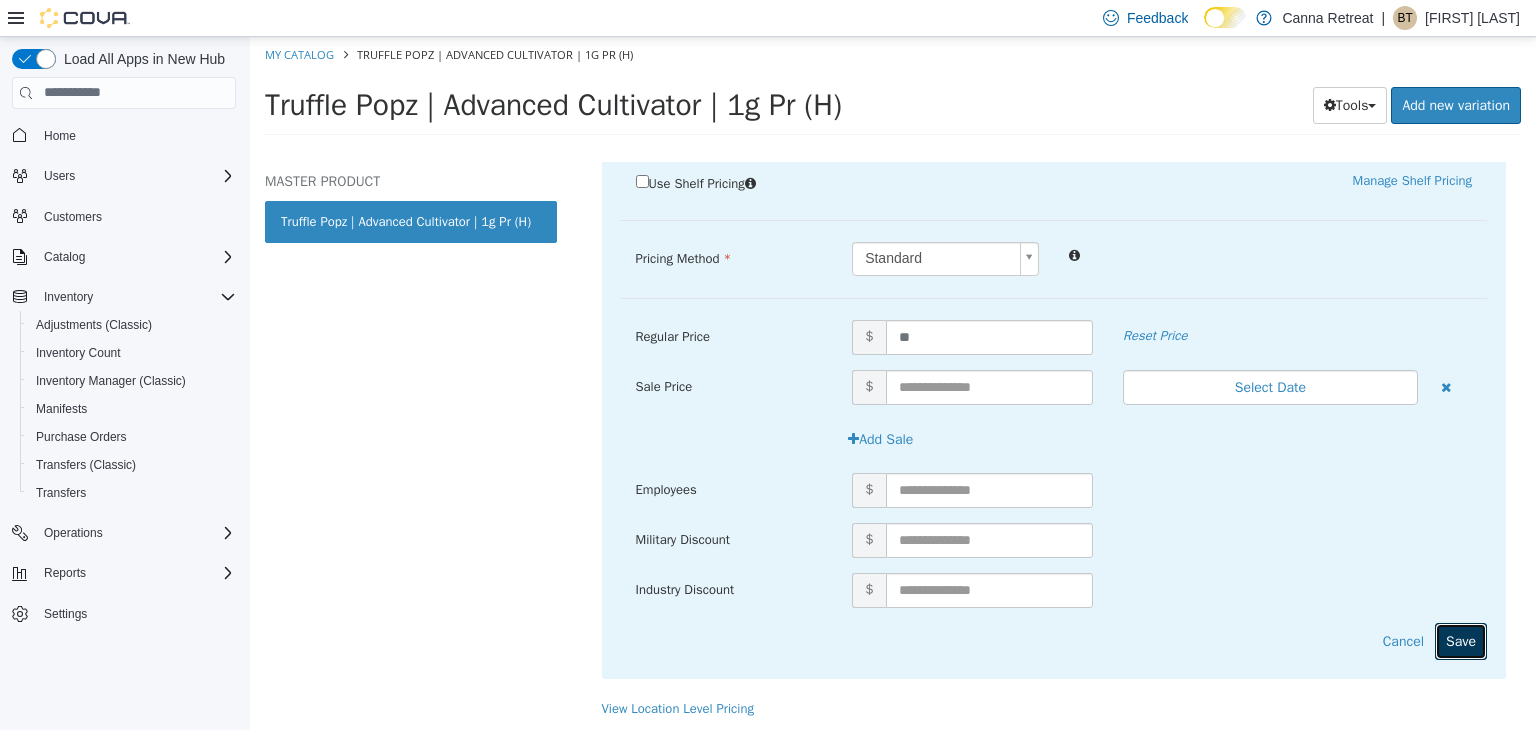 click on "Save" at bounding box center (1461, 640) 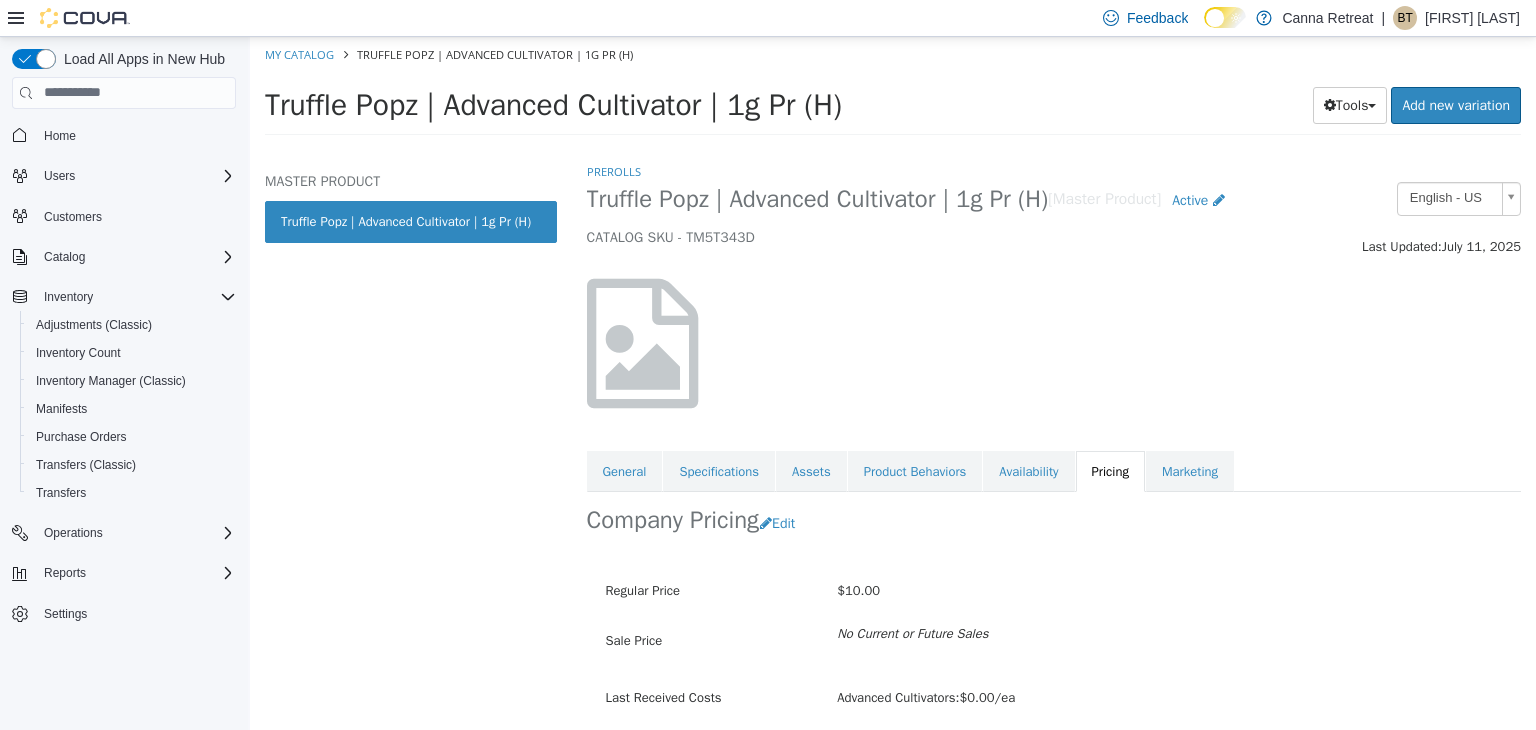 scroll, scrollTop: 73, scrollLeft: 0, axis: vertical 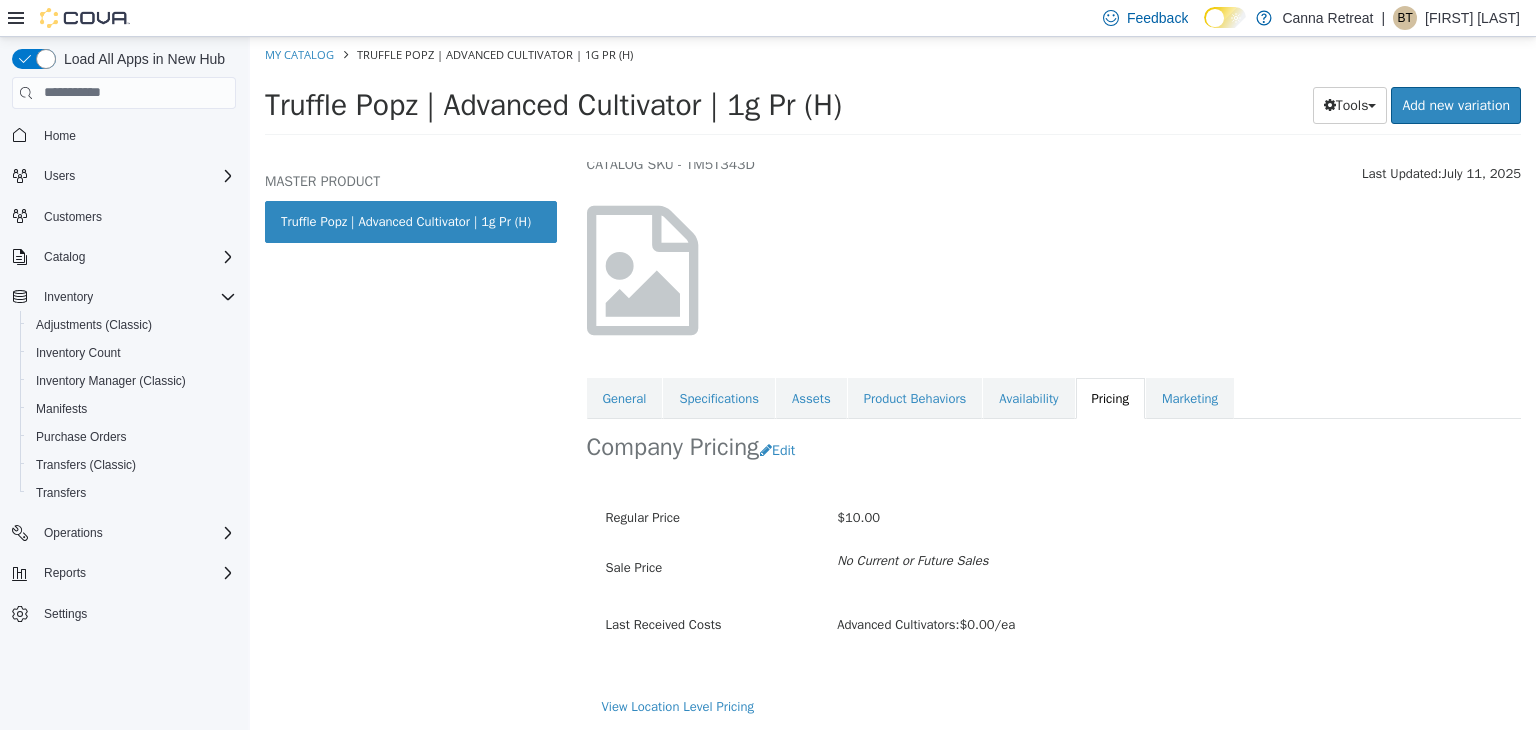 click on "Company Pricing   Edit" at bounding box center (1054, 449) 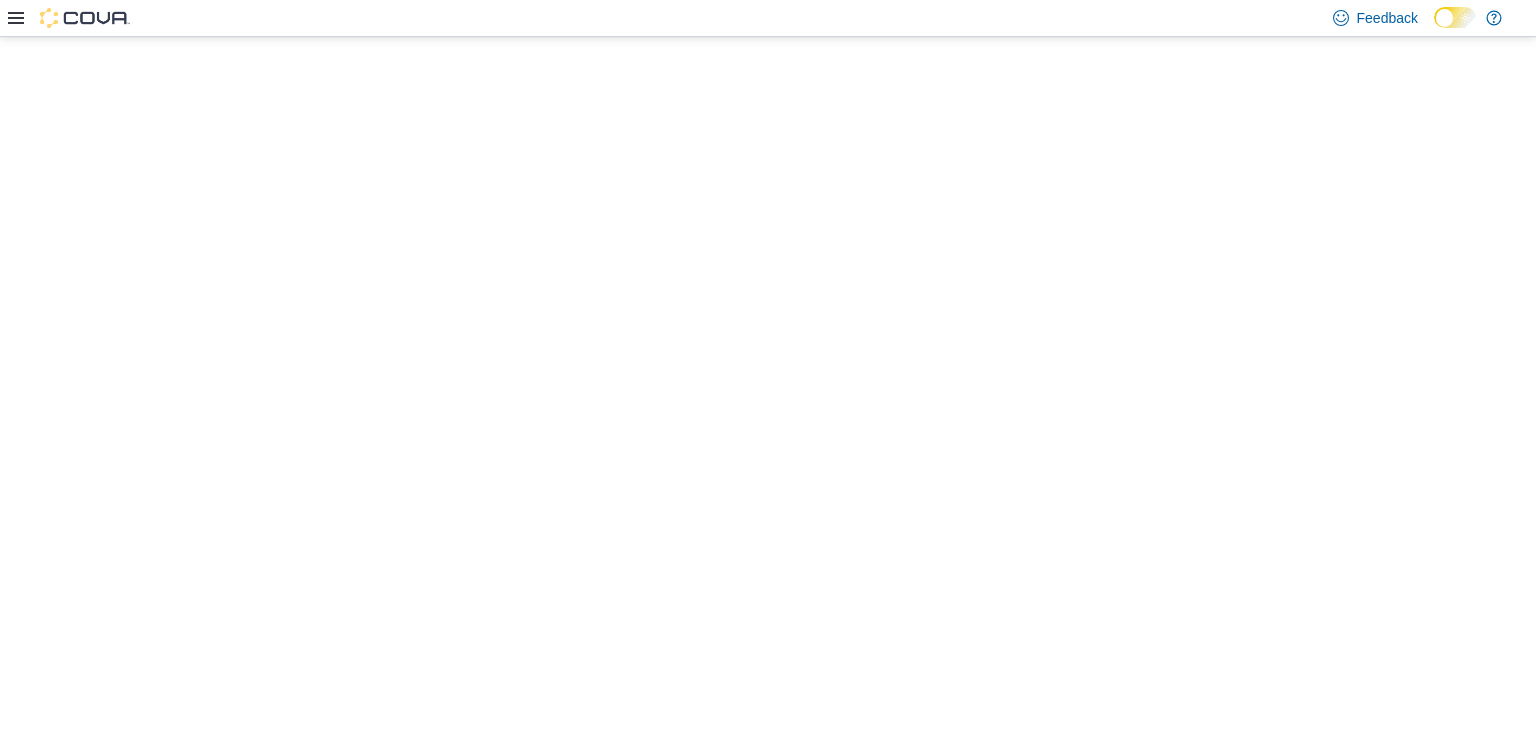 scroll, scrollTop: 0, scrollLeft: 0, axis: both 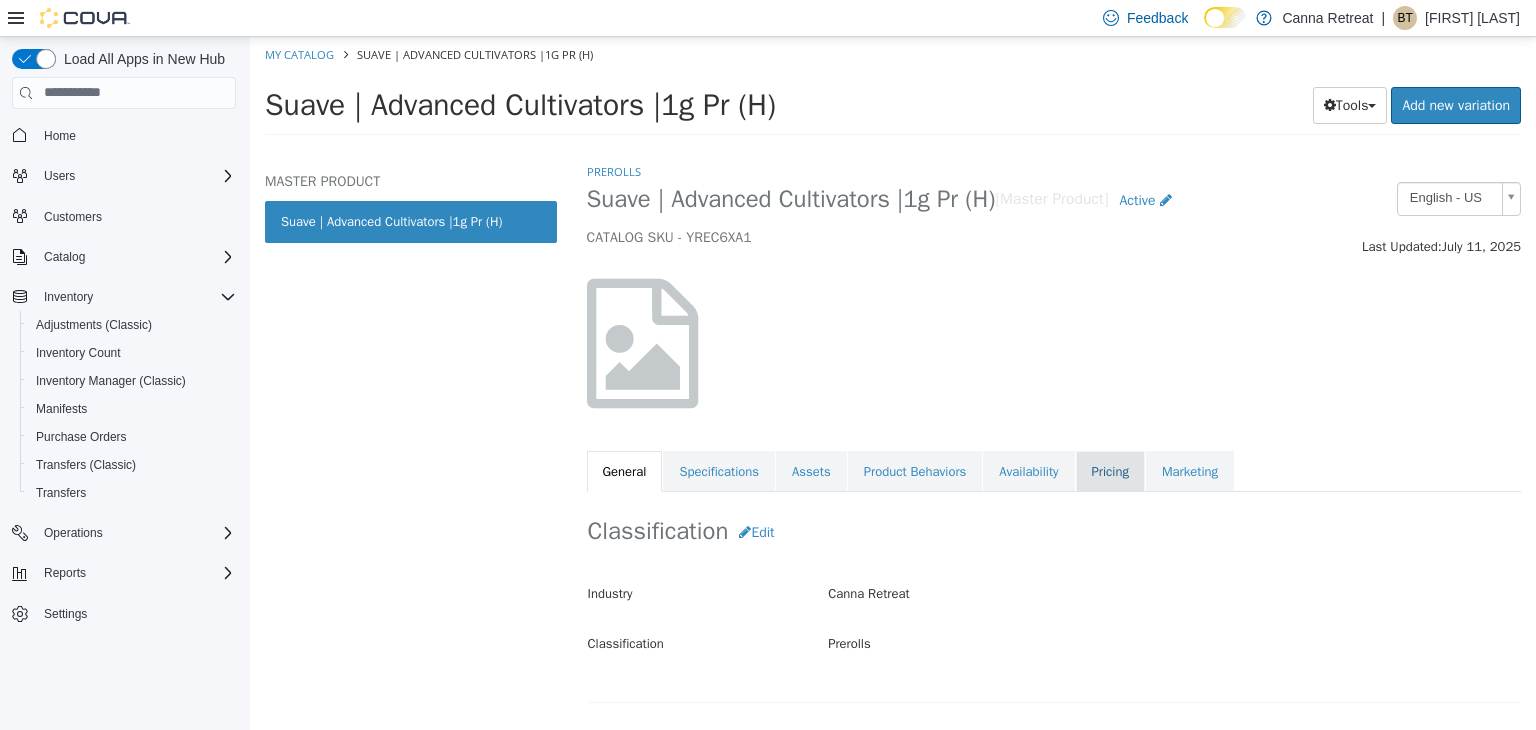 click on "Pricing" at bounding box center [1110, 471] 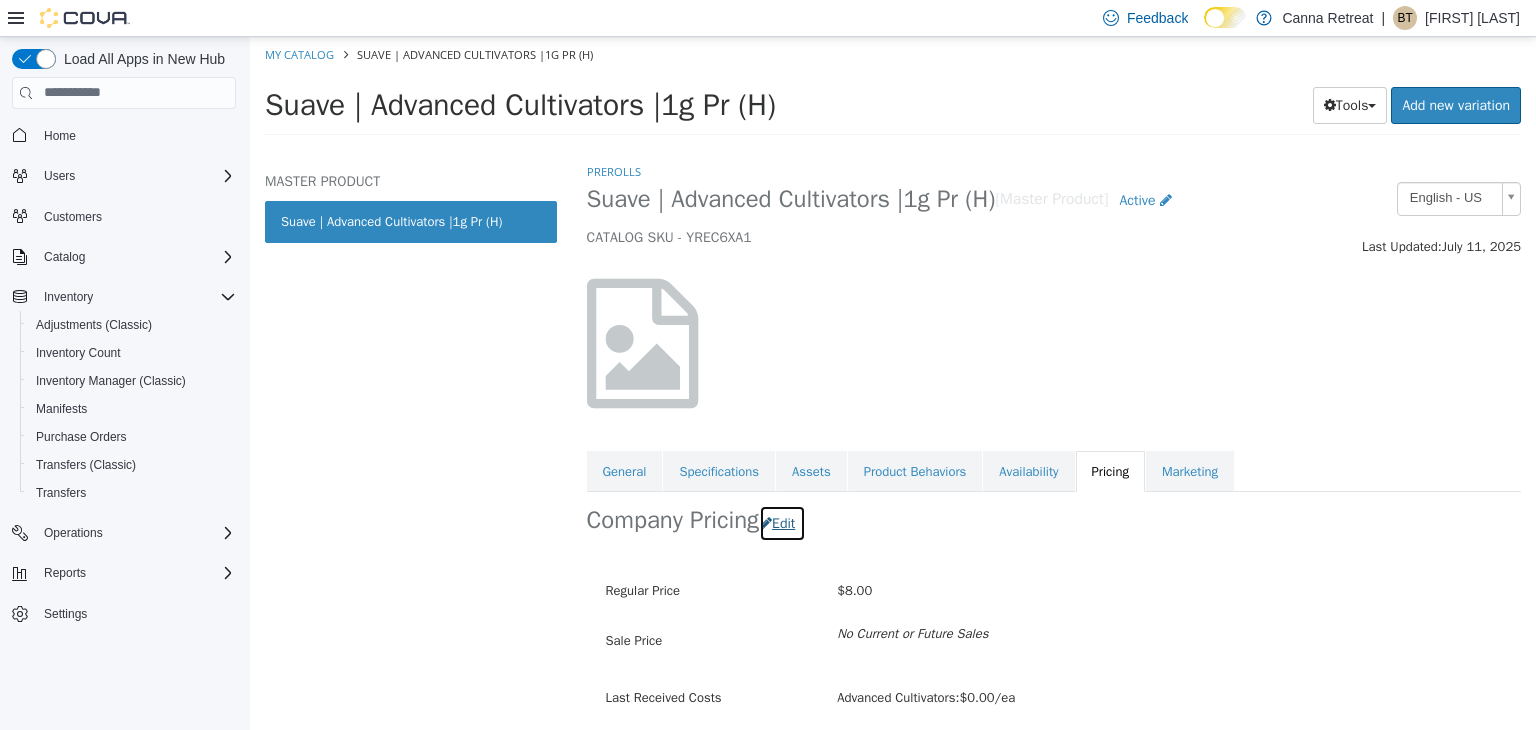 click on "Edit" at bounding box center (782, 522) 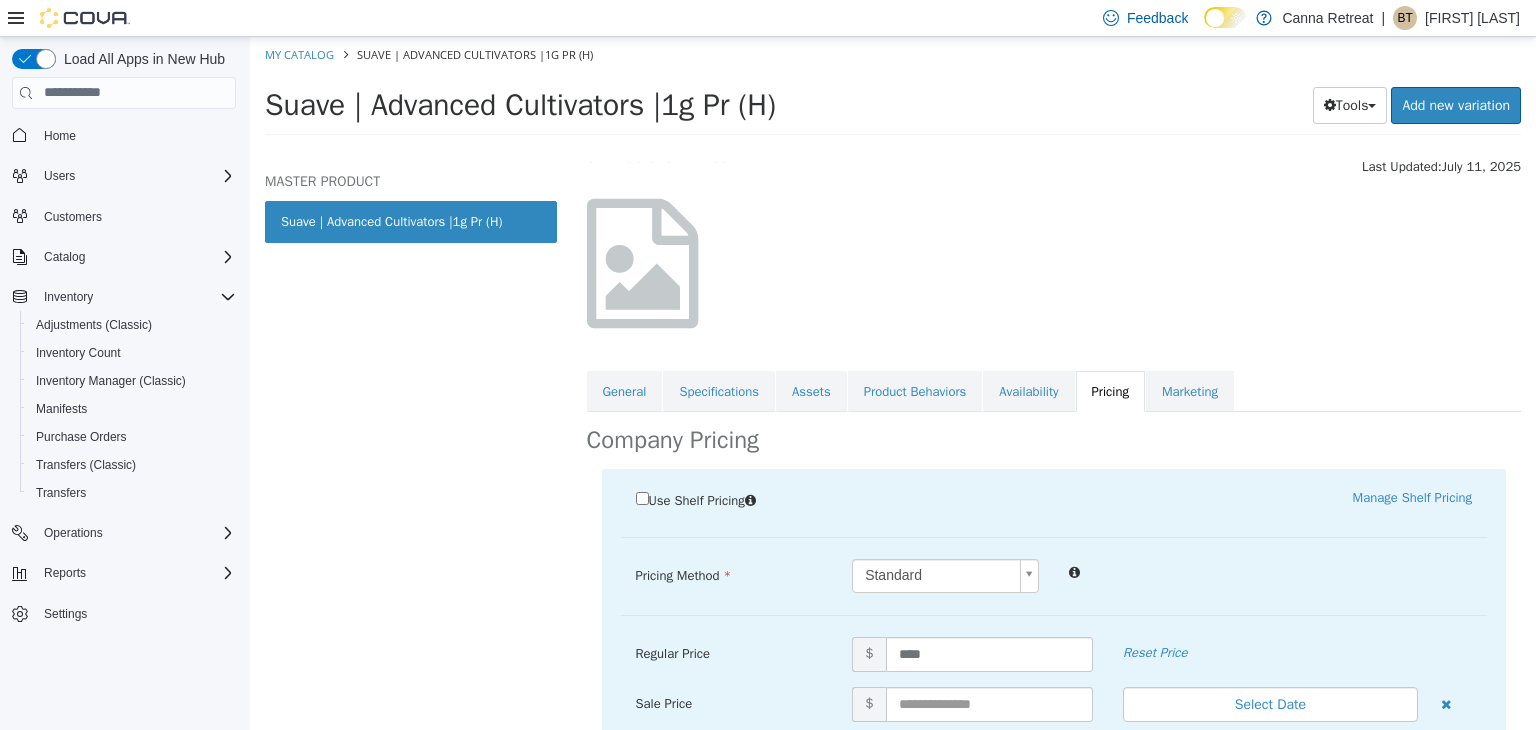 scroll, scrollTop: 80, scrollLeft: 0, axis: vertical 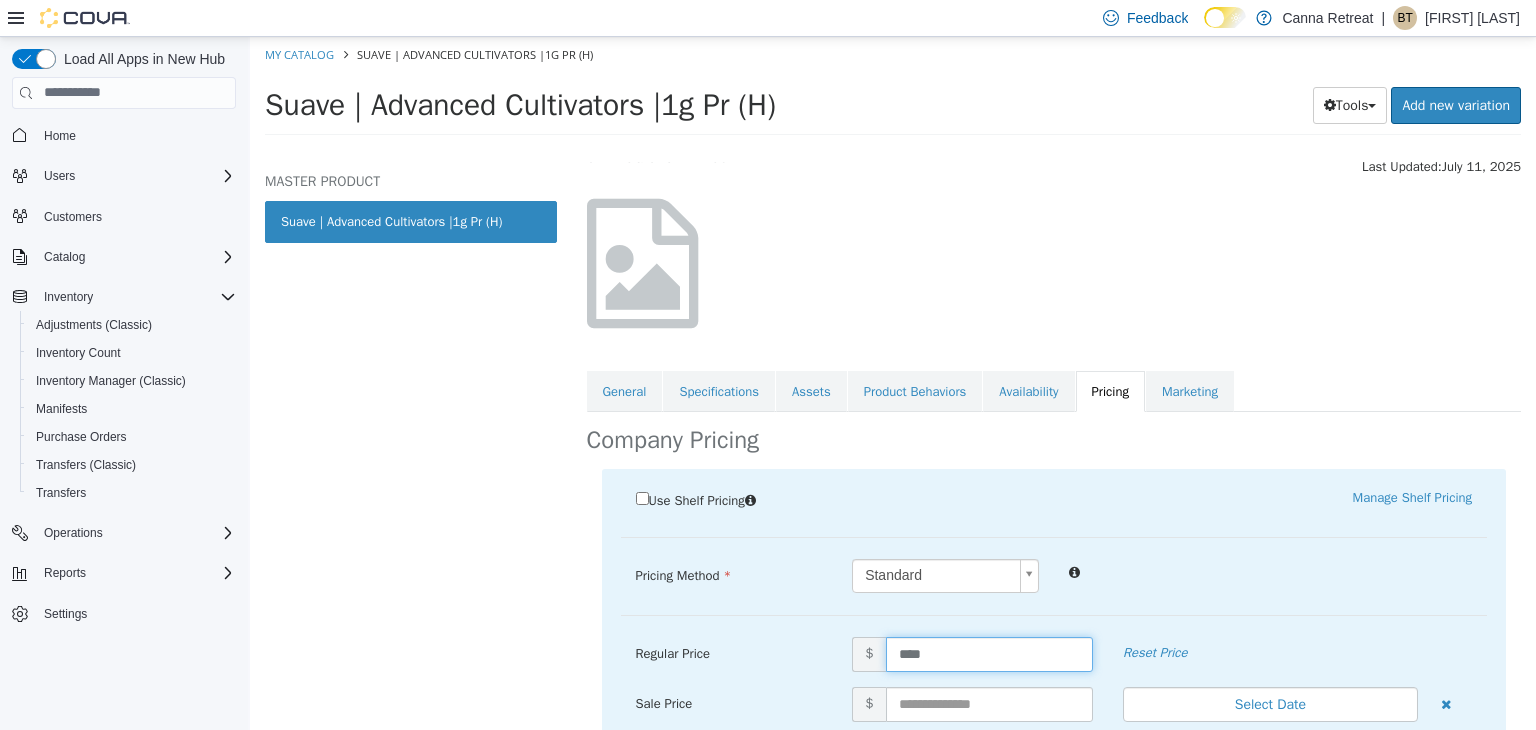 click on "****" at bounding box center (989, 653) 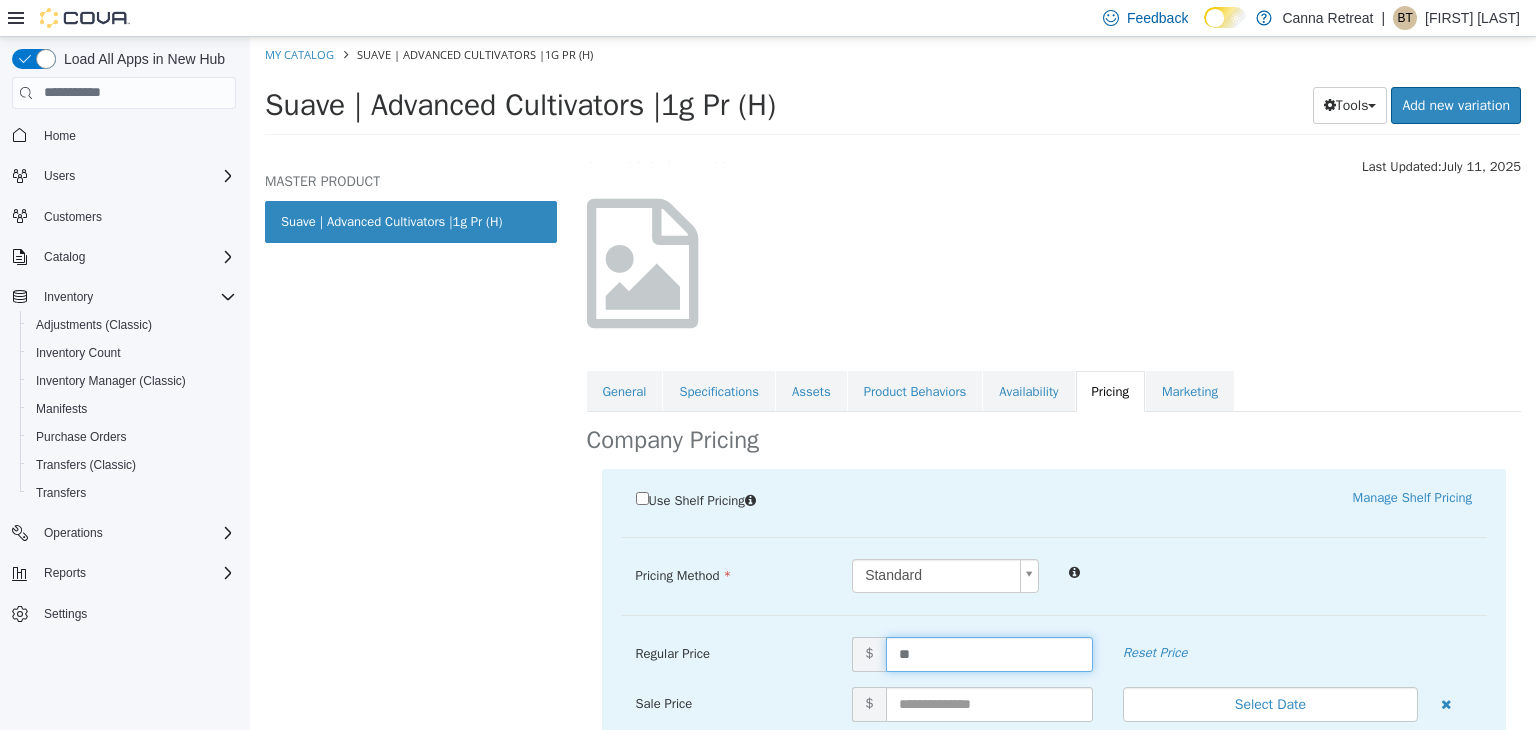type on "***" 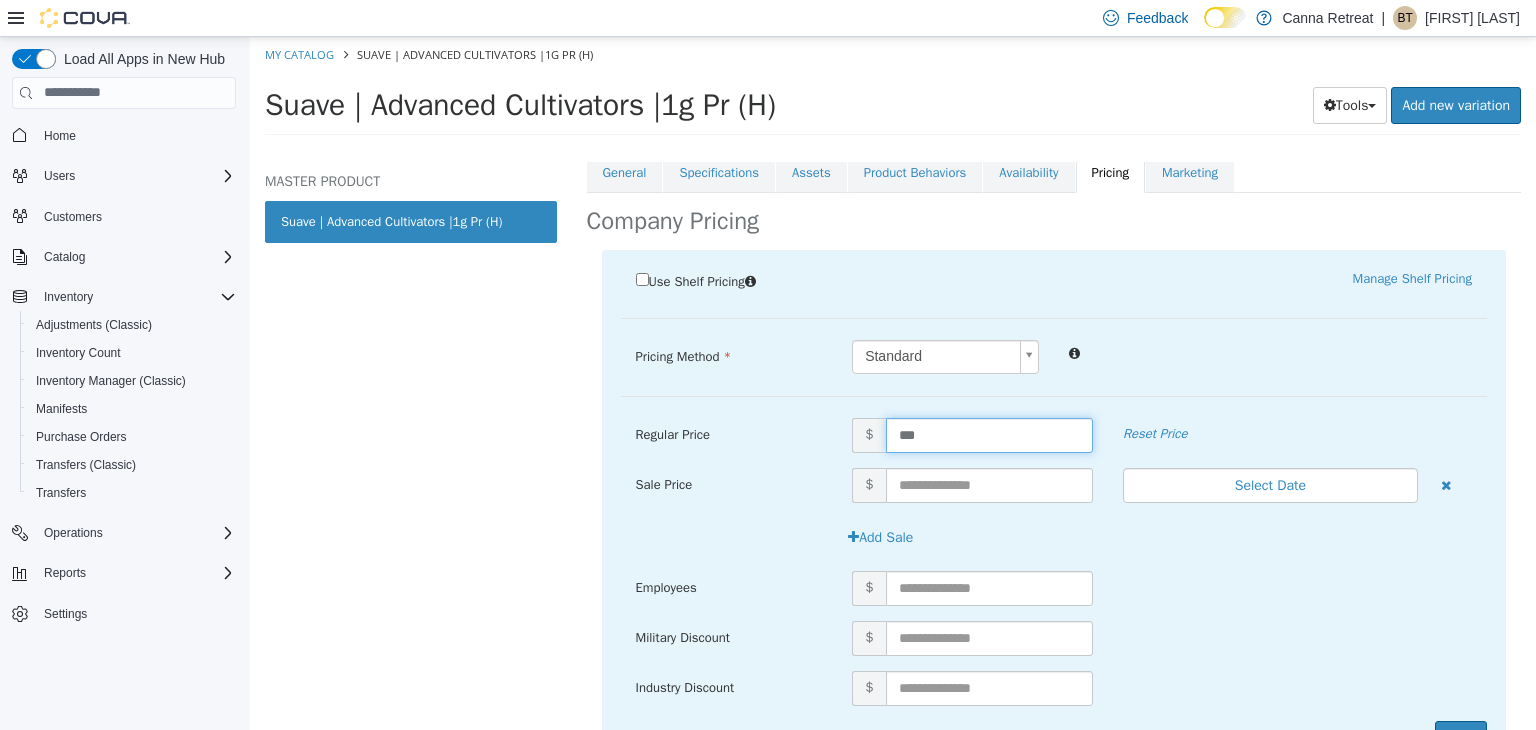 scroll, scrollTop: 320, scrollLeft: 0, axis: vertical 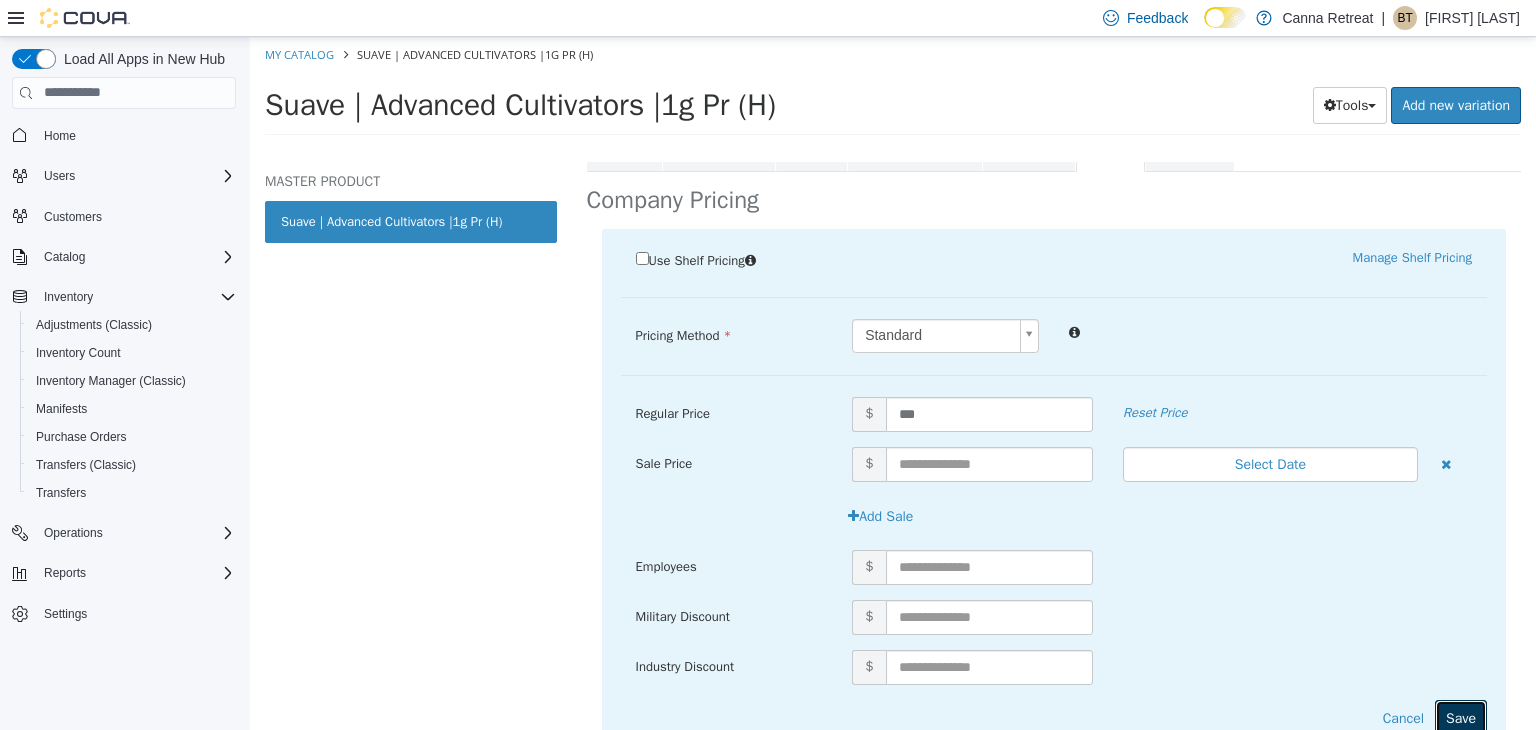 click on "Save" at bounding box center (1461, 717) 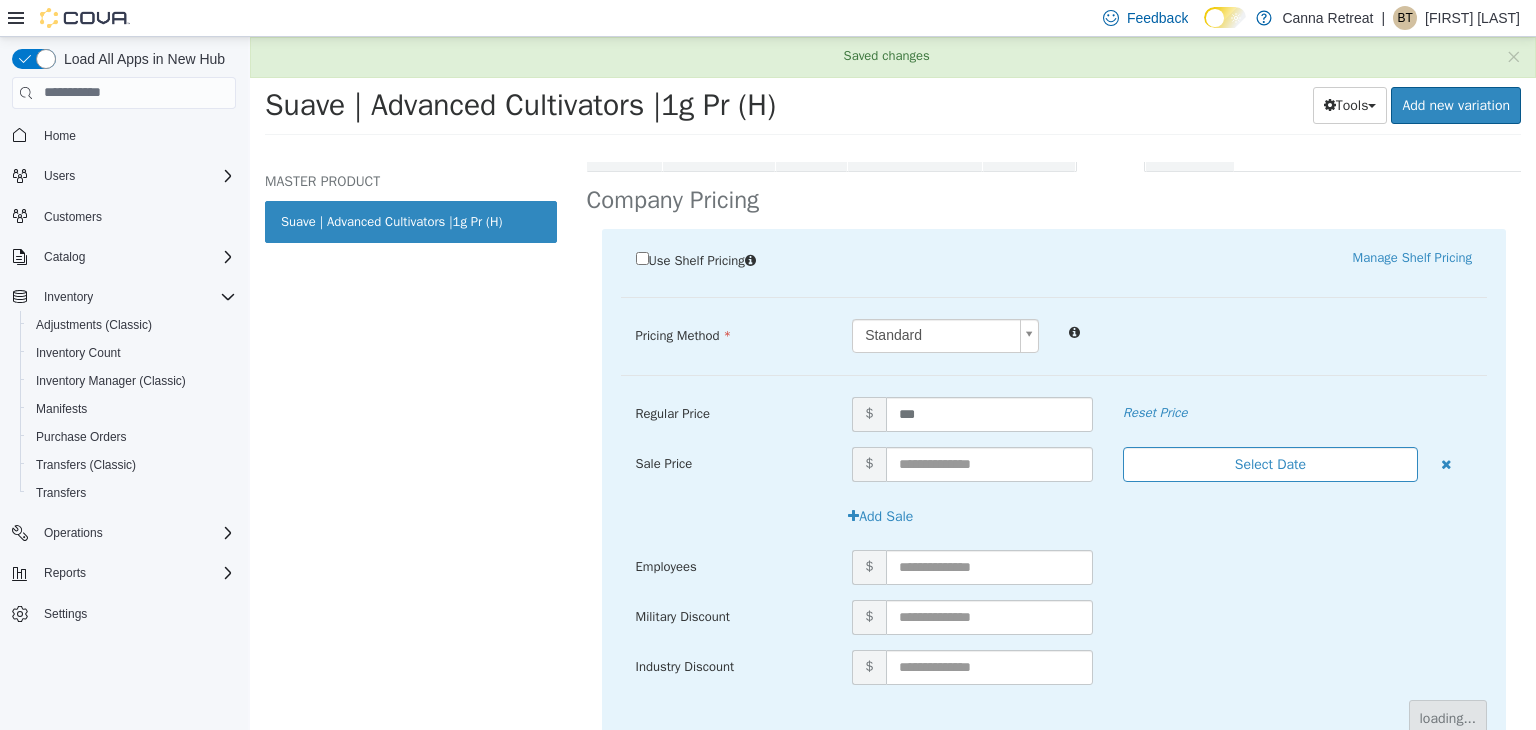scroll, scrollTop: 73, scrollLeft: 0, axis: vertical 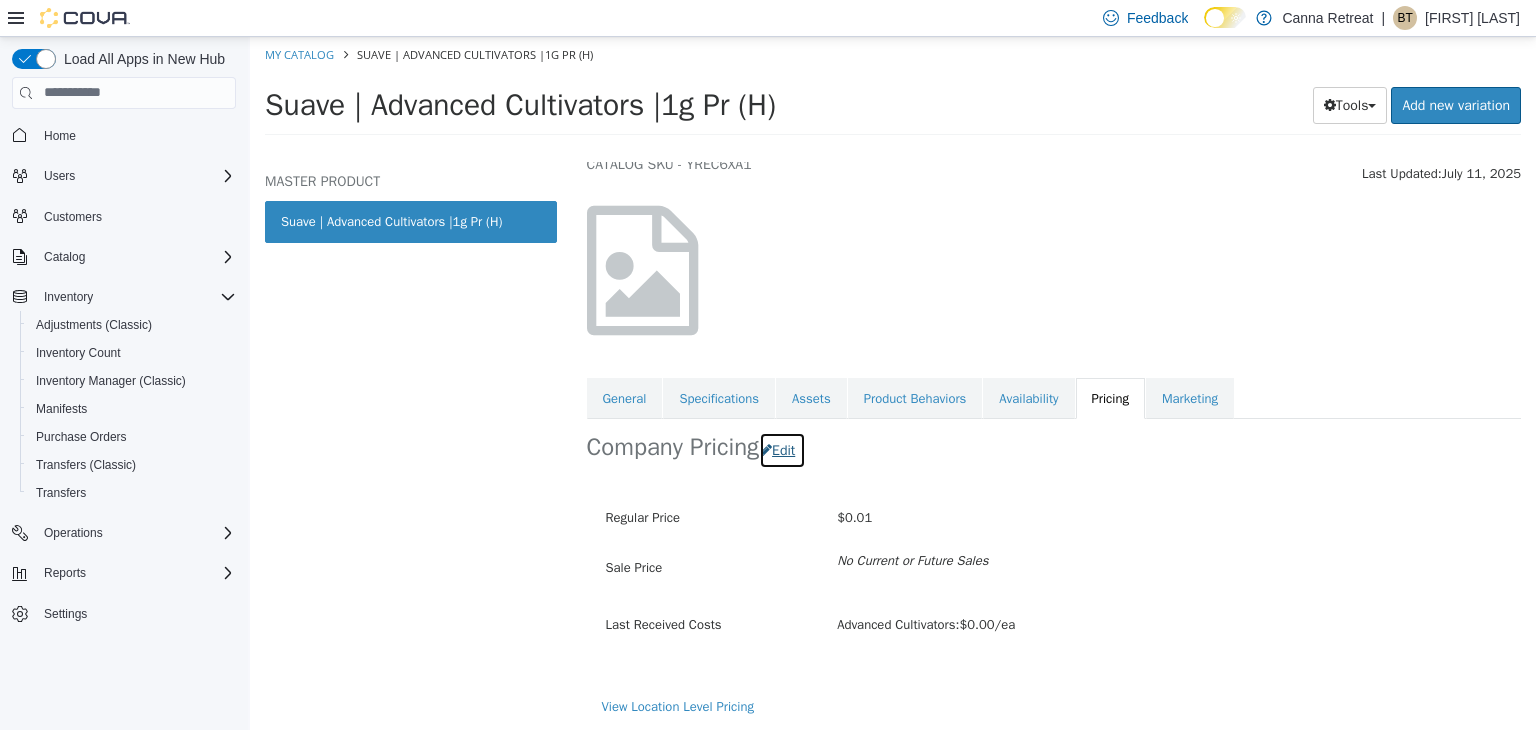 click on "Edit" at bounding box center (782, 449) 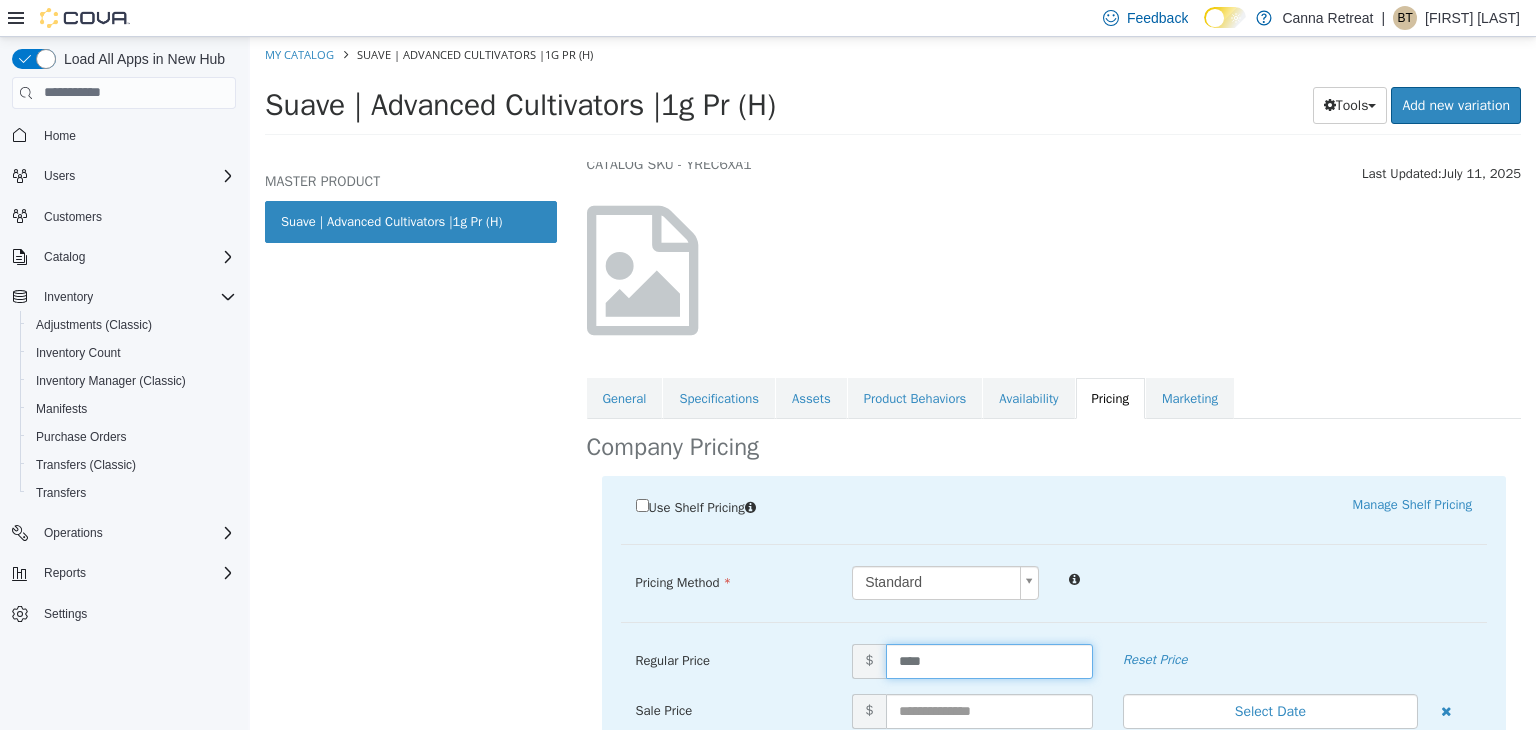 click on "****" at bounding box center (989, 660) 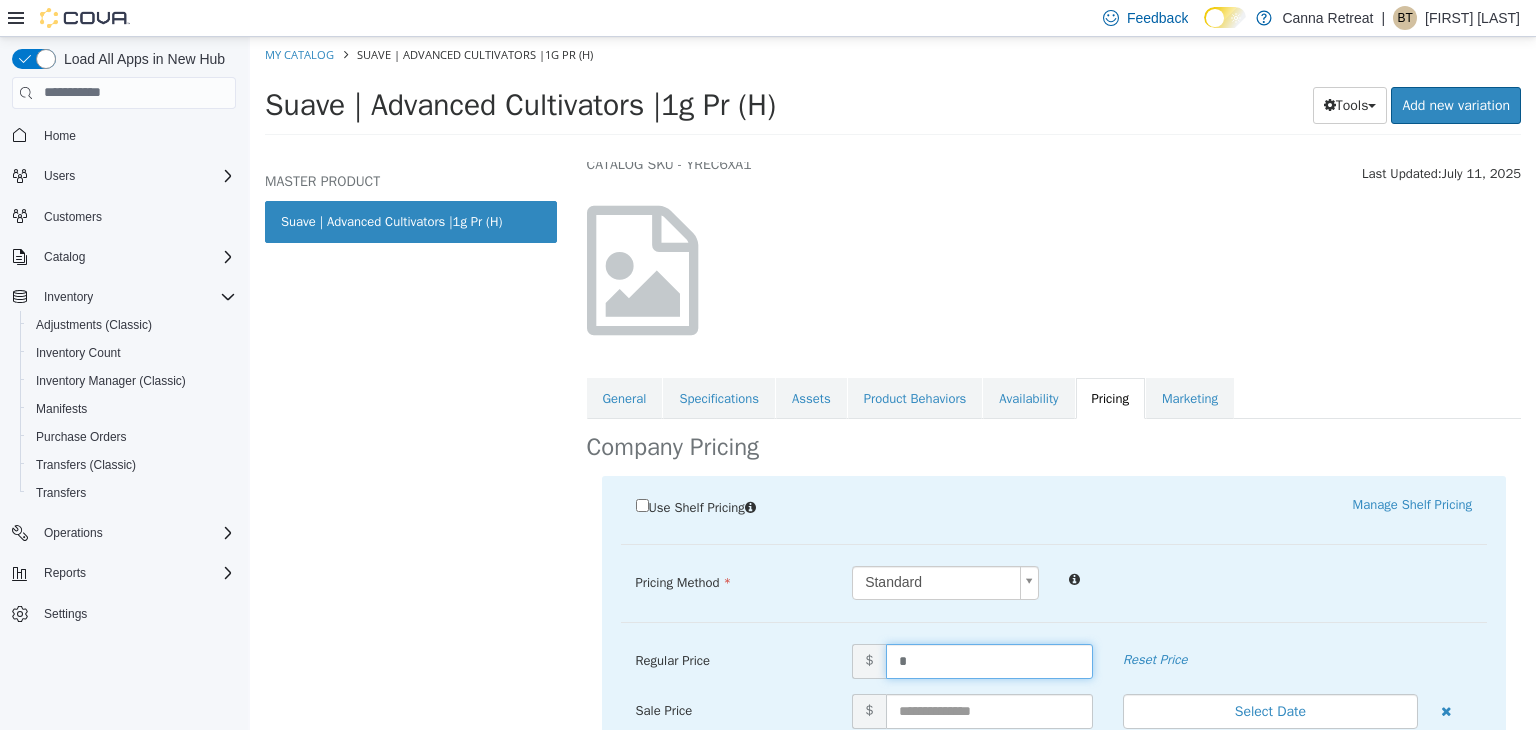 type on "**" 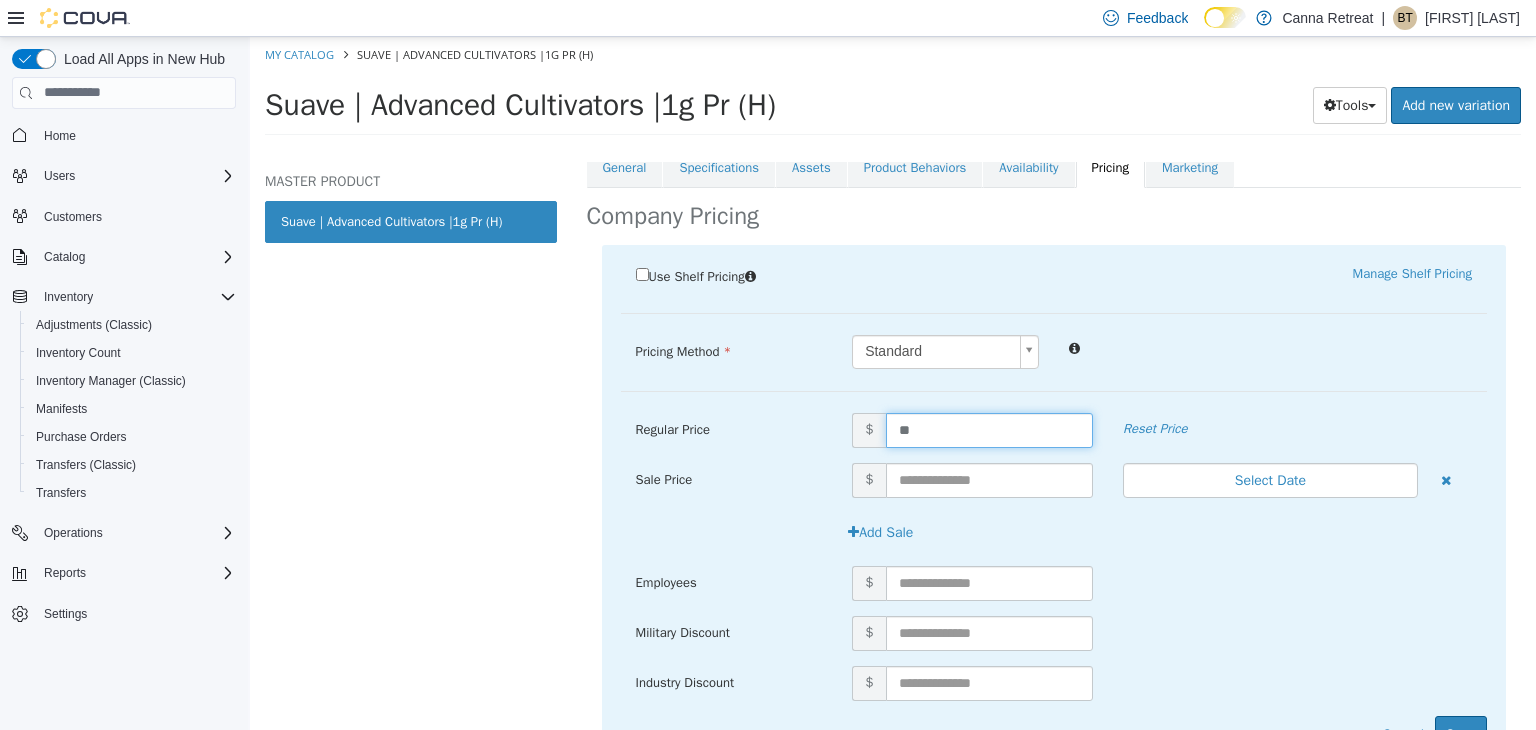 scroll, scrollTop: 317, scrollLeft: 0, axis: vertical 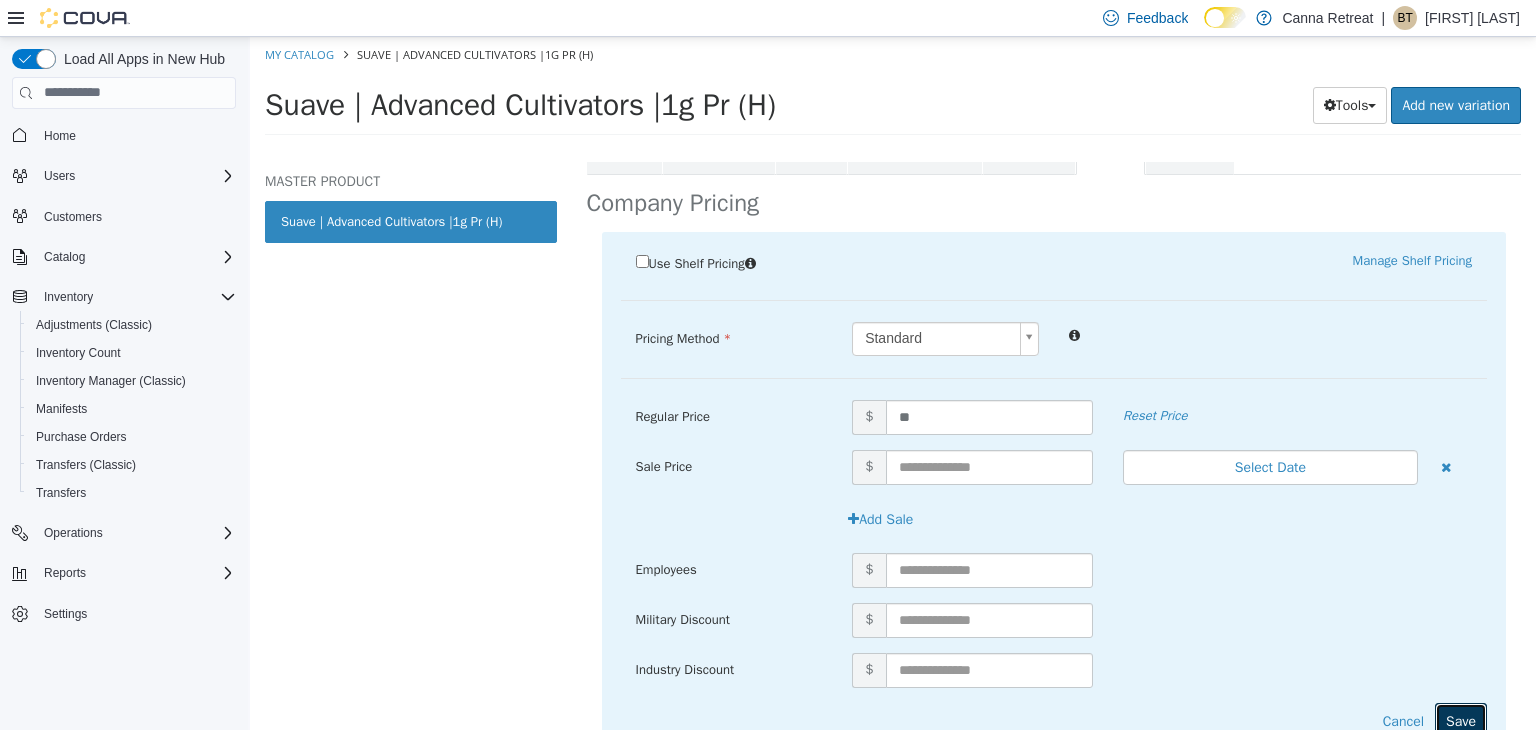 click on "Save" at bounding box center (1461, 720) 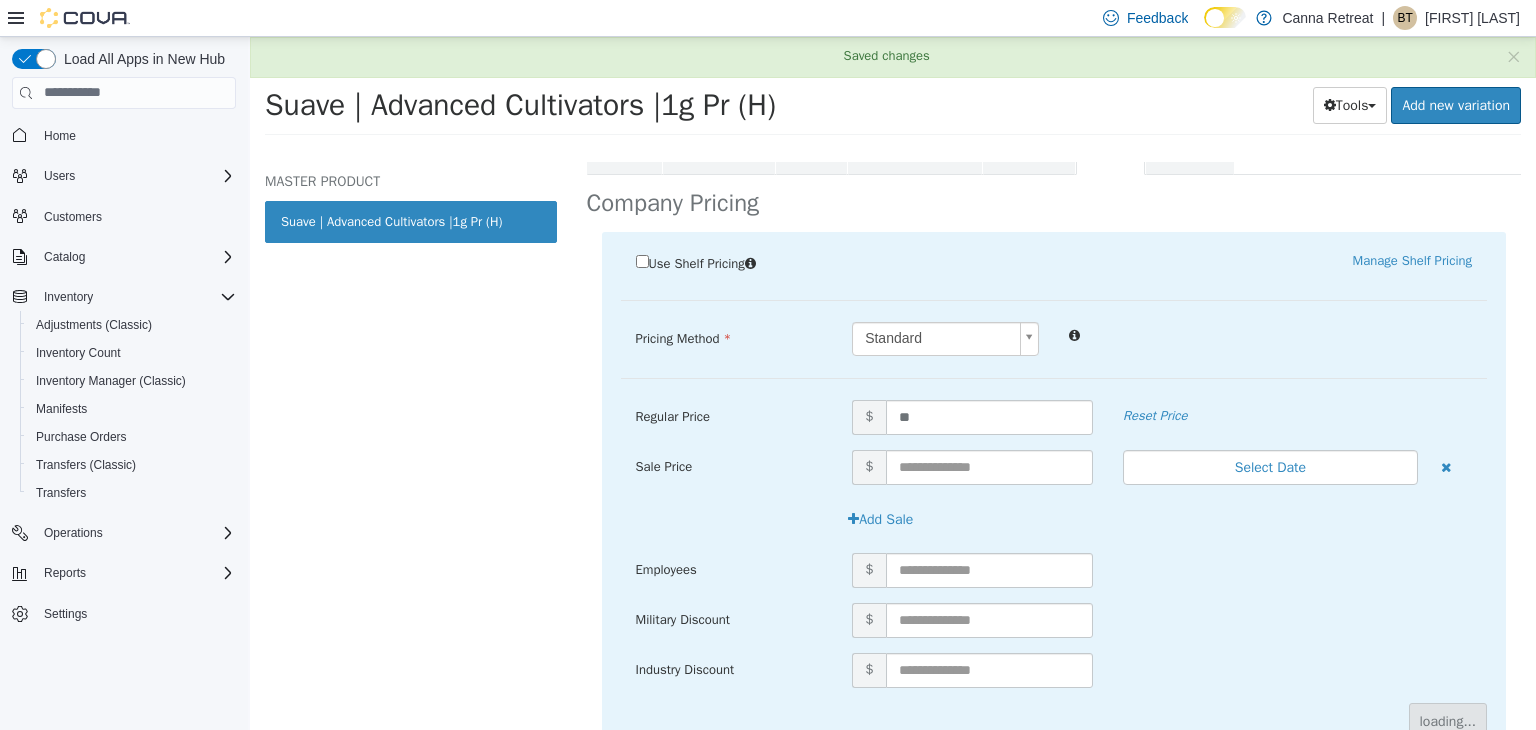 scroll, scrollTop: 73, scrollLeft: 0, axis: vertical 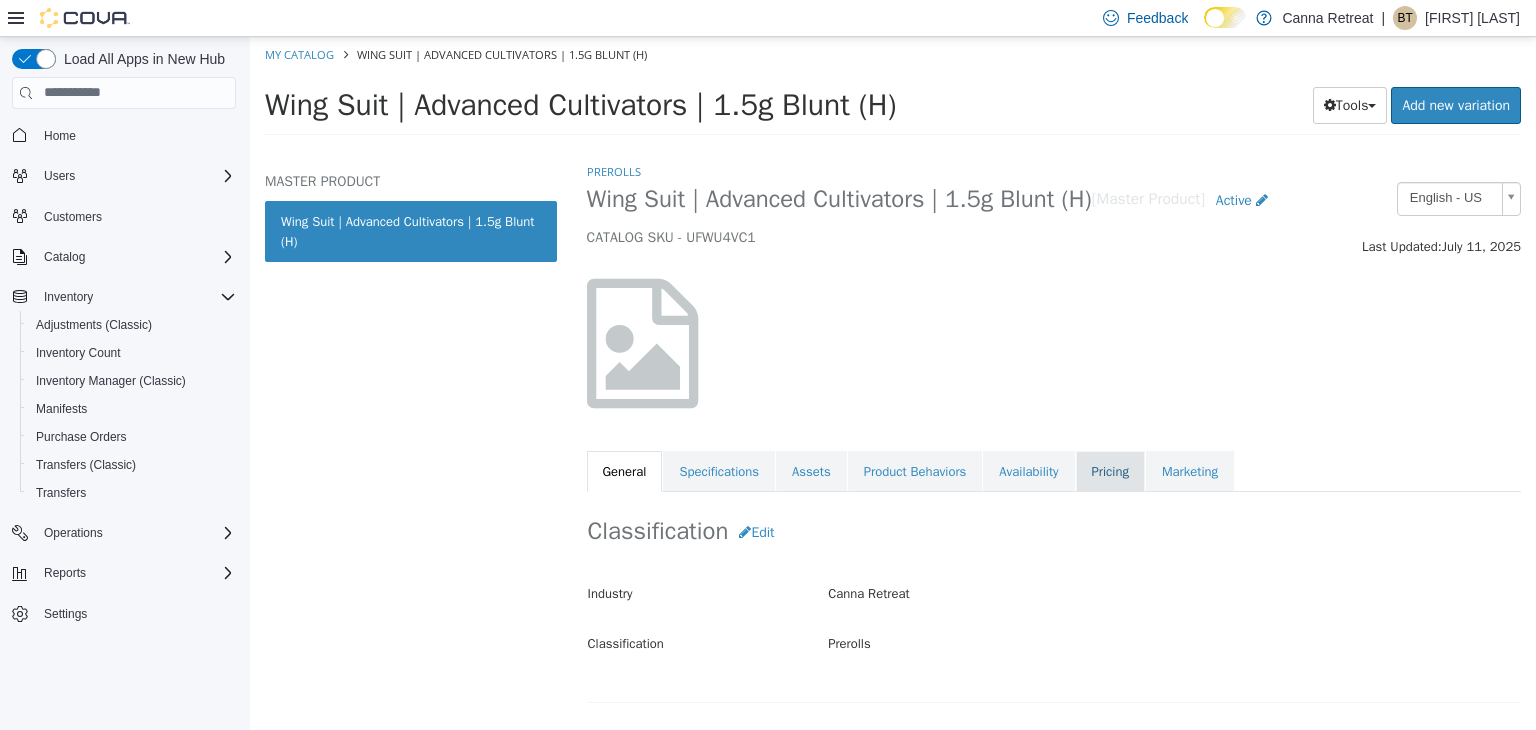 click on "Pricing" at bounding box center (1110, 471) 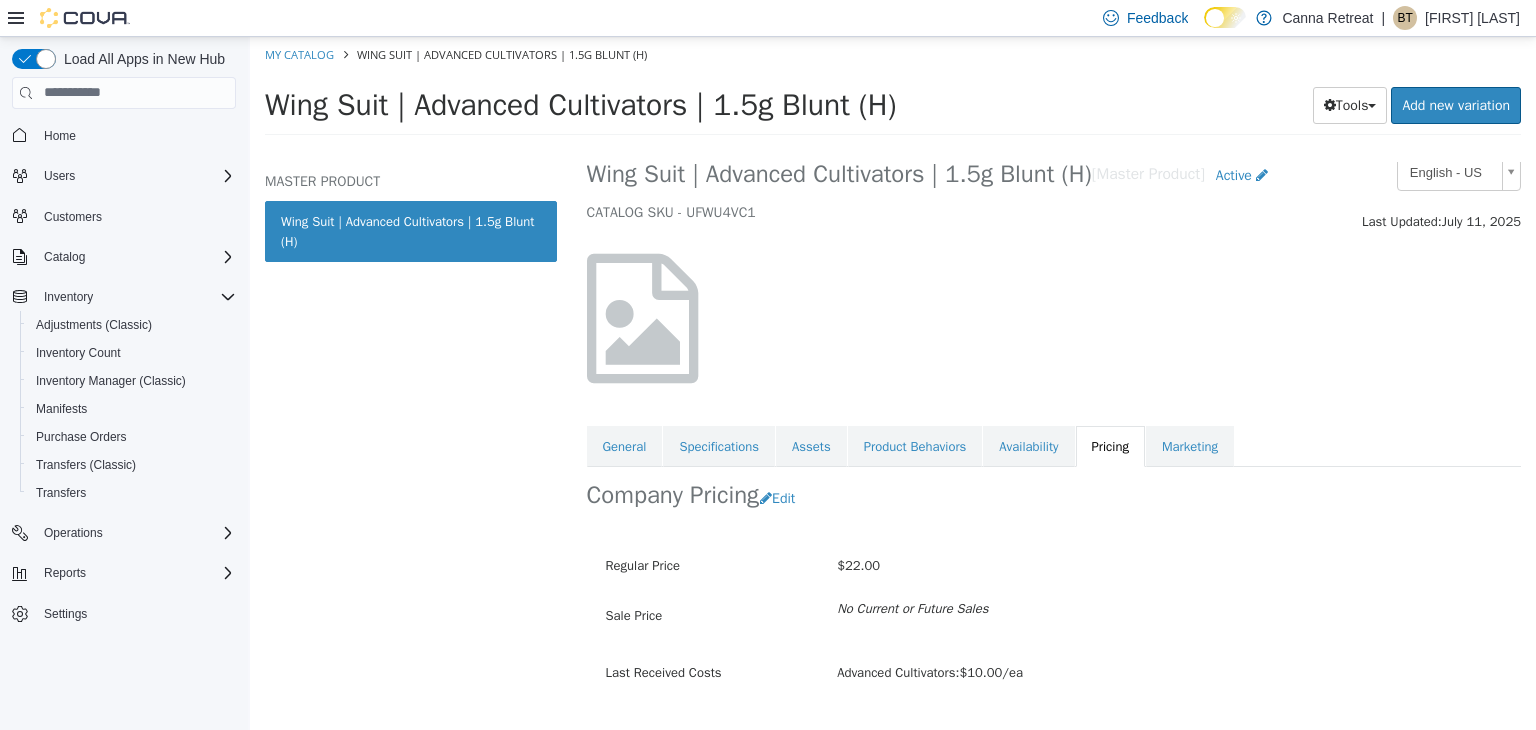 scroll, scrollTop: 73, scrollLeft: 0, axis: vertical 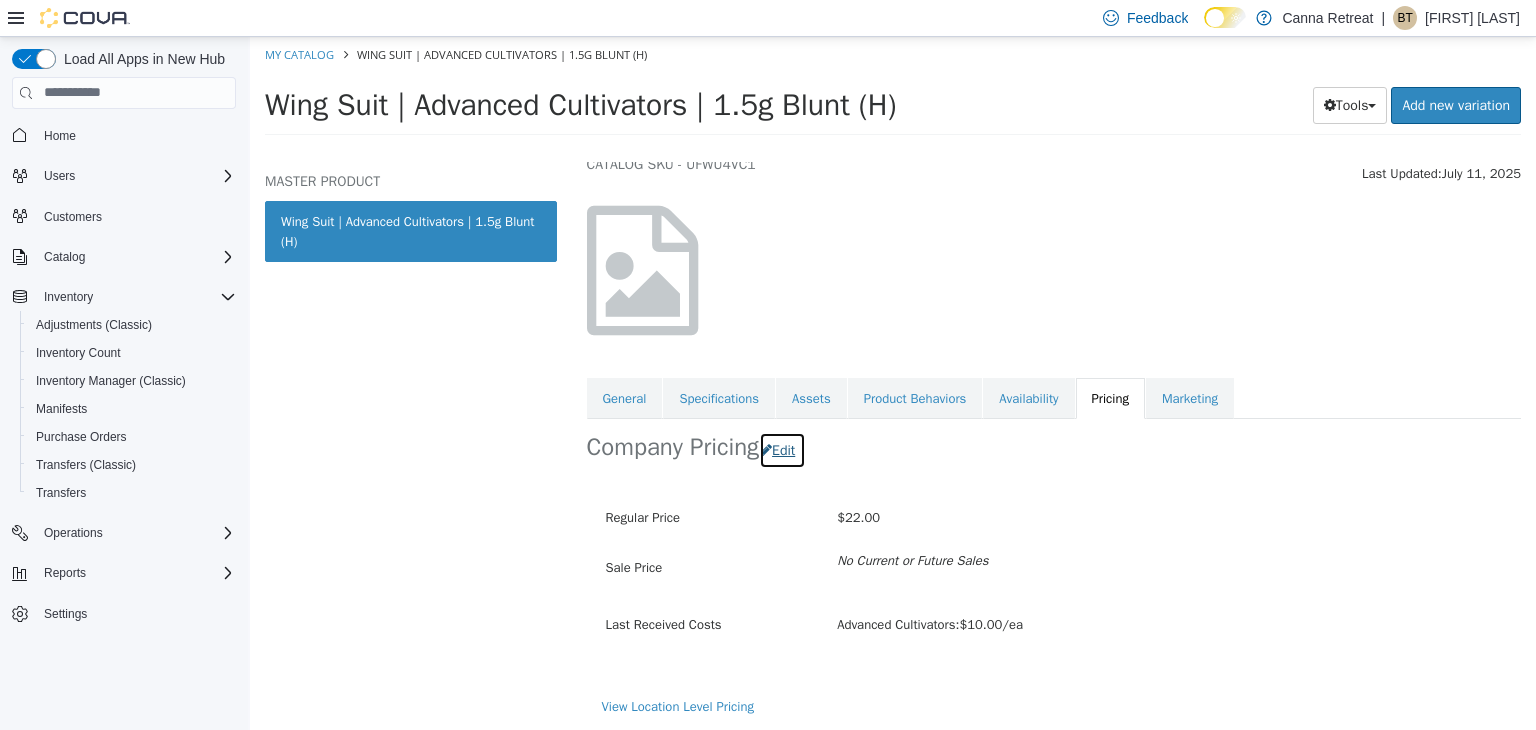click on "Edit" at bounding box center (782, 449) 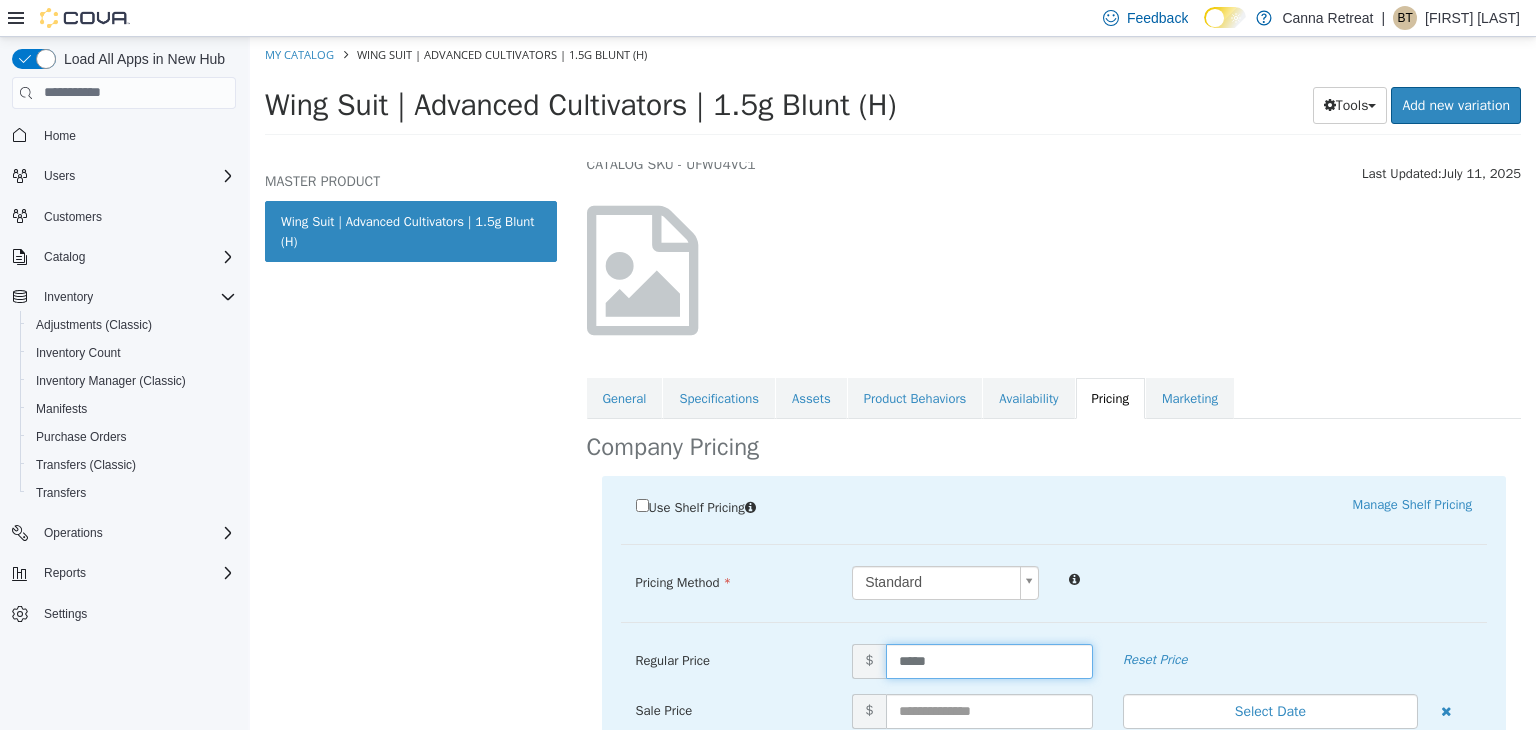 click on "*****" at bounding box center [989, 660] 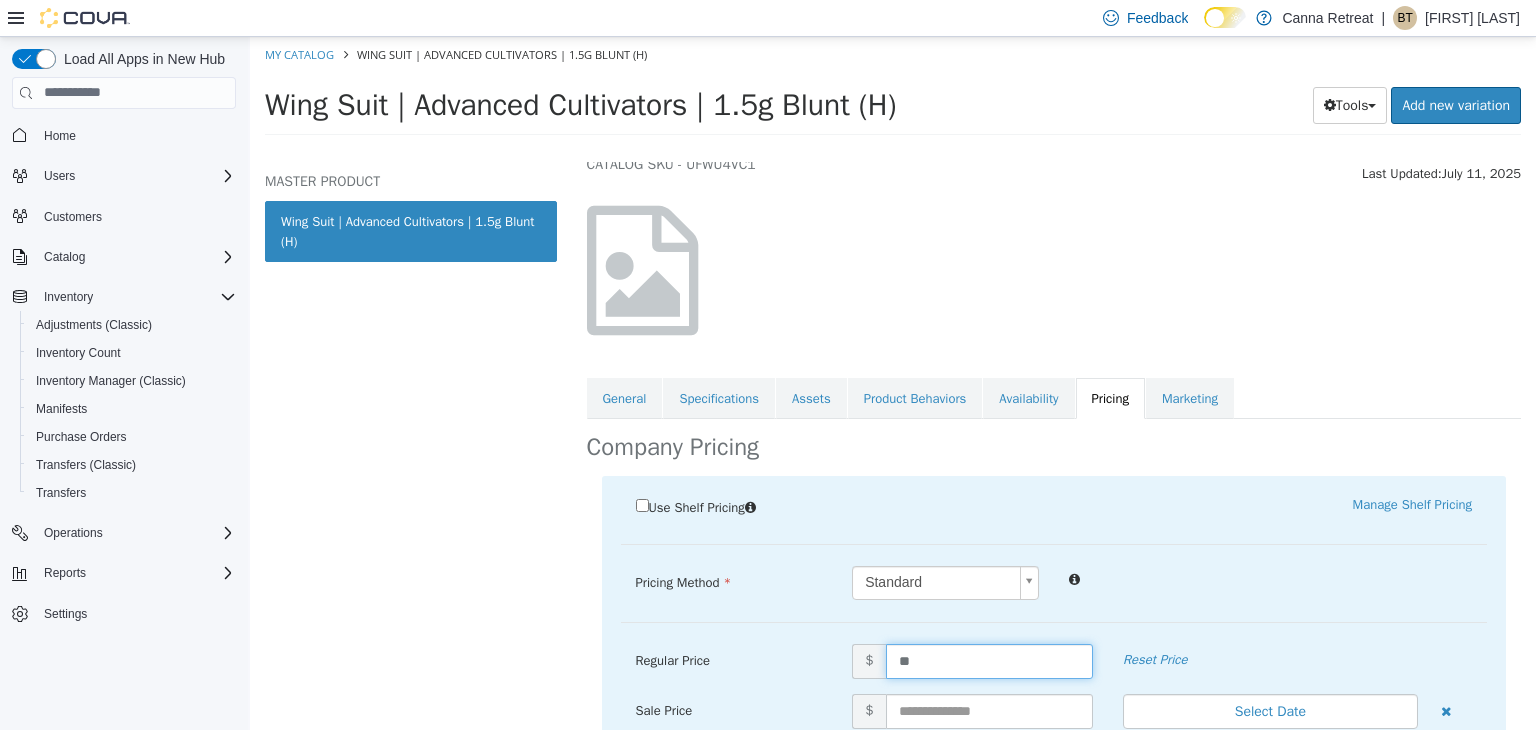 type on "***" 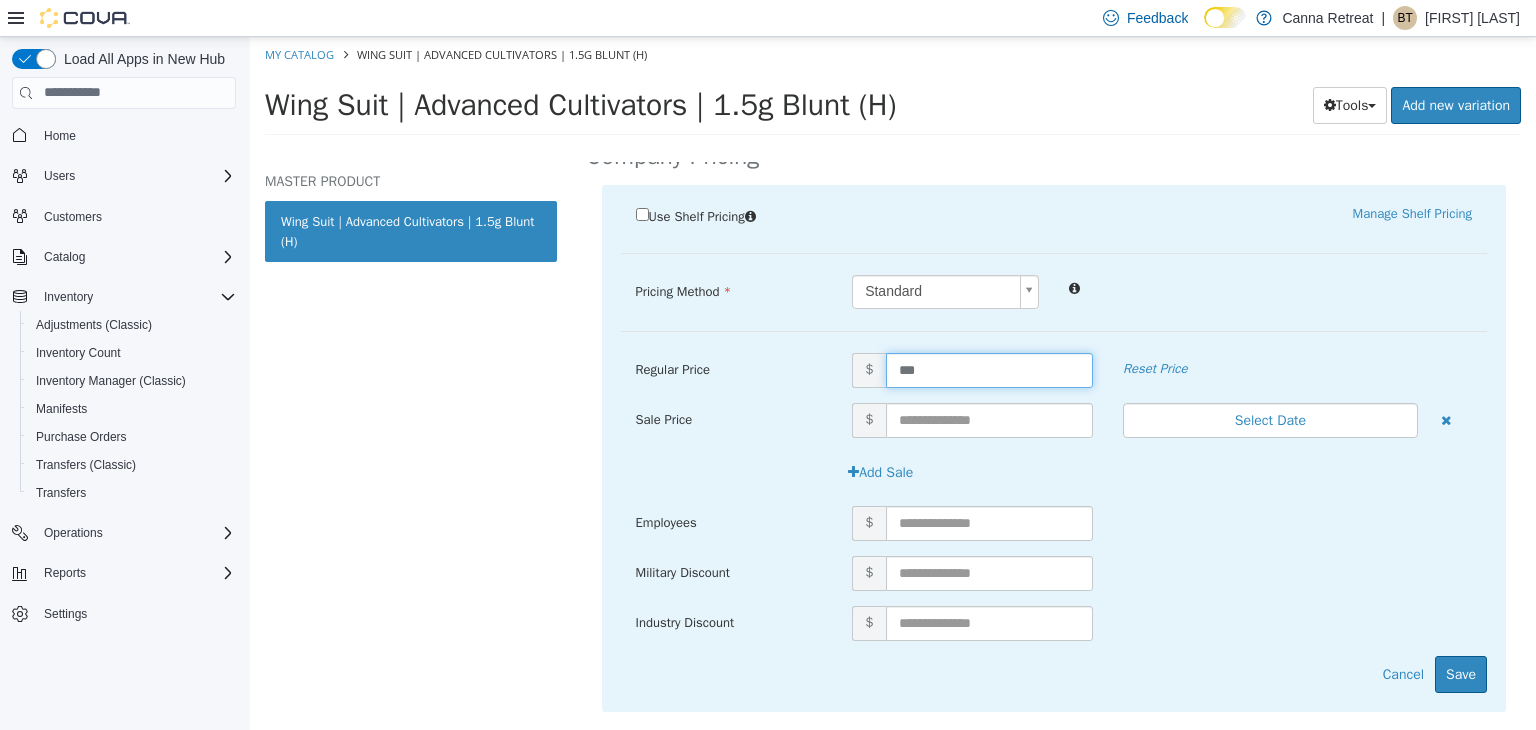 scroll, scrollTop: 368, scrollLeft: 0, axis: vertical 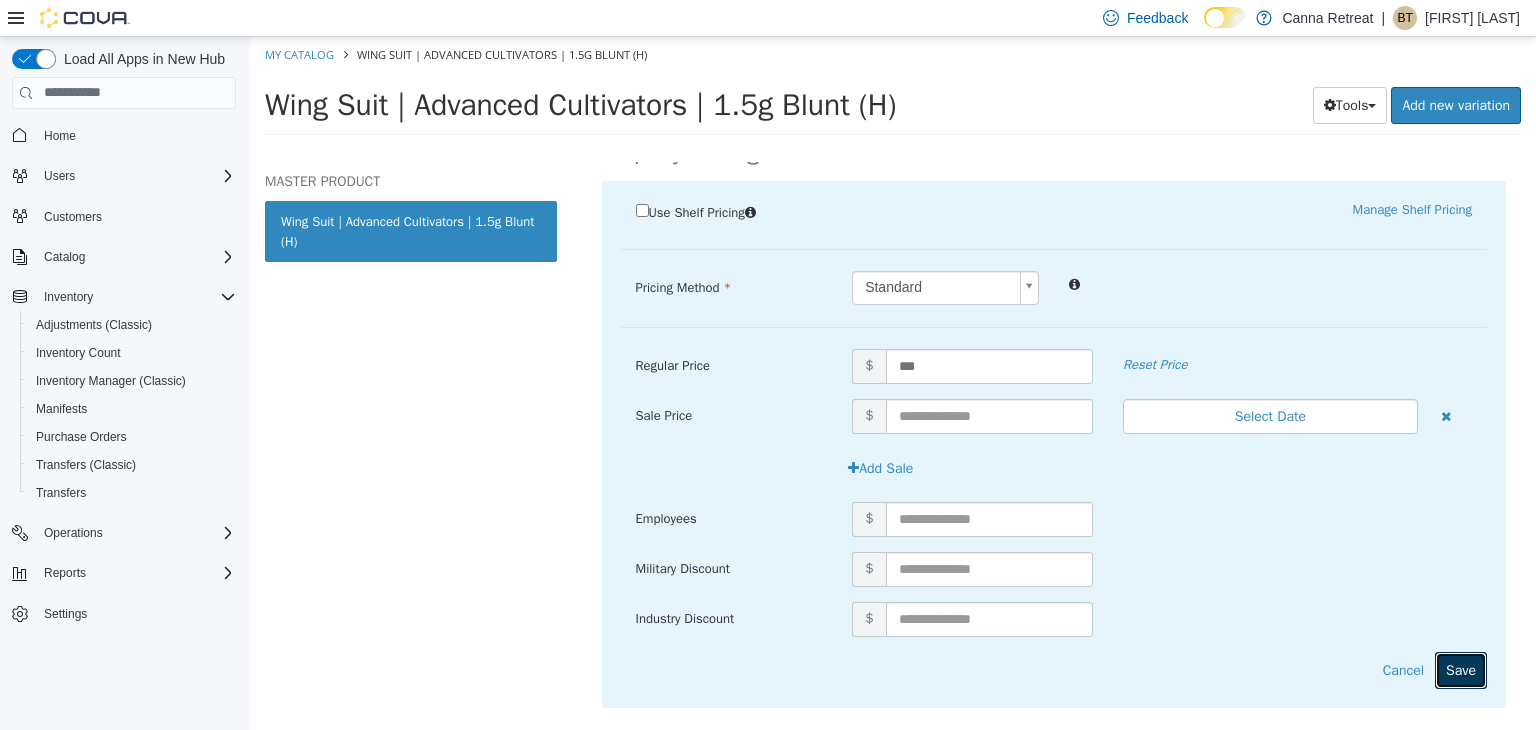 click on "Save" at bounding box center [1461, 669] 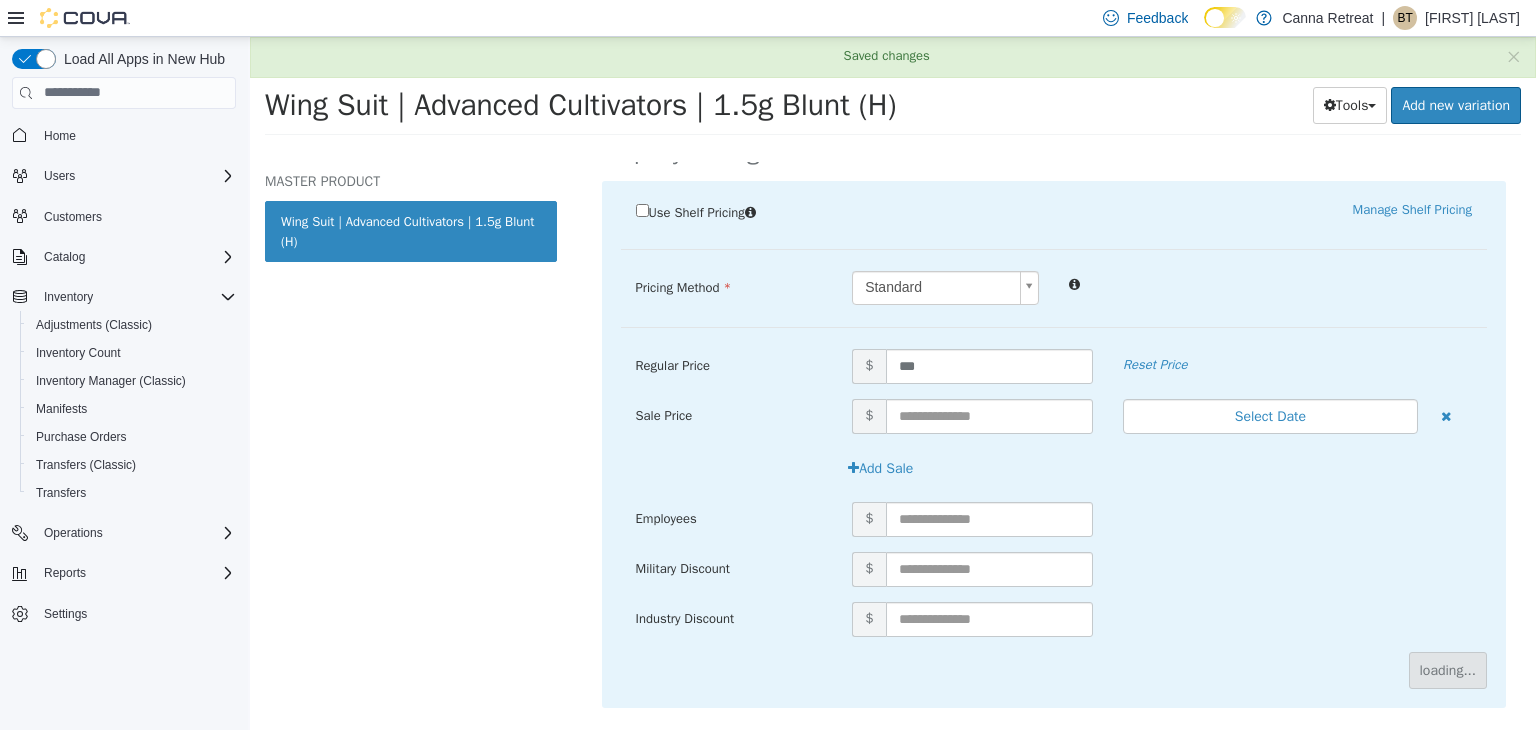 scroll, scrollTop: 73, scrollLeft: 0, axis: vertical 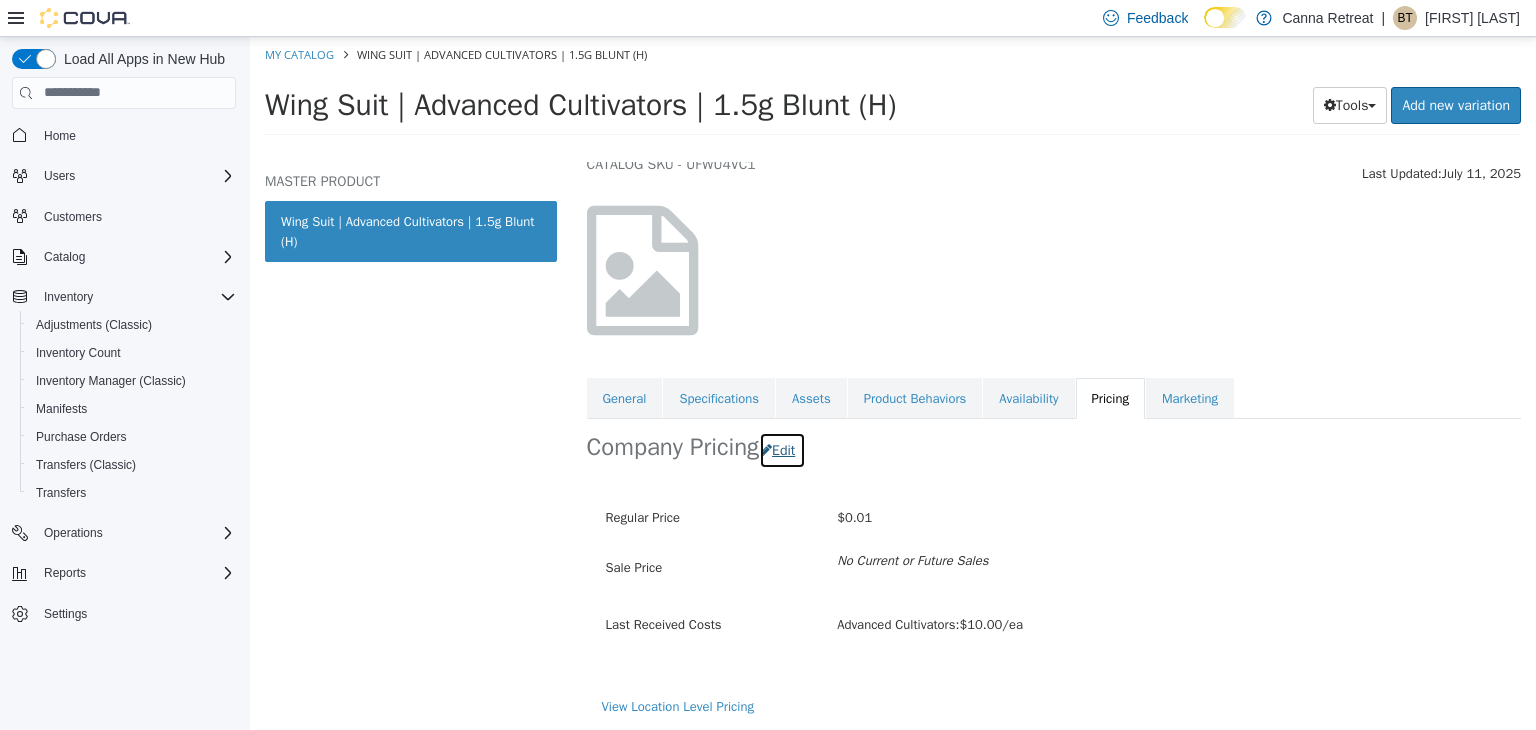 click on "Edit" at bounding box center [782, 449] 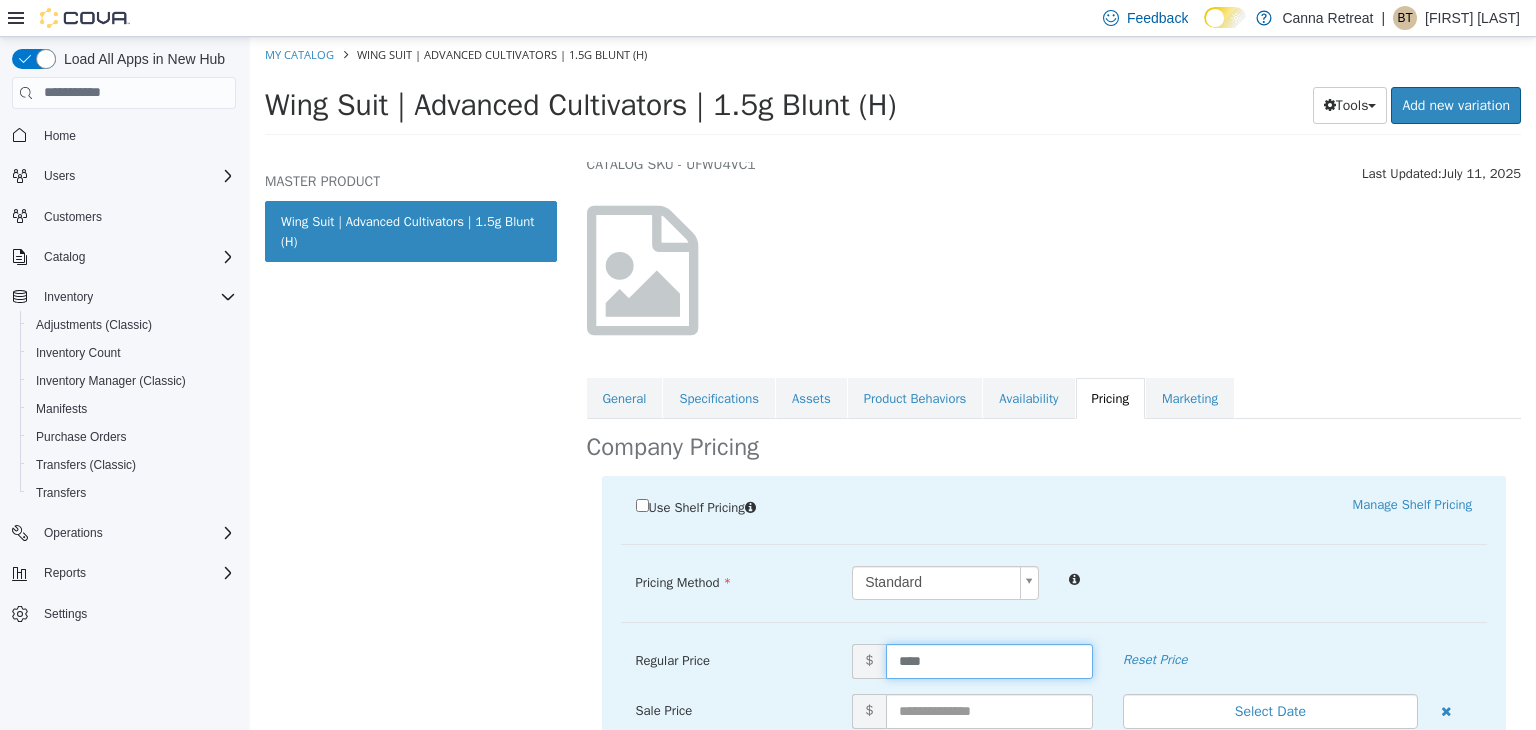 click on "****" at bounding box center [989, 660] 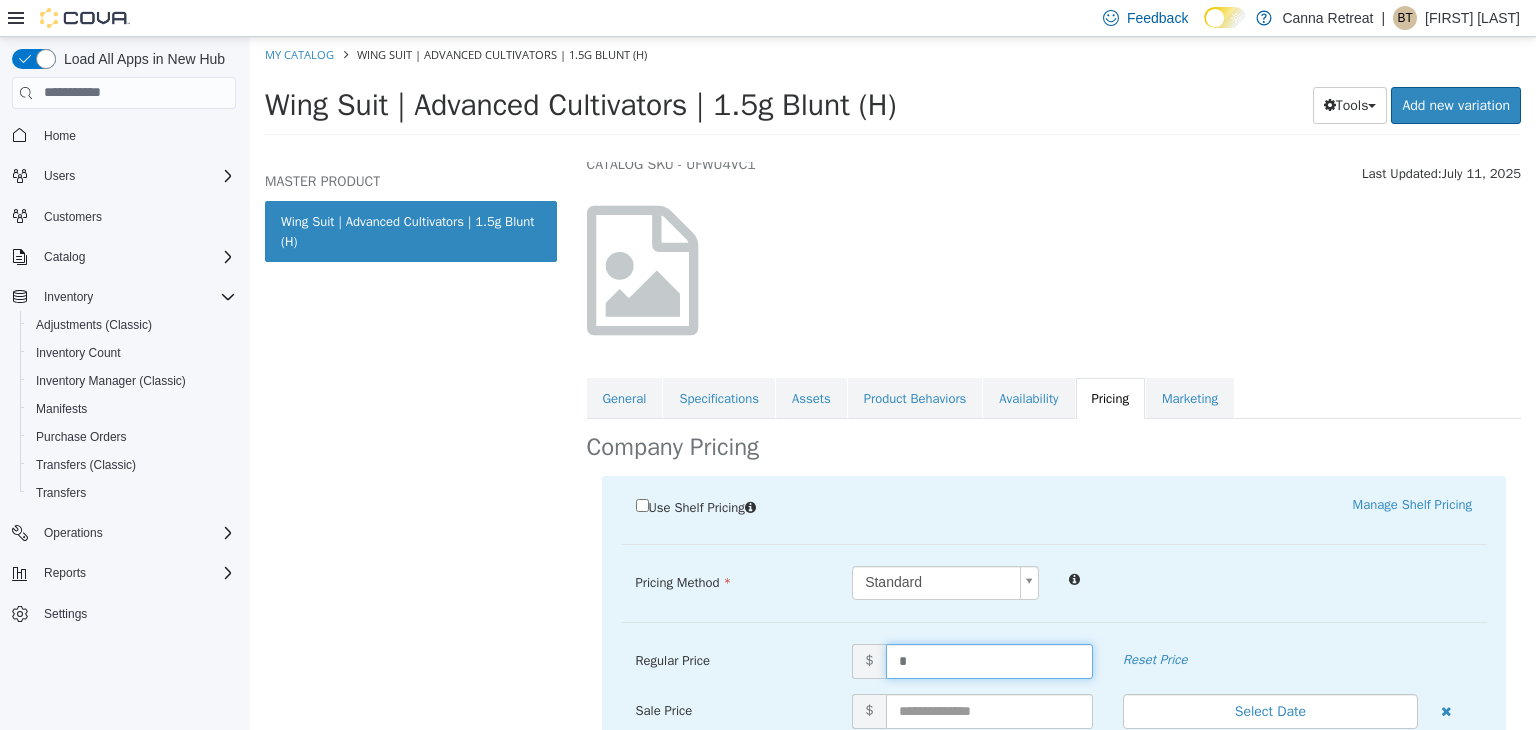 type on "**" 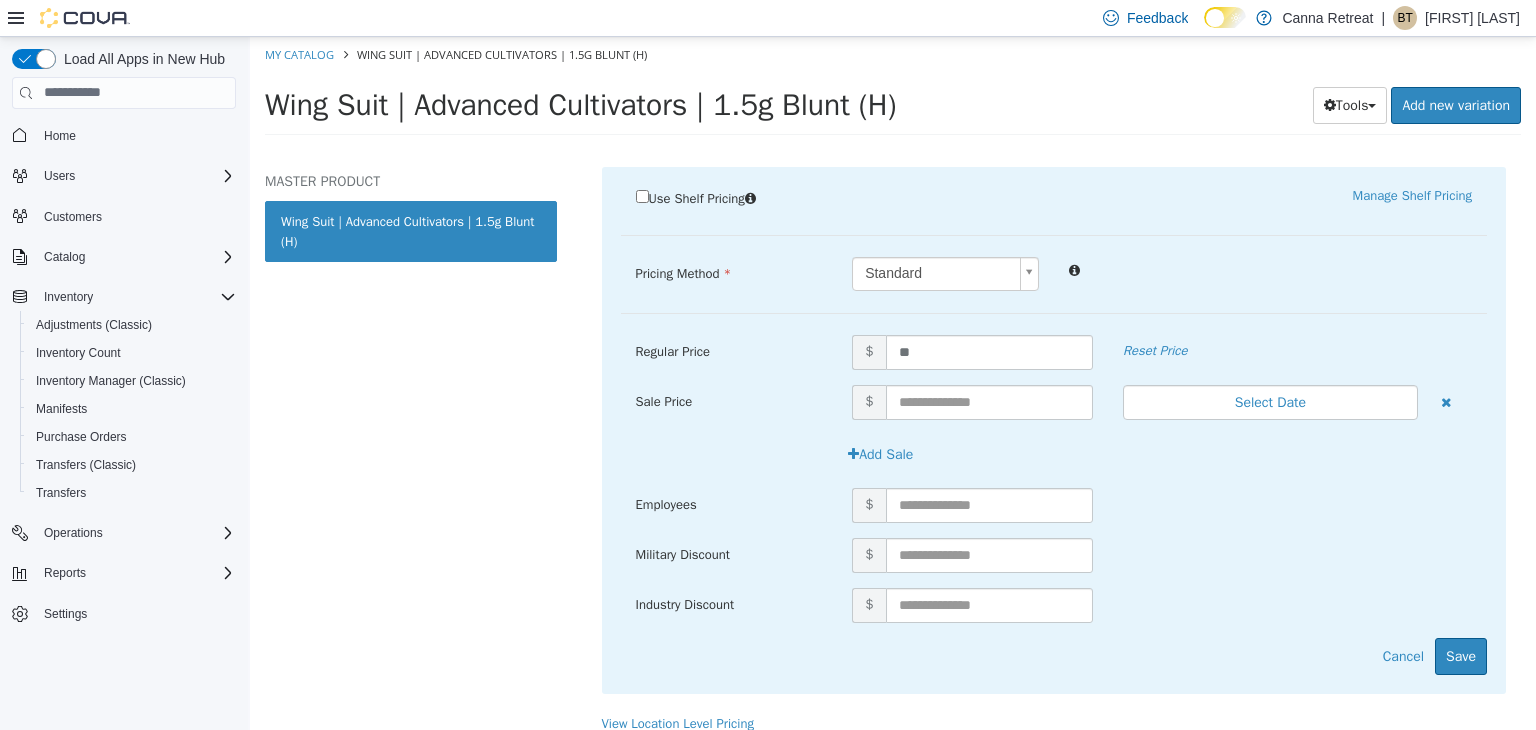 scroll, scrollTop: 397, scrollLeft: 0, axis: vertical 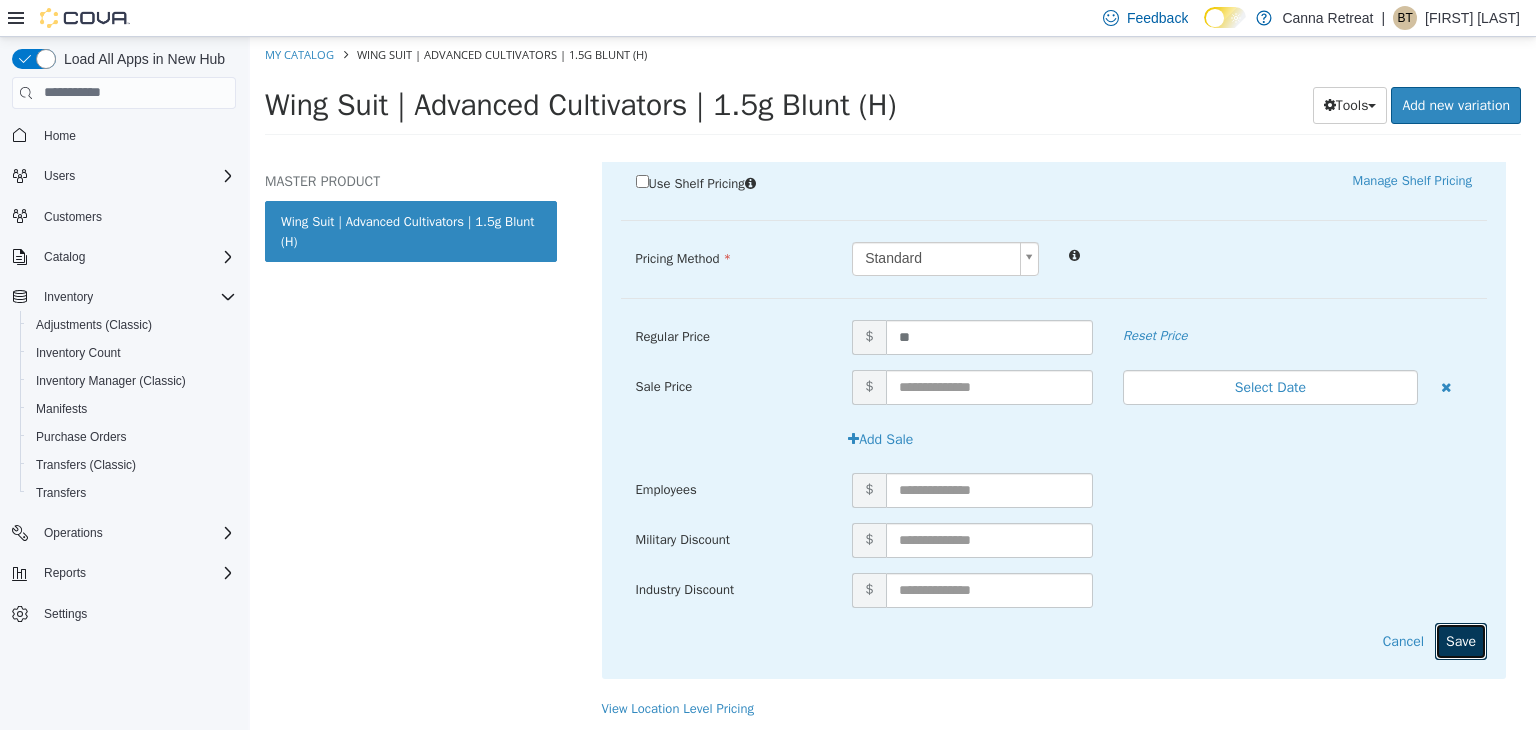 click on "Save" at bounding box center (1461, 640) 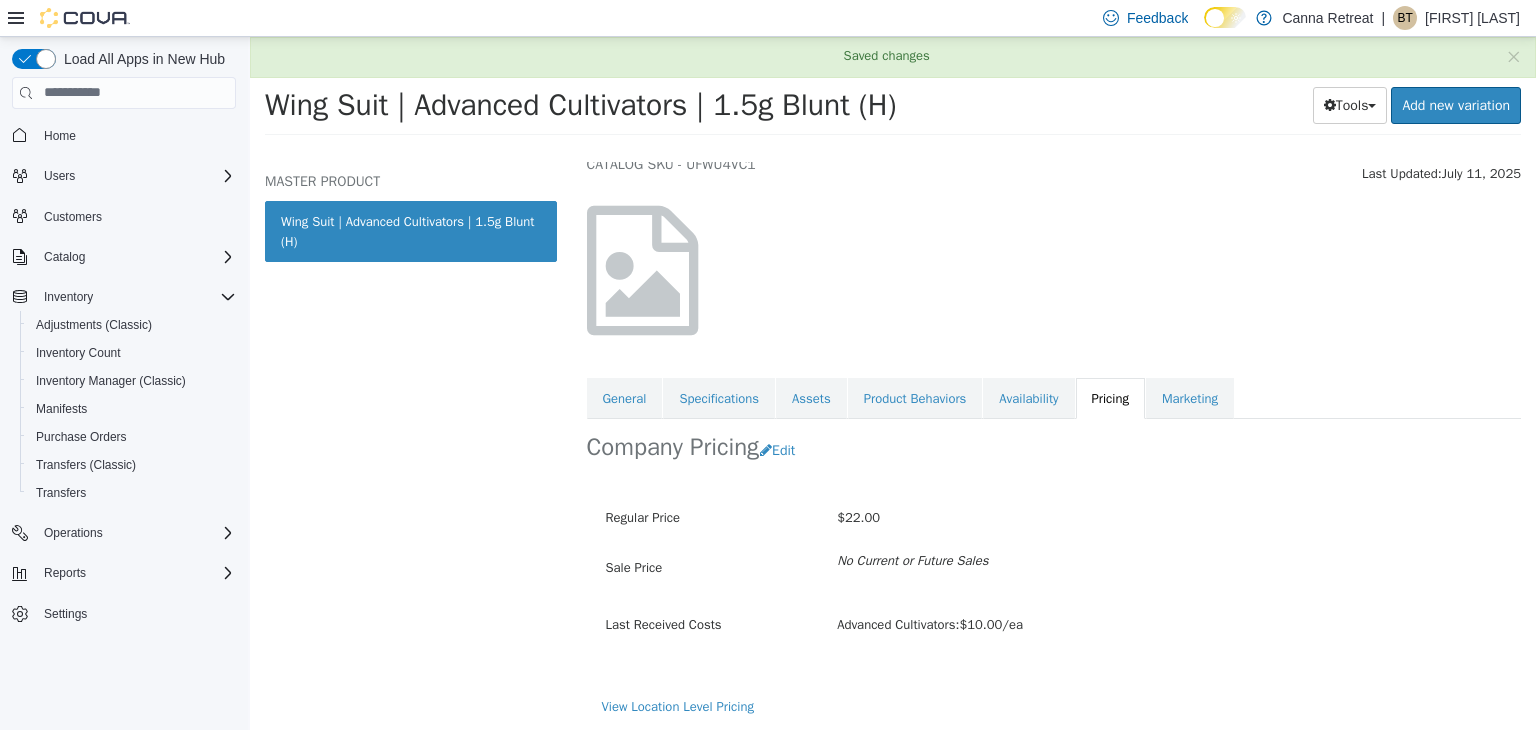 scroll, scrollTop: 73, scrollLeft: 0, axis: vertical 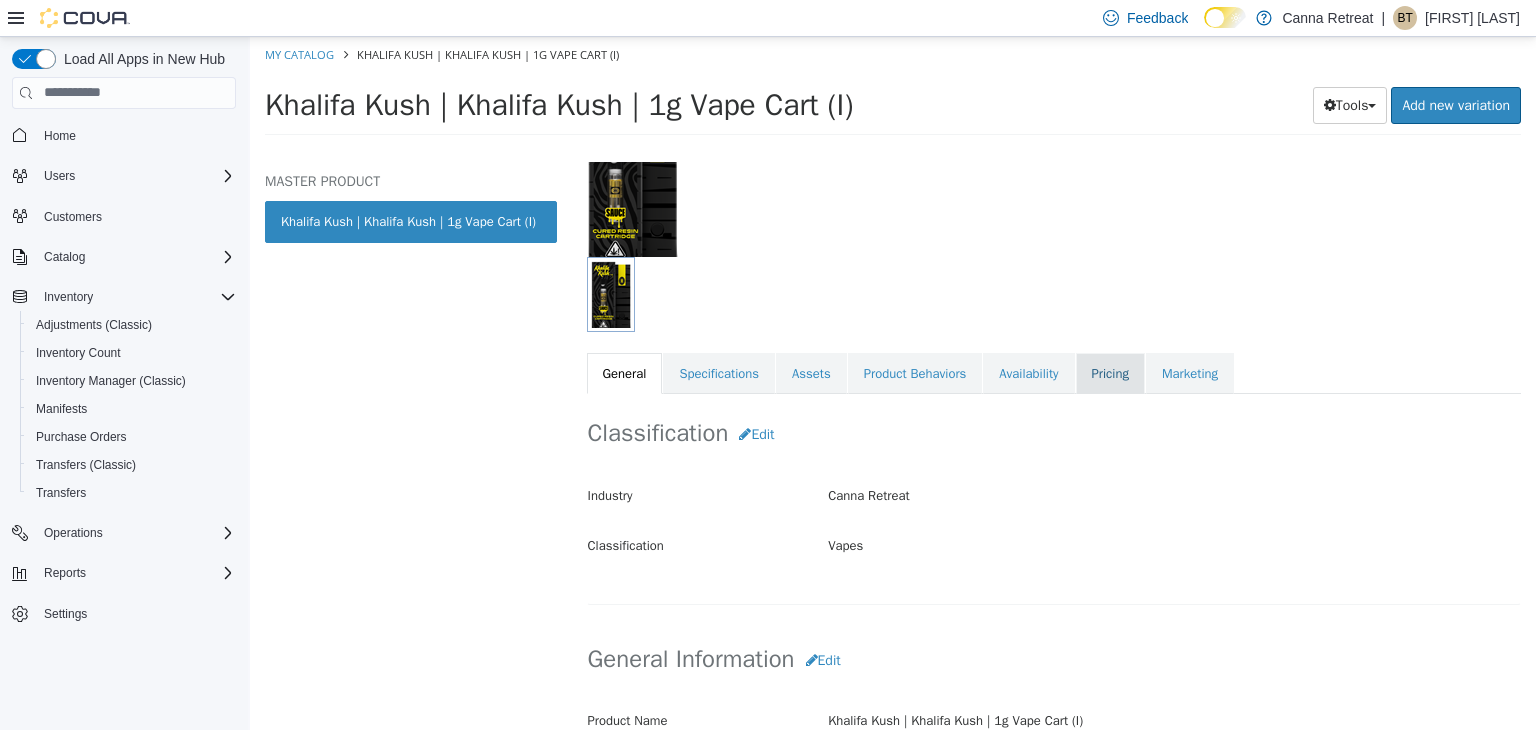 click on "Pricing" at bounding box center [1110, 373] 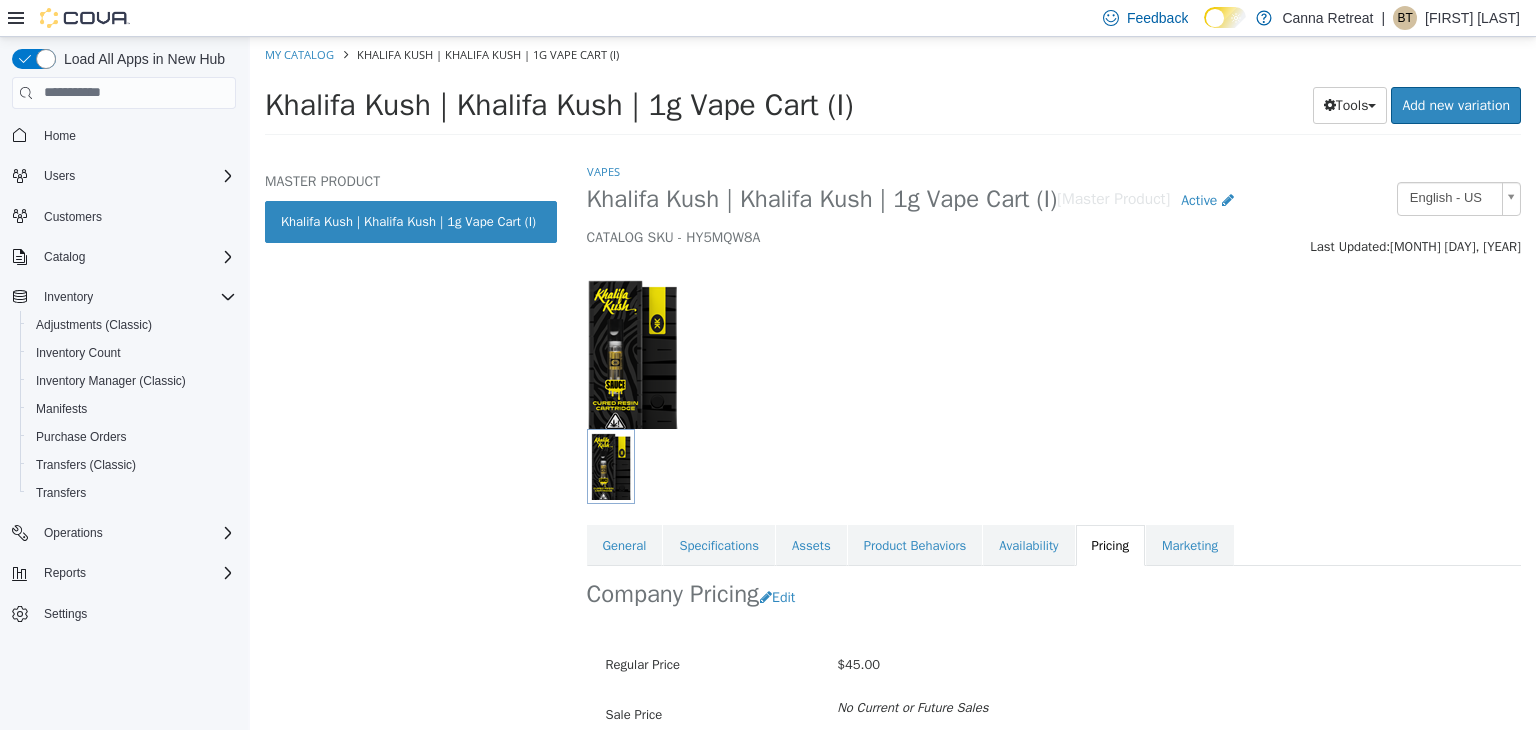 scroll, scrollTop: 147, scrollLeft: 0, axis: vertical 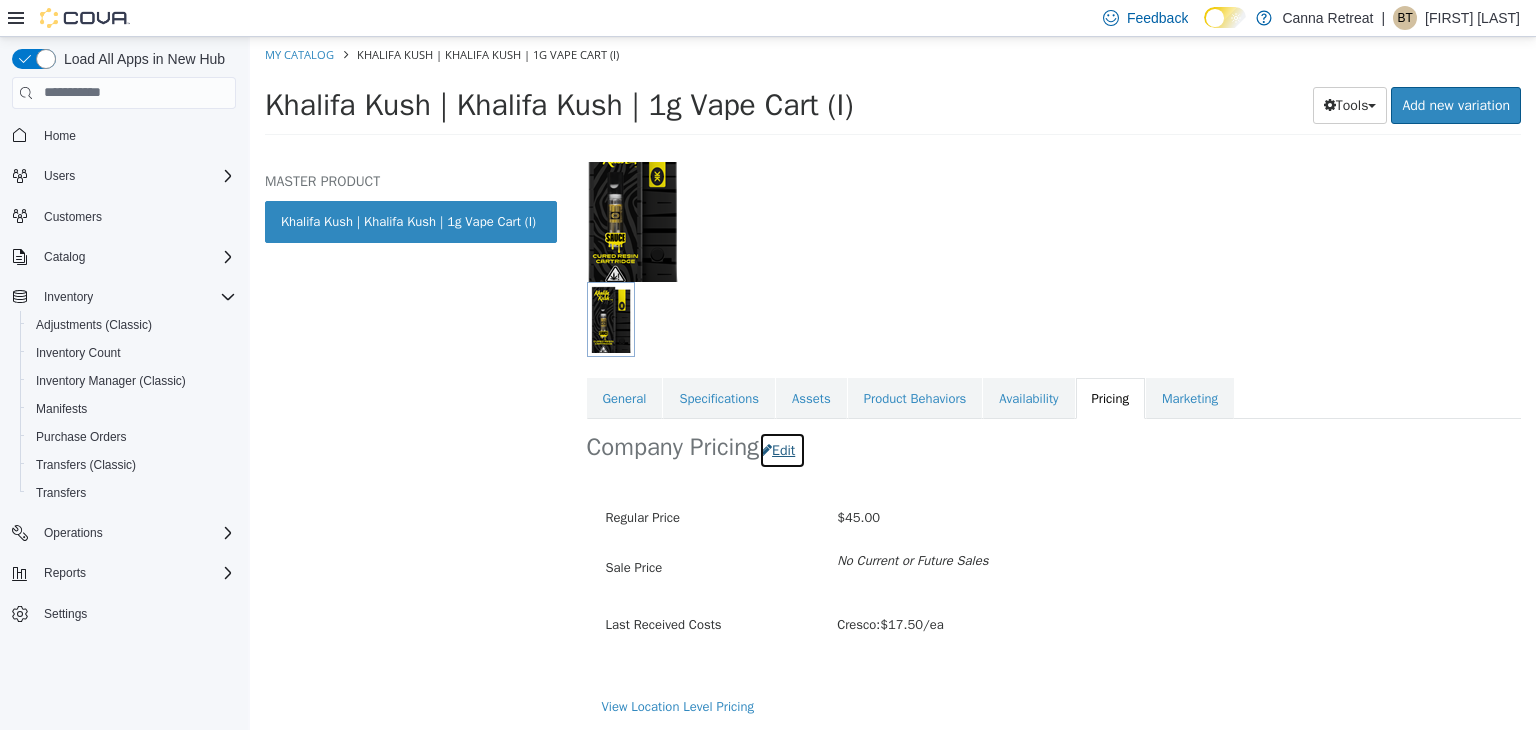 click on "Edit" at bounding box center [782, 449] 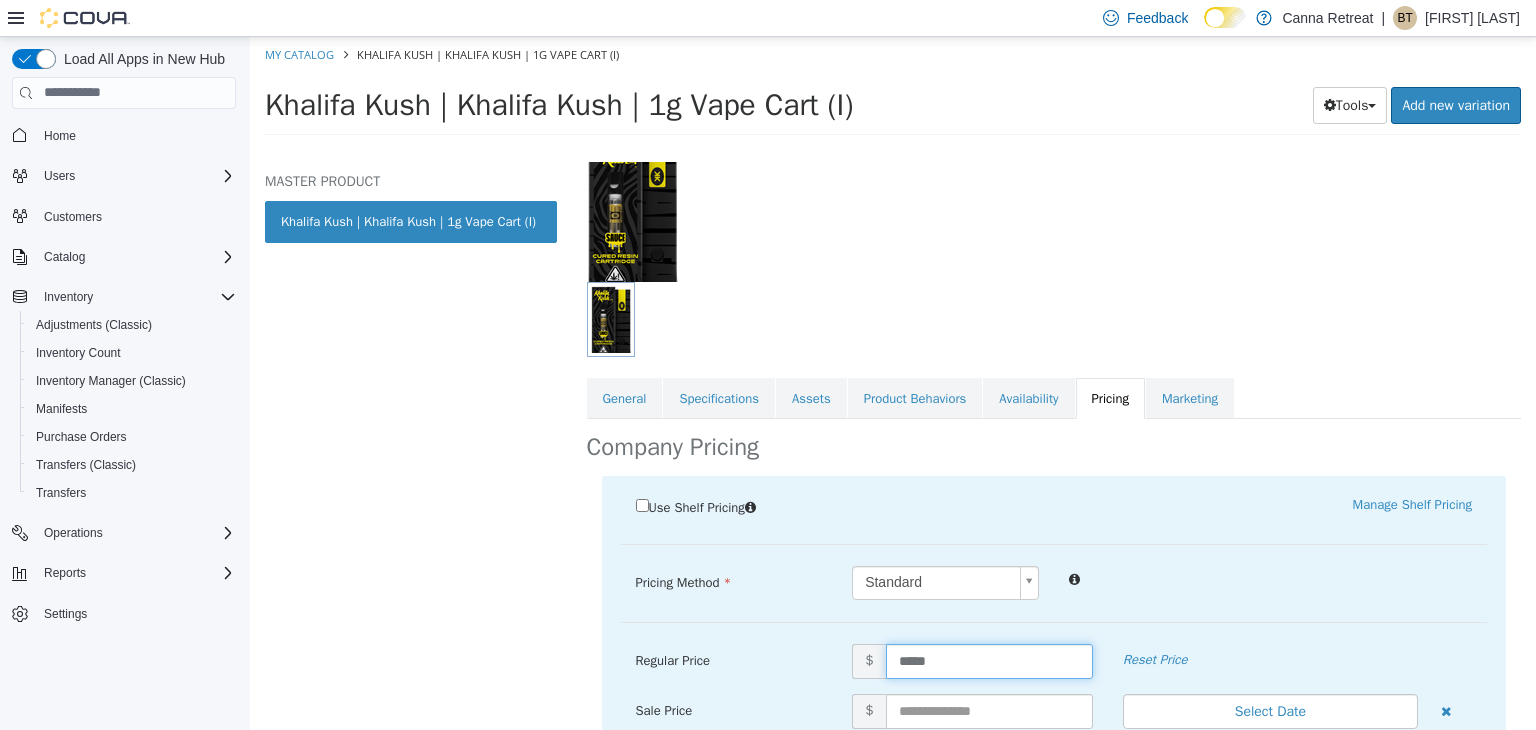 click on "*****" at bounding box center (989, 660) 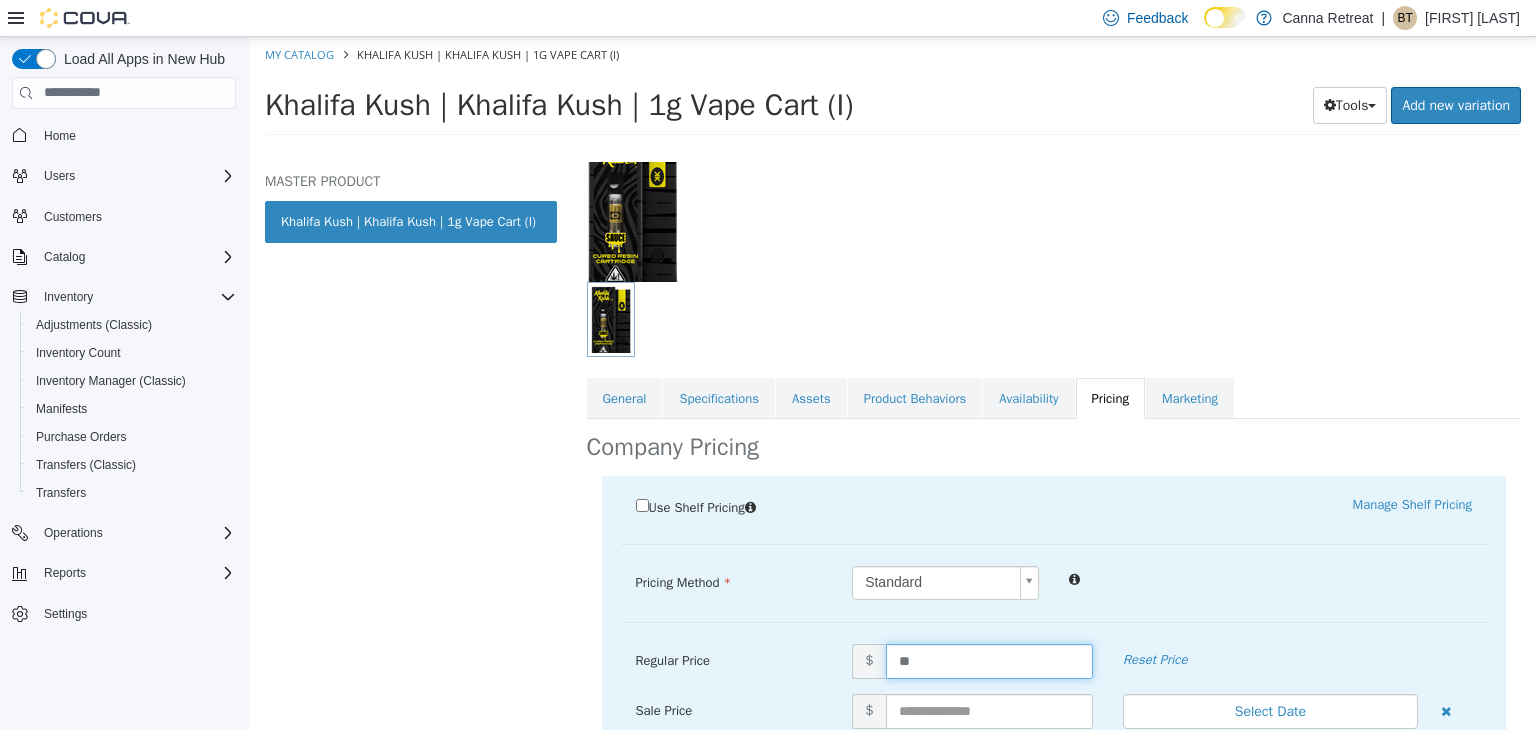 type on "***" 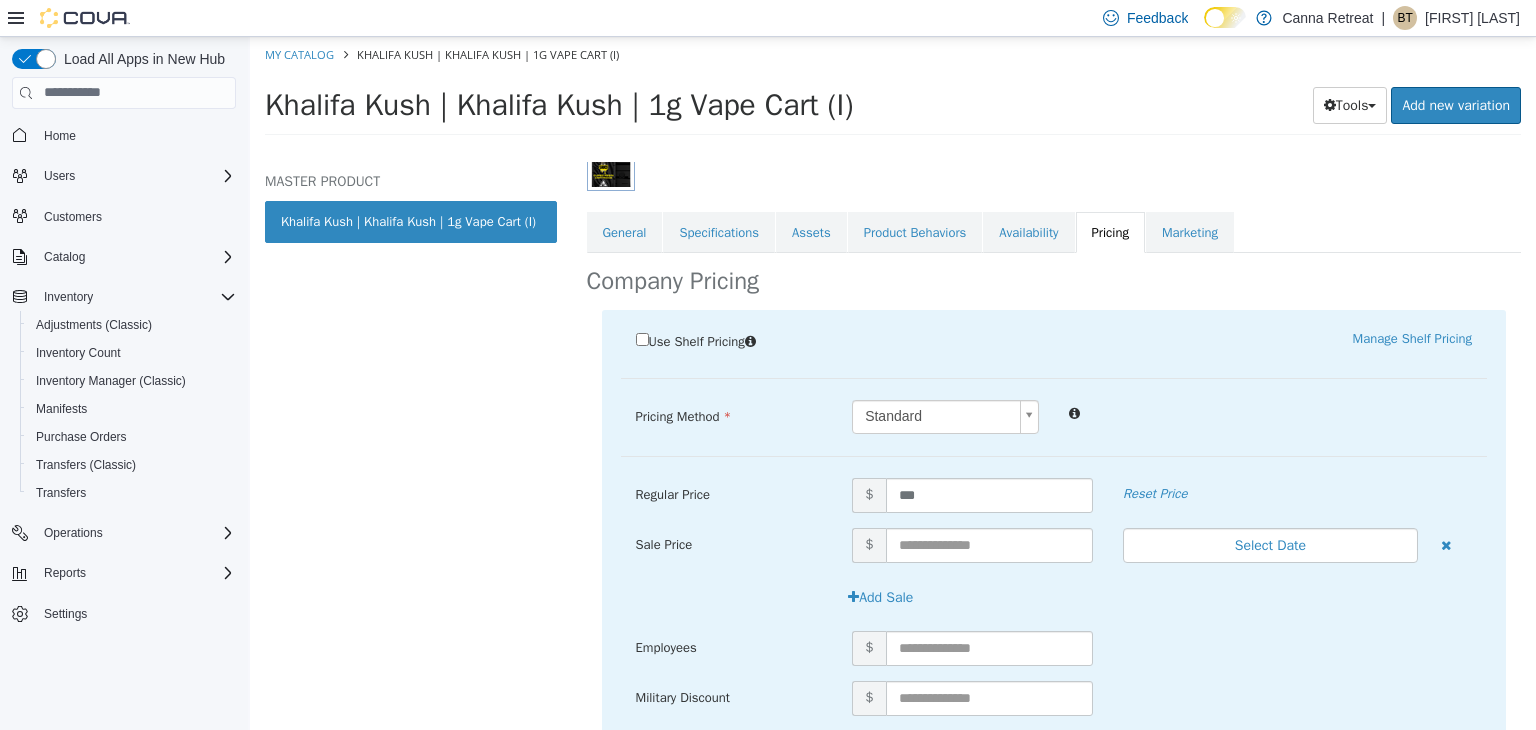 scroll, scrollTop: 471, scrollLeft: 0, axis: vertical 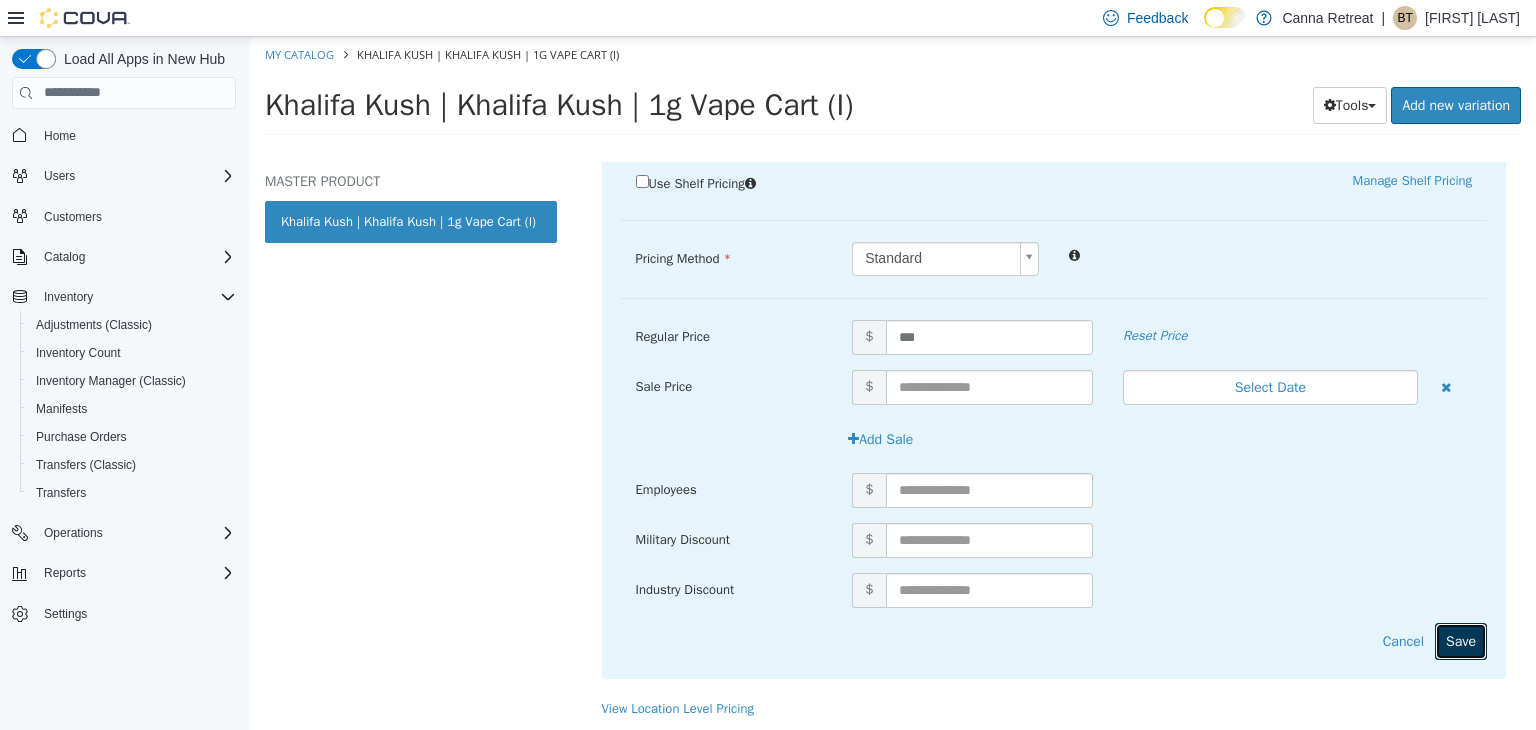 click on "Save" at bounding box center [1461, 640] 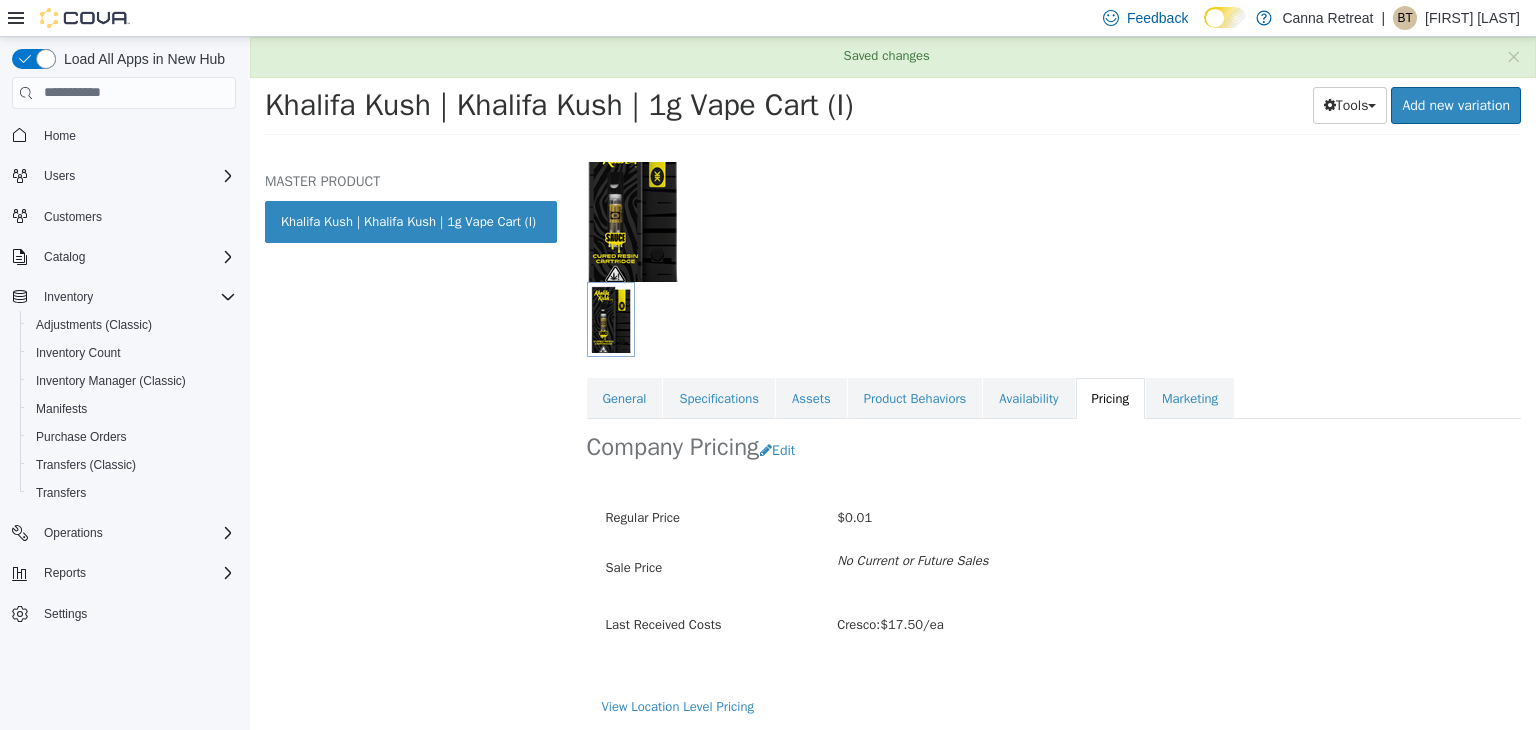 scroll, scrollTop: 147, scrollLeft: 0, axis: vertical 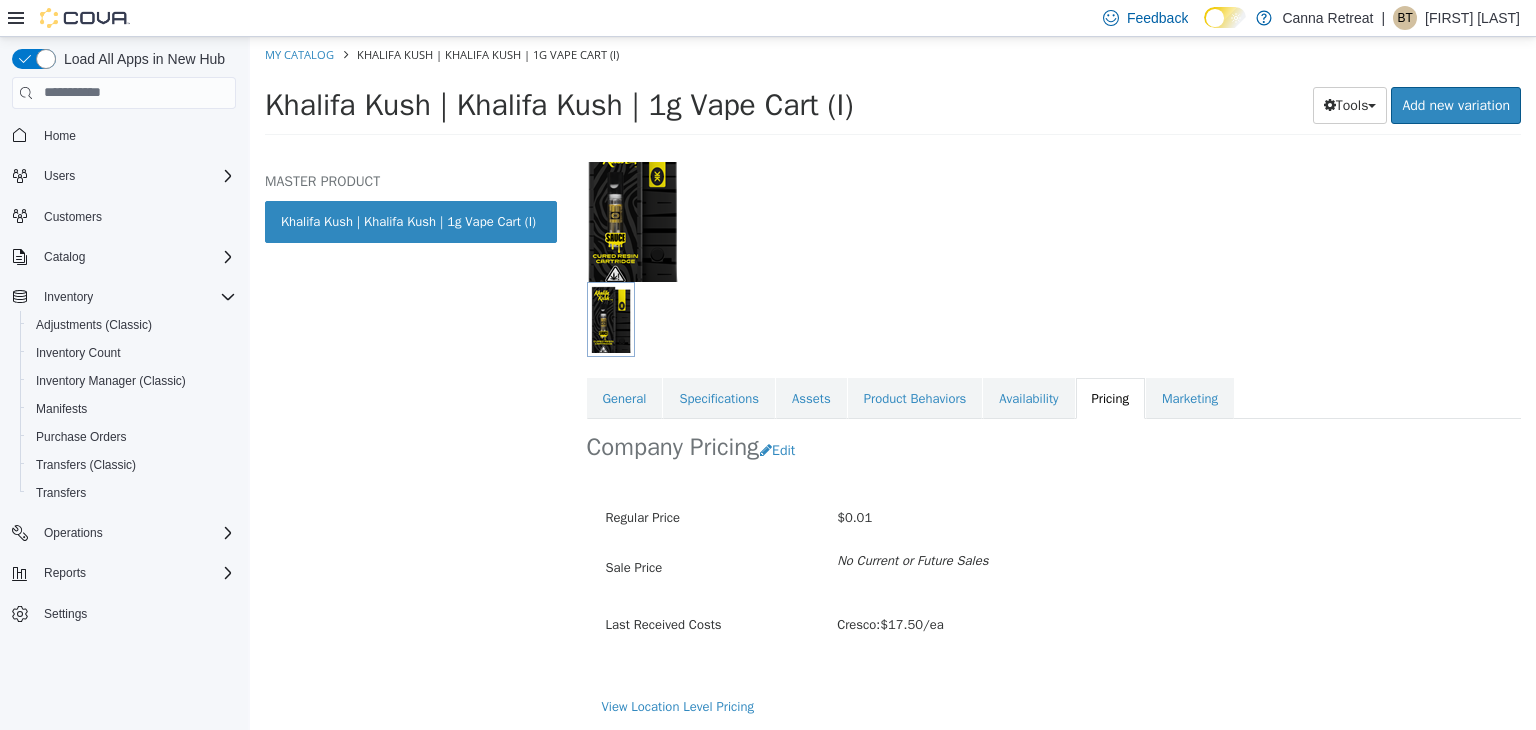 click on "Company Pricing   Edit" at bounding box center [1054, 449] 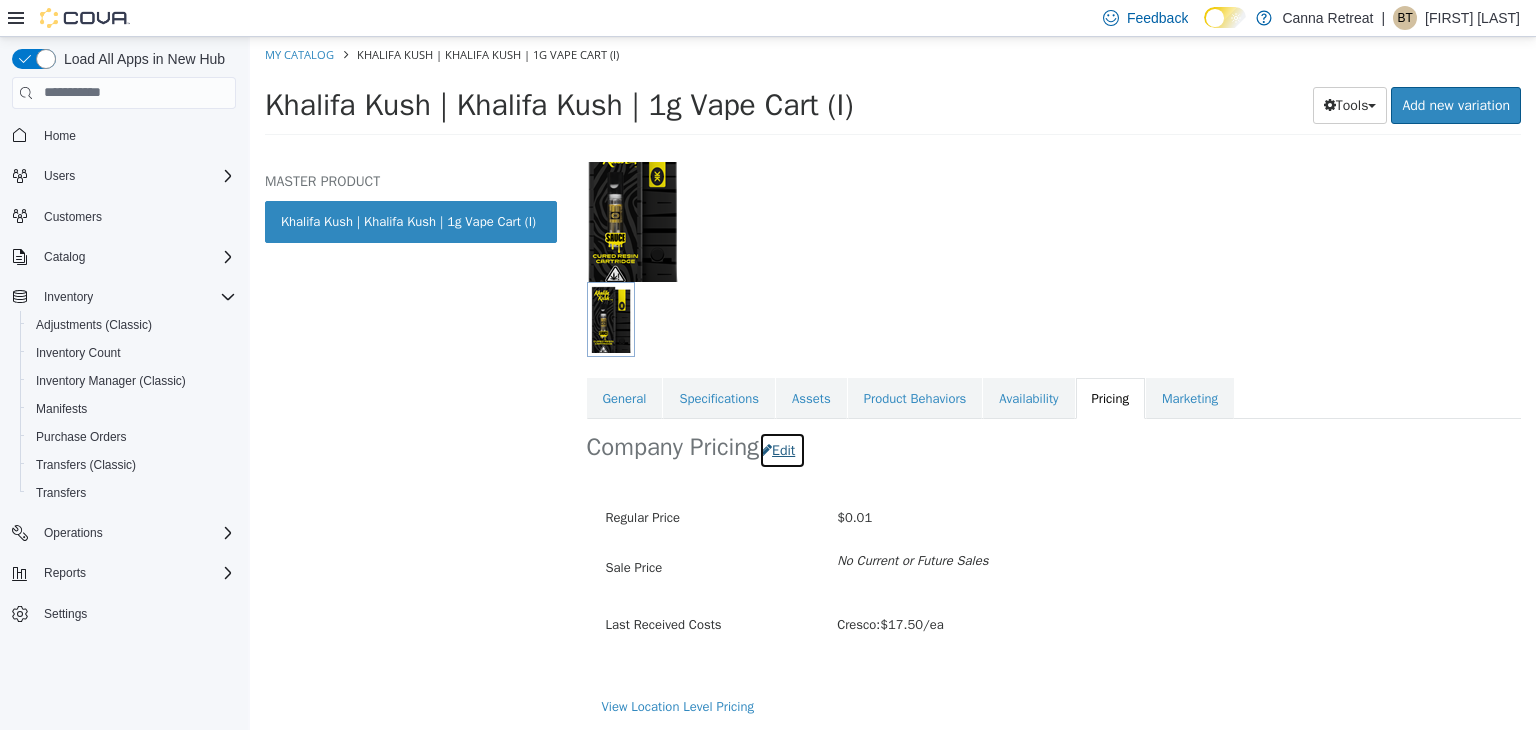 click on "Edit" at bounding box center (782, 449) 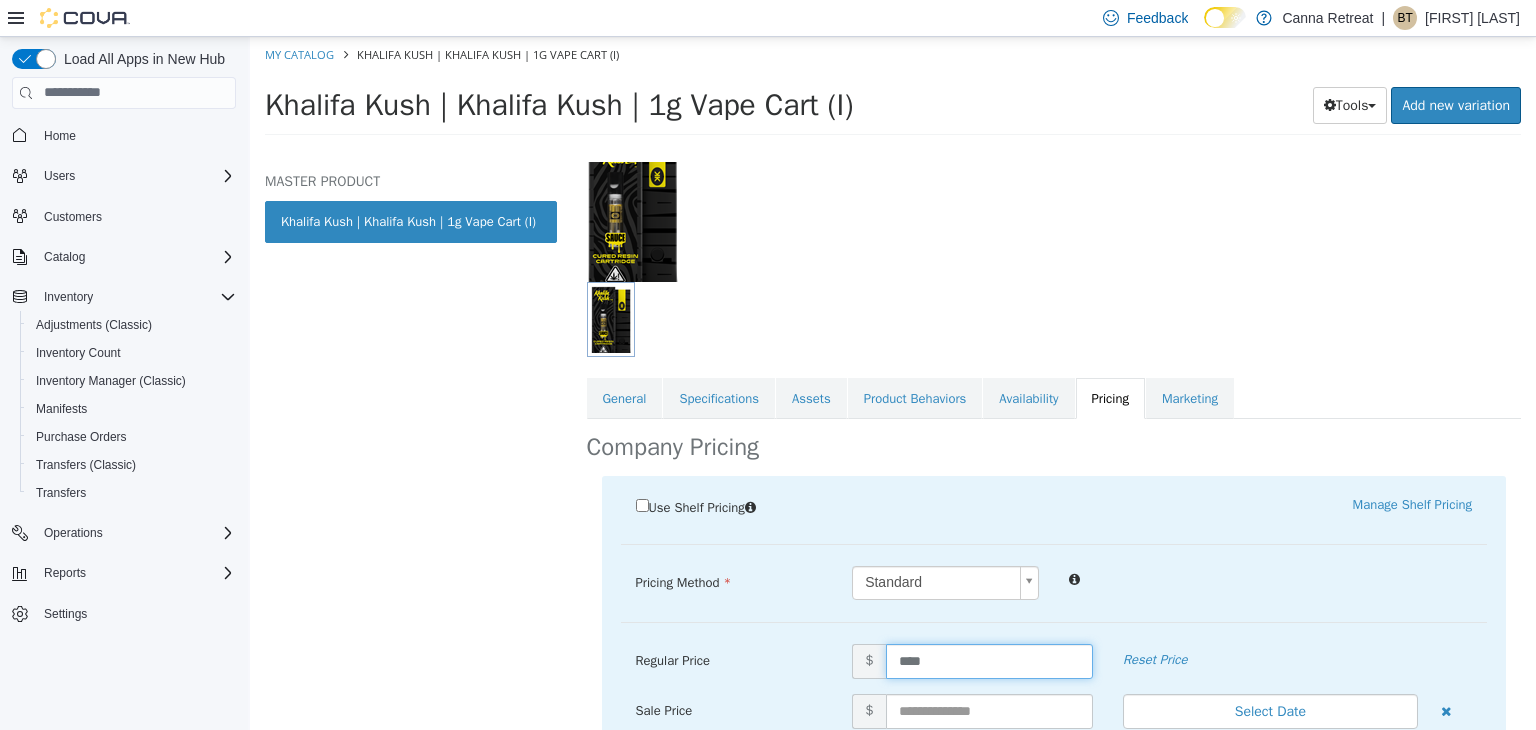 click on "****" at bounding box center (989, 660) 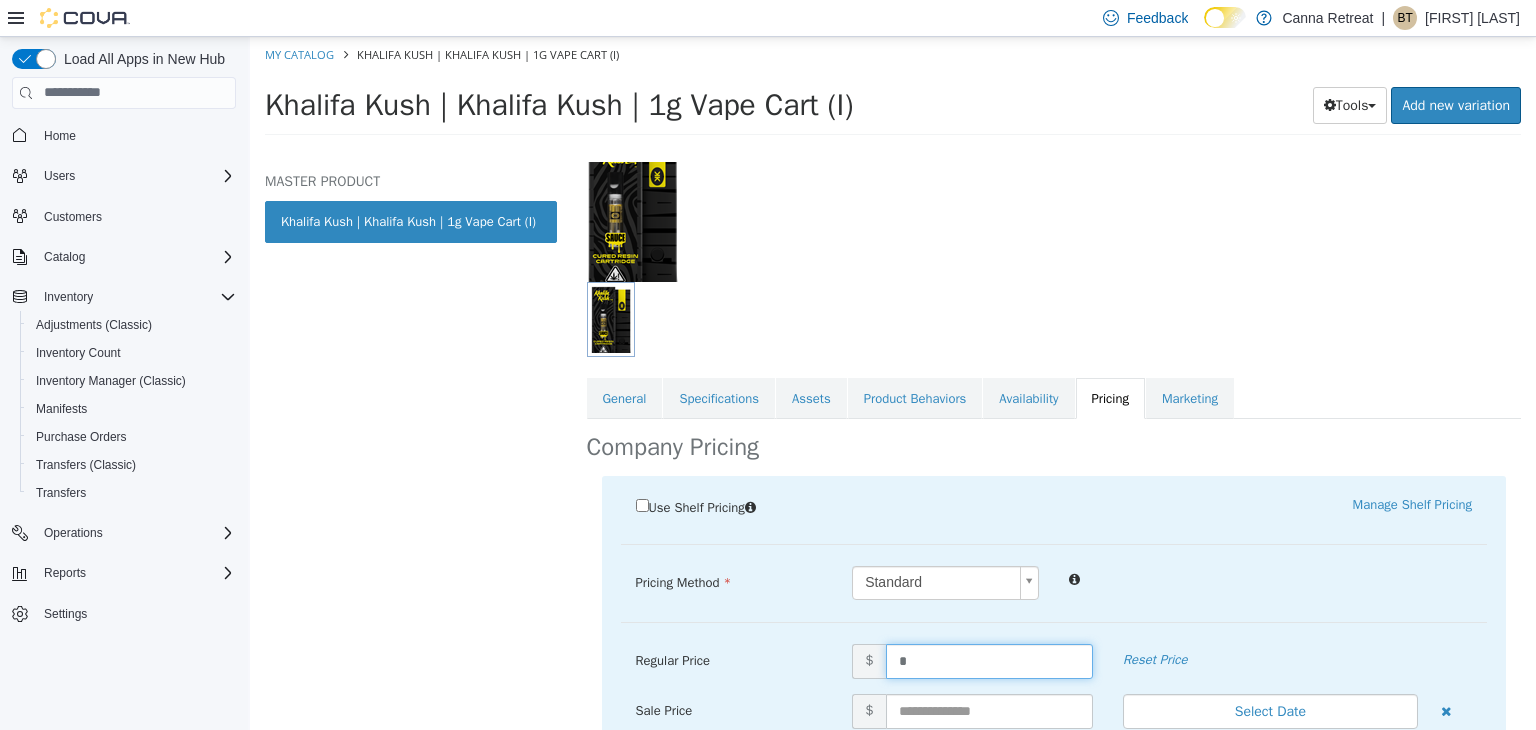 type on "**" 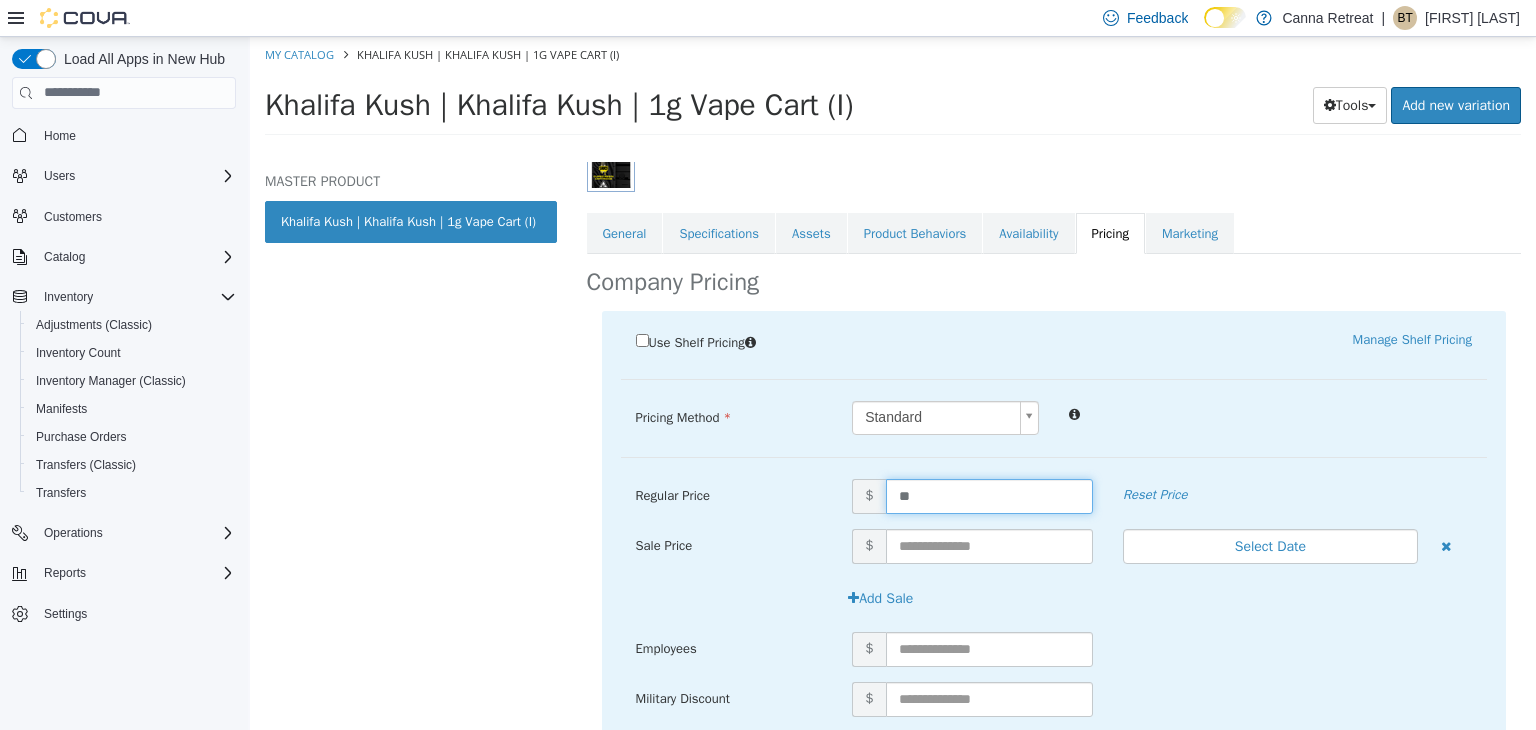 scroll, scrollTop: 471, scrollLeft: 0, axis: vertical 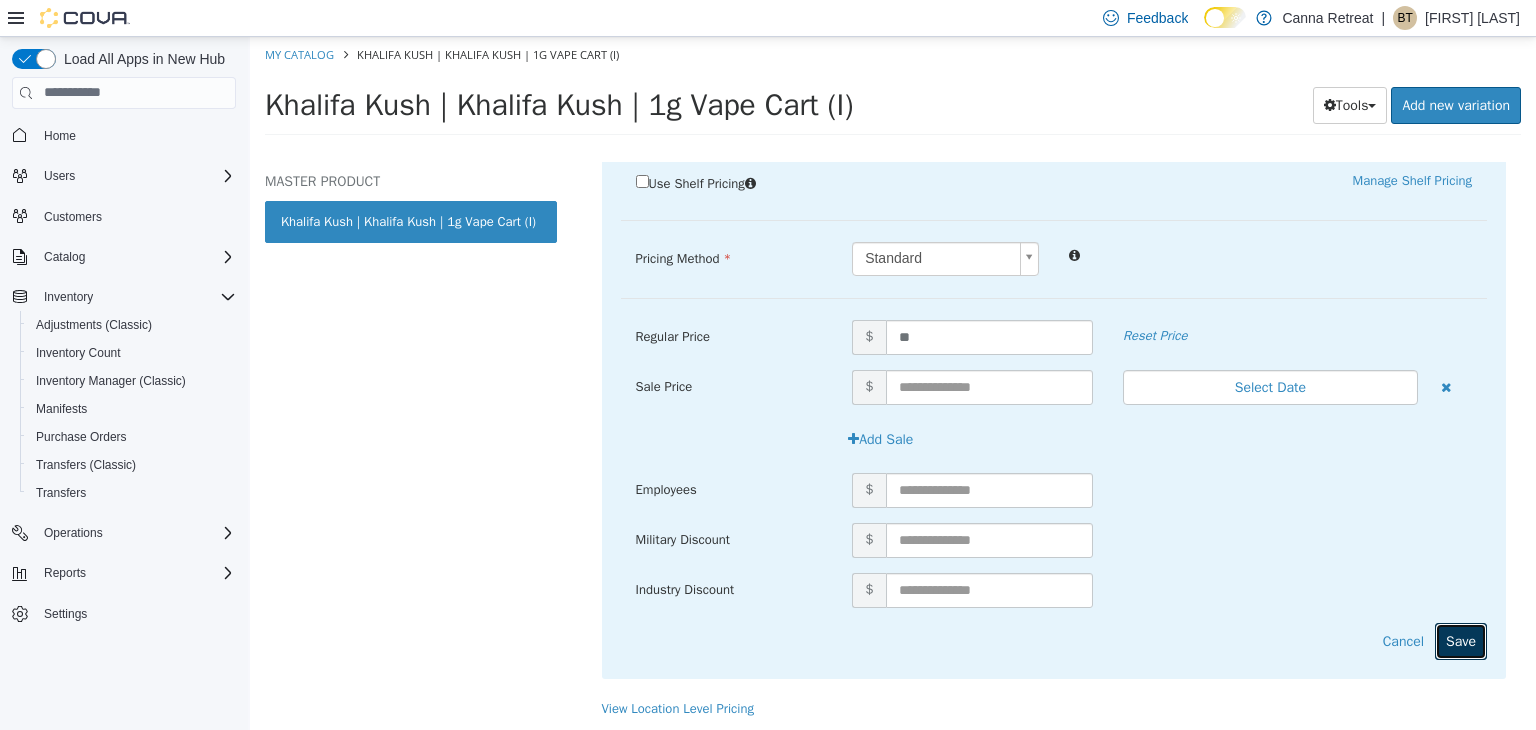 click on "Save" at bounding box center [1461, 640] 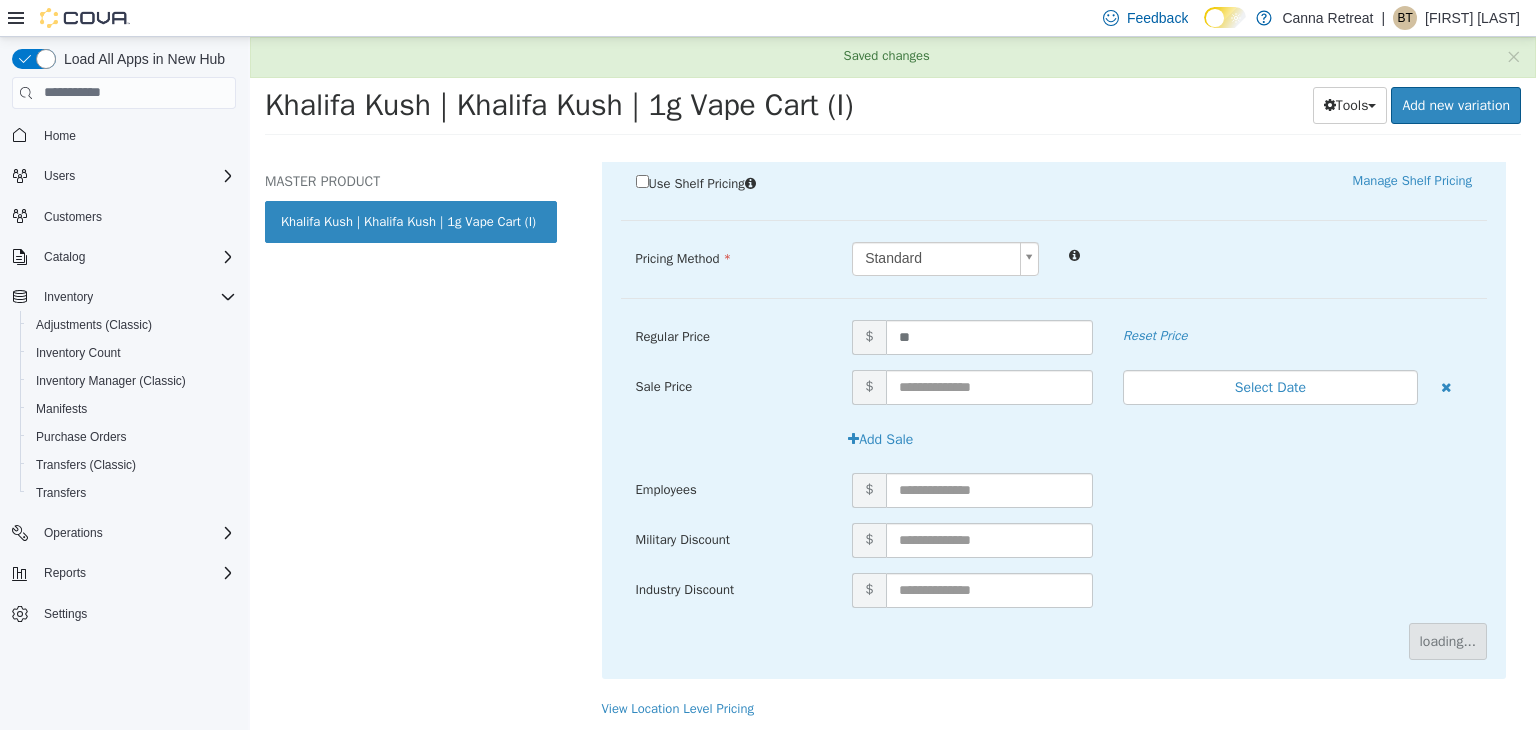 scroll, scrollTop: 147, scrollLeft: 0, axis: vertical 